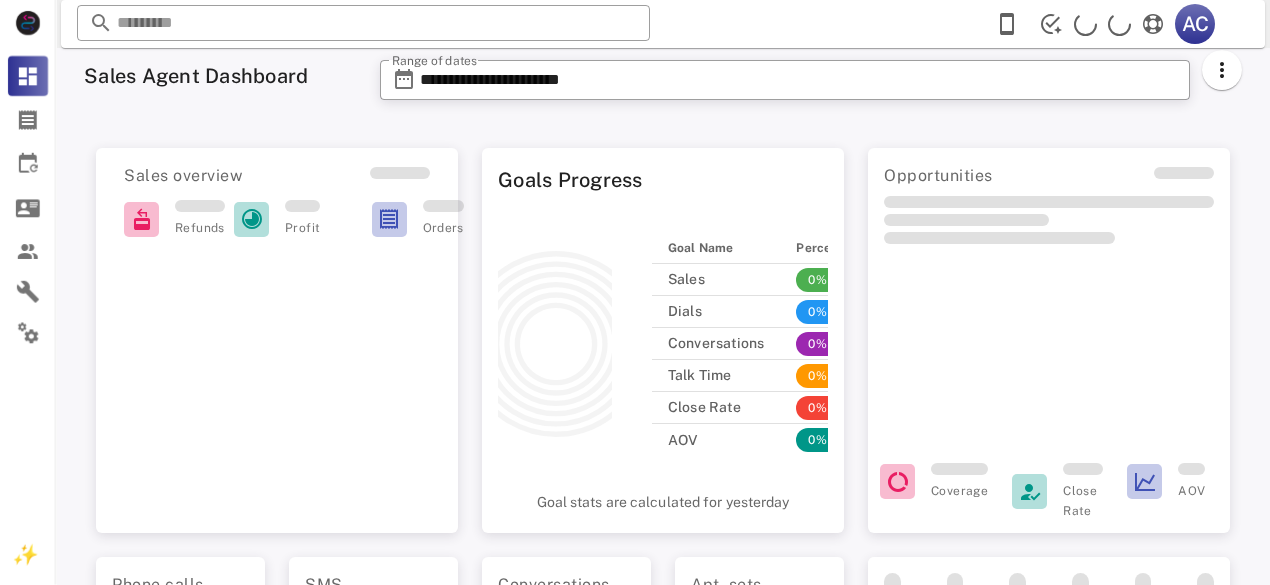scroll, scrollTop: 0, scrollLeft: 0, axis: both 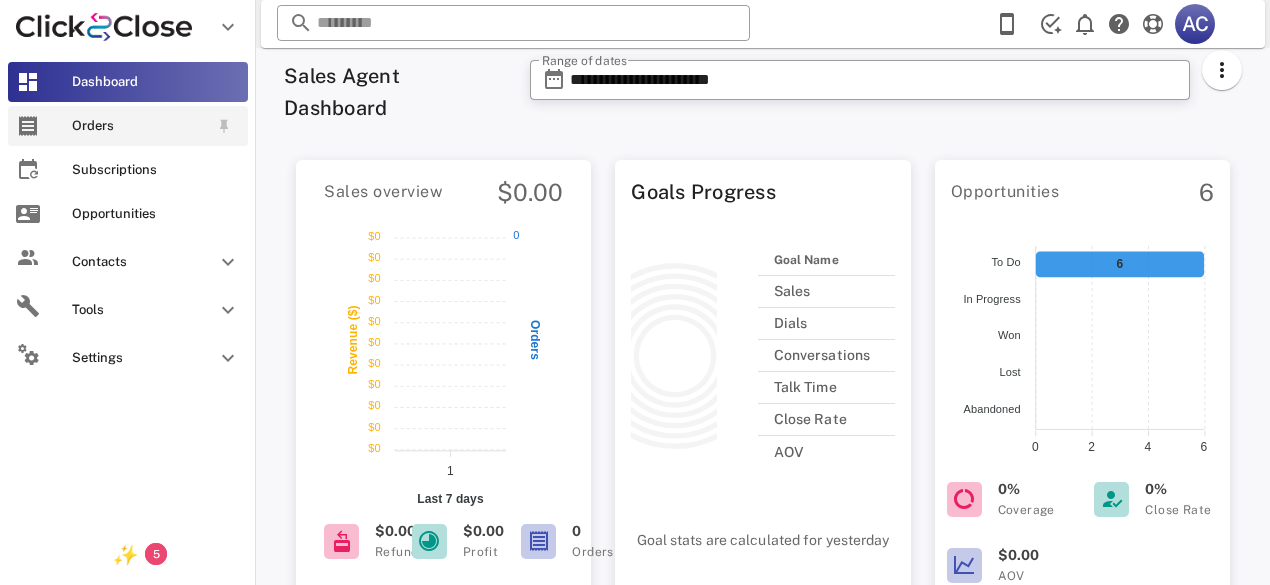click on "Orders" at bounding box center (128, 126) 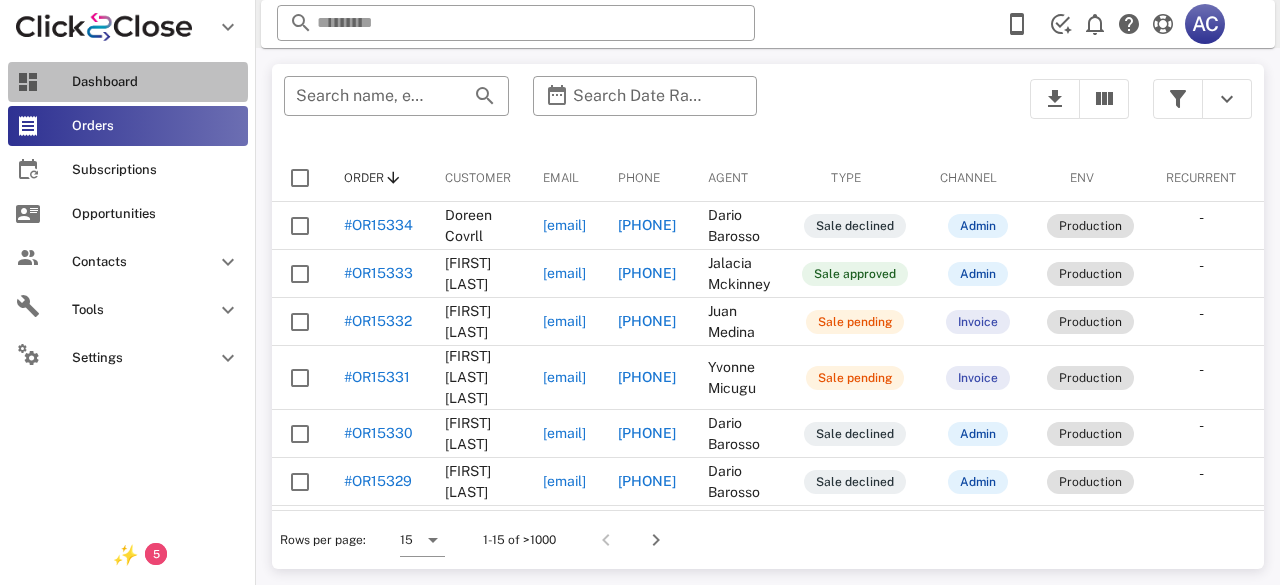 click on "Dashboard" at bounding box center (156, 82) 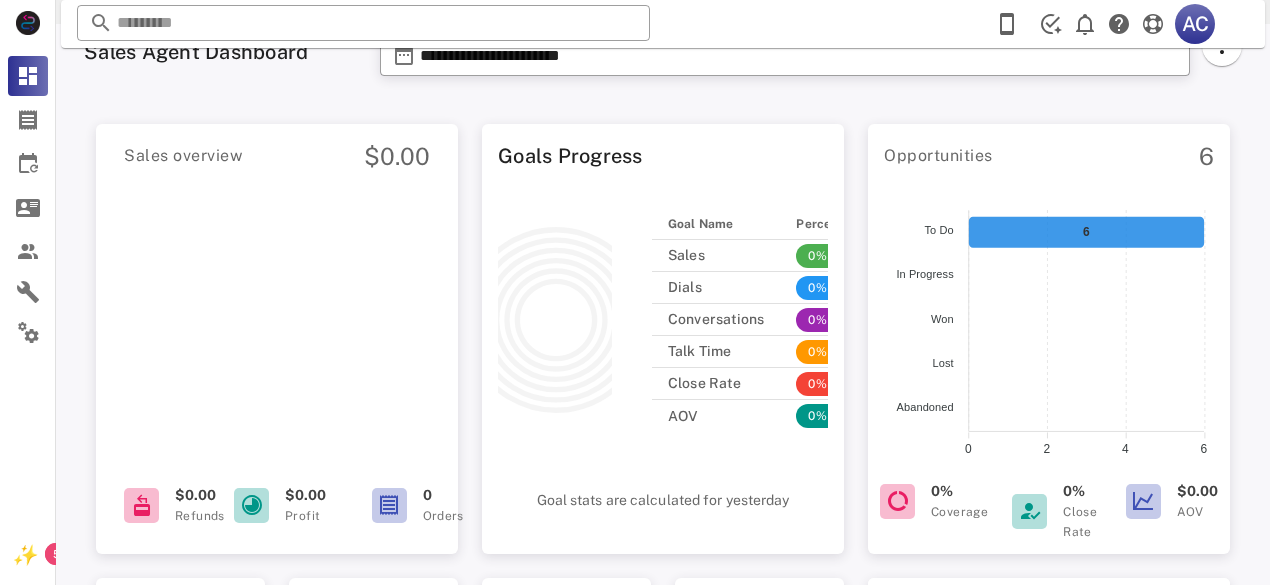 scroll, scrollTop: 0, scrollLeft: 0, axis: both 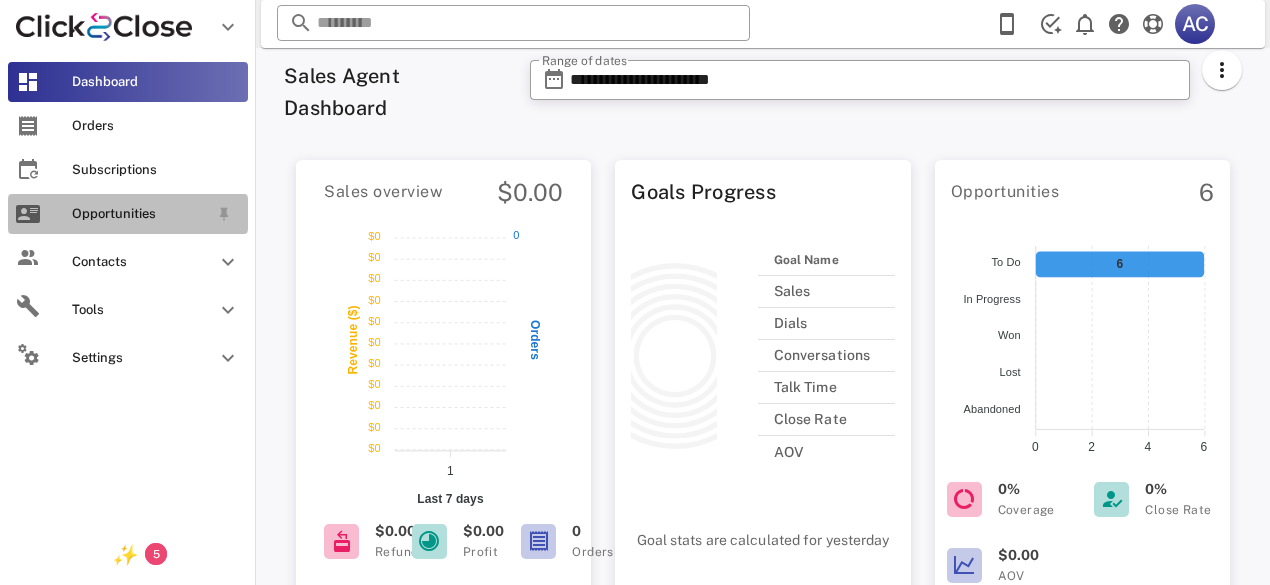 click at bounding box center (28, 214) 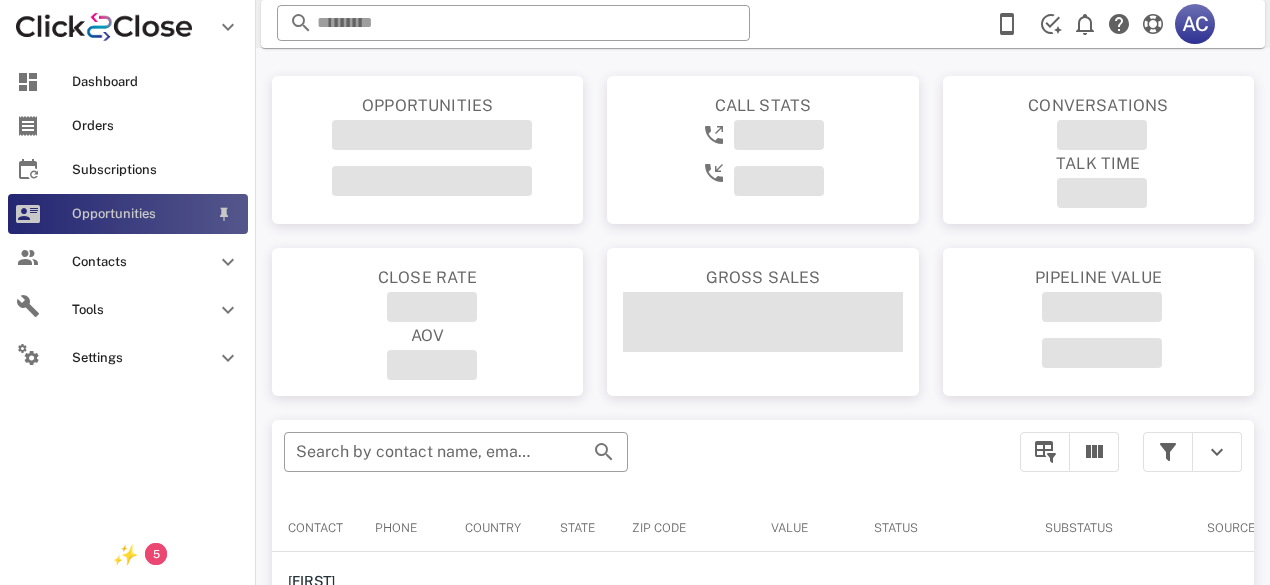 click on "Opportunities" at bounding box center [128, 214] 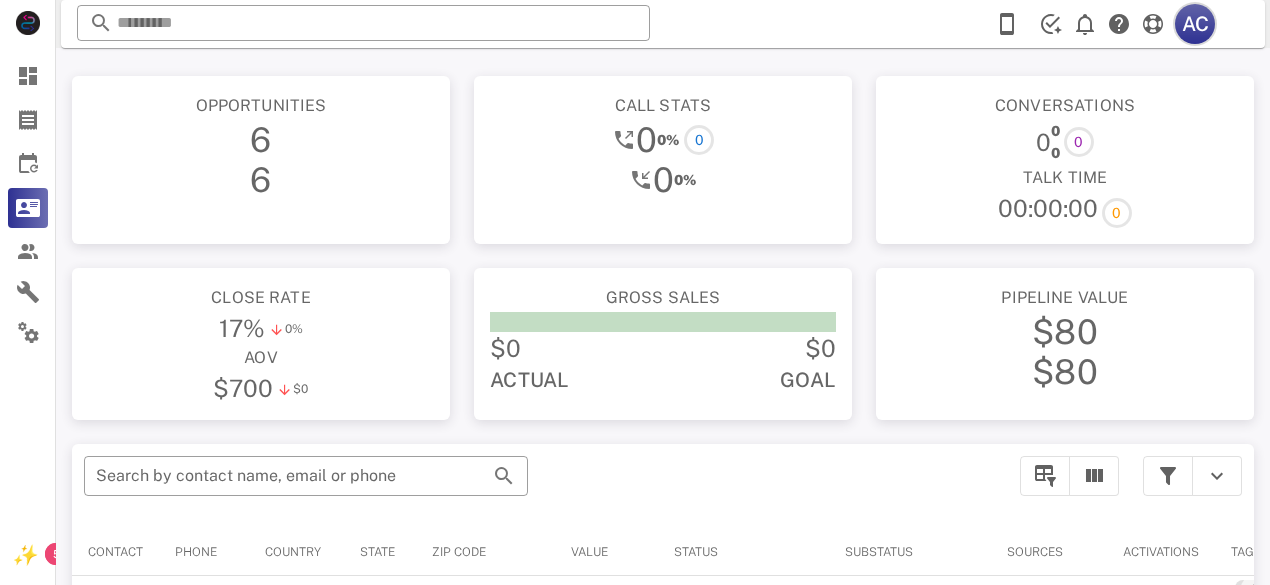 click on "AC" at bounding box center (1195, 24) 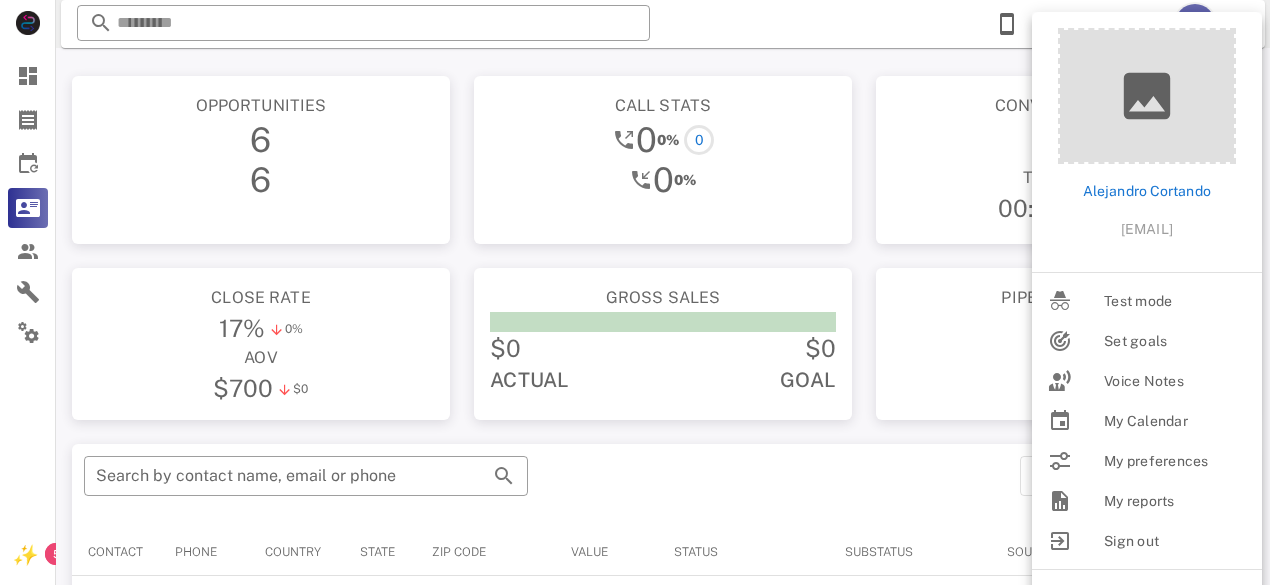 click on "[FIRST] [LAST] [EMAIL]" at bounding box center [1147, 142] 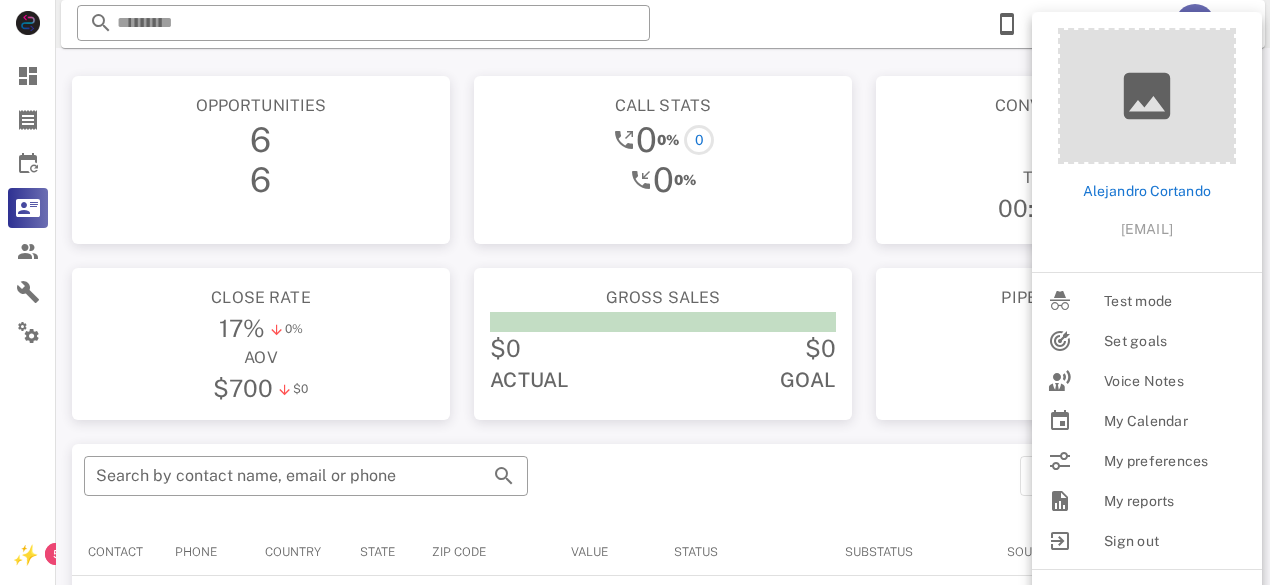click on "​ AC Reload browser Accept" at bounding box center [663, 24] 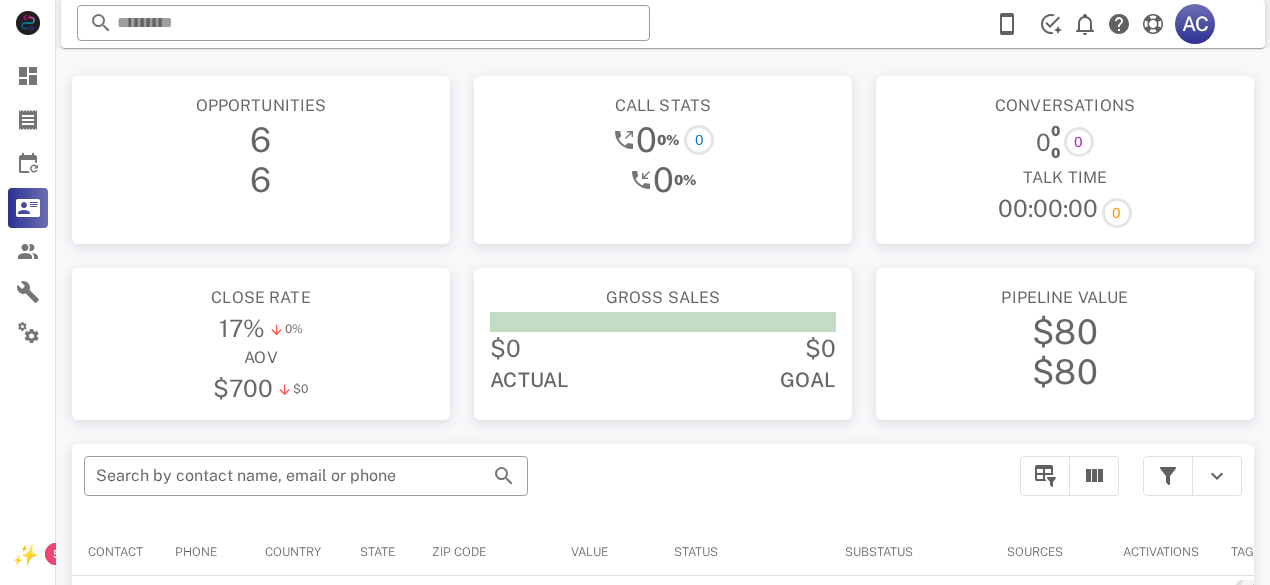 click on "6" at bounding box center [260, 180] 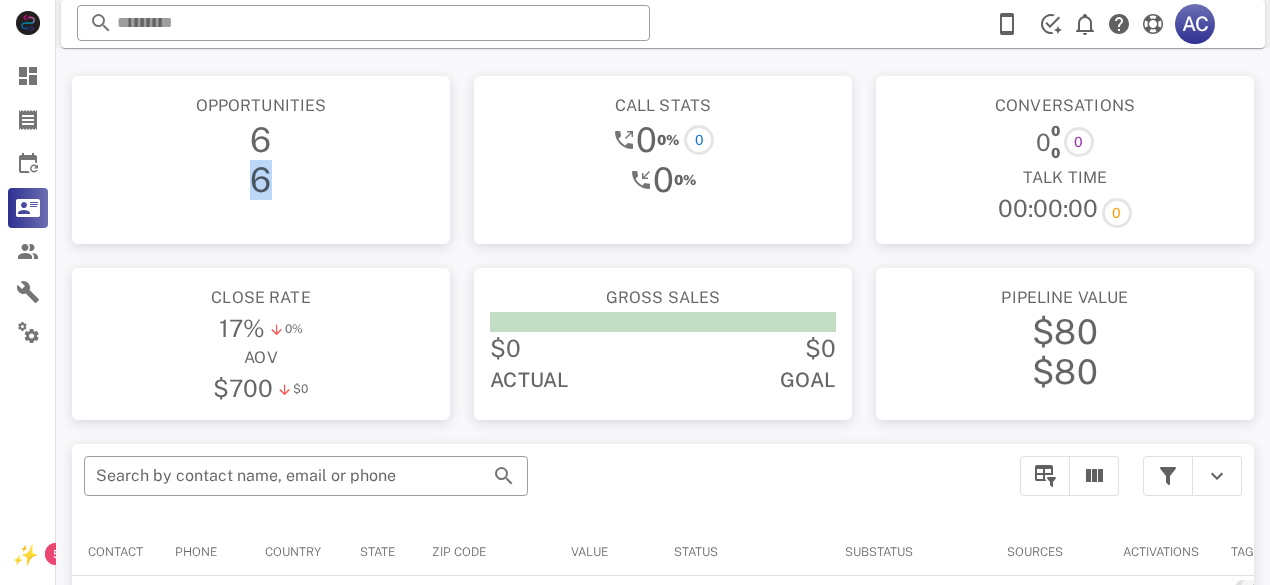 click on "6" at bounding box center (260, 180) 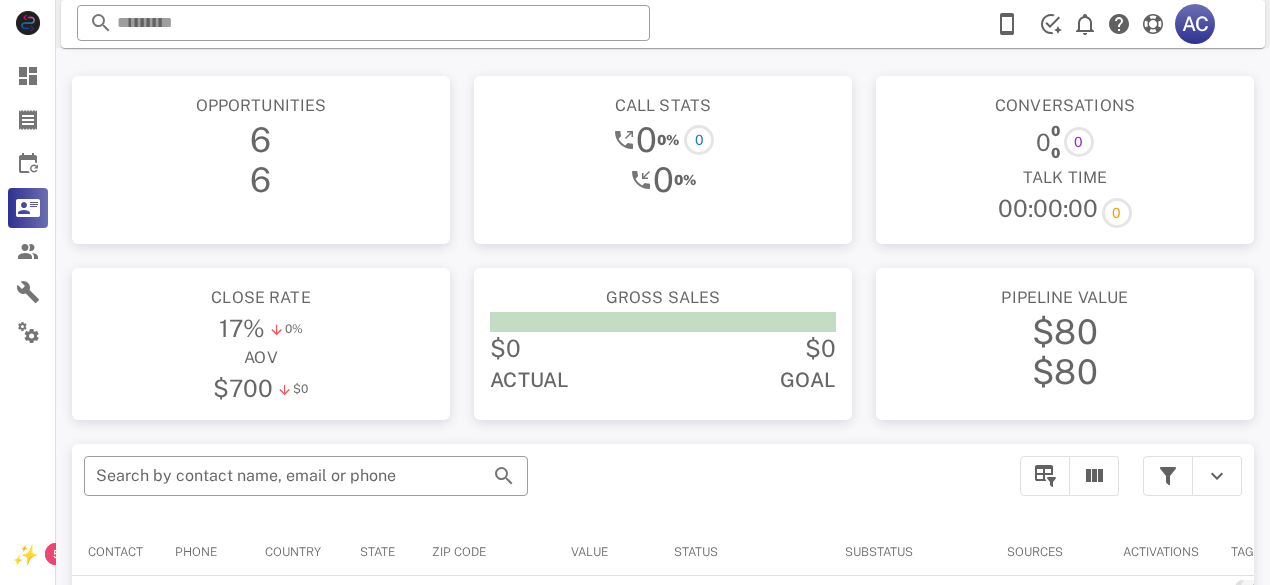 click on "6" at bounding box center [261, 140] 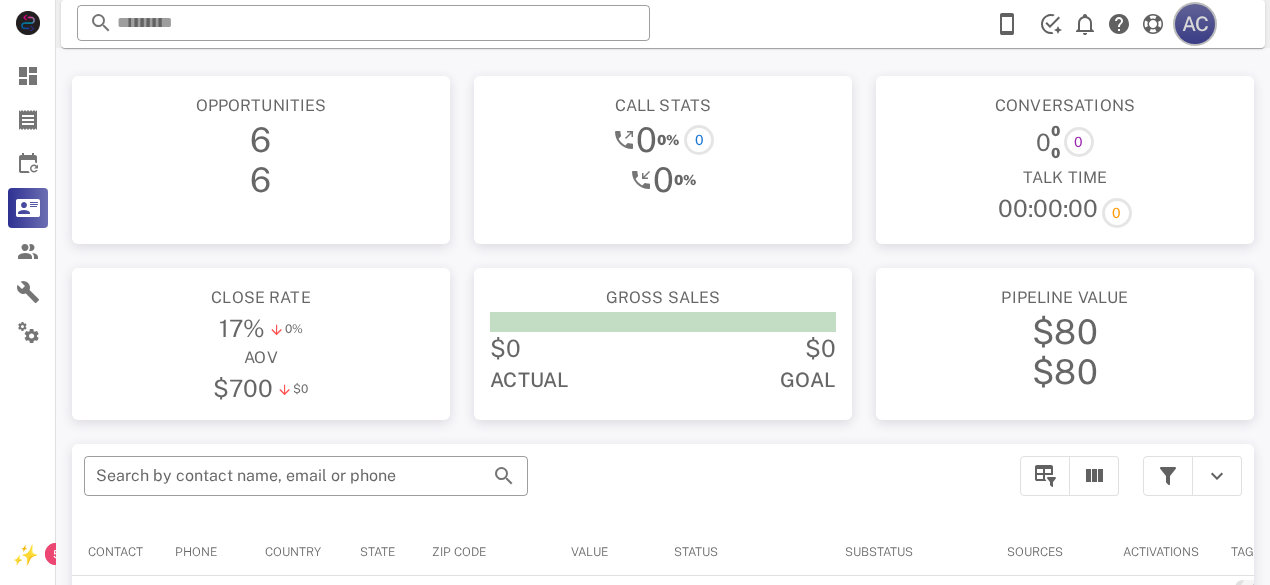 click on "AC" at bounding box center [1195, 24] 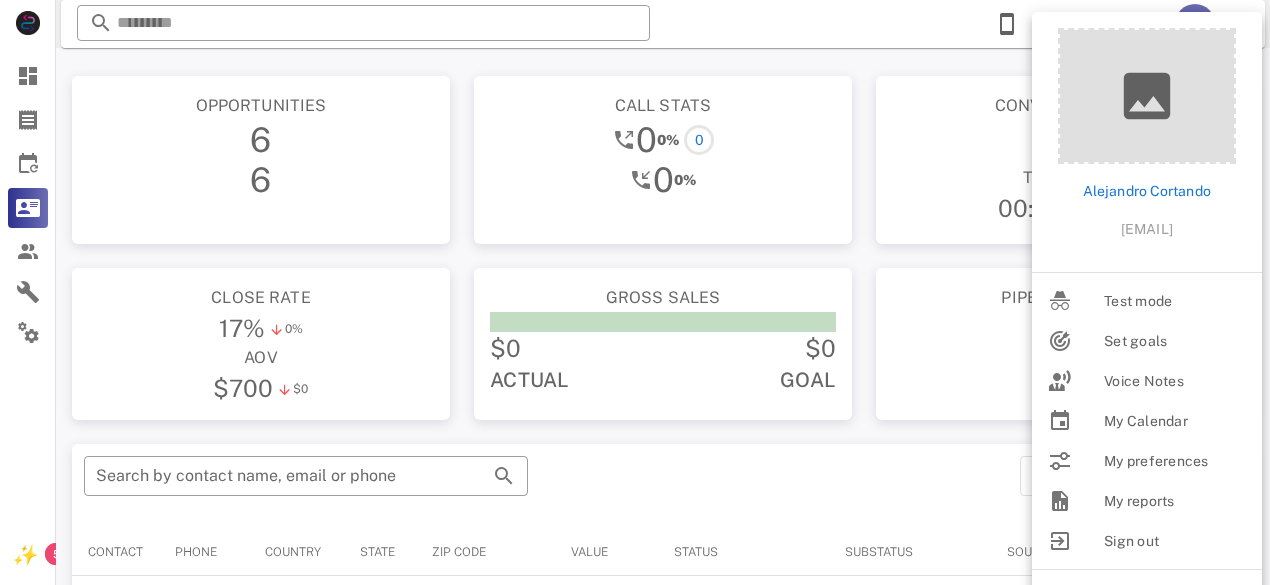 click on "​ Search by contact name, email or phone" at bounding box center [540, 486] 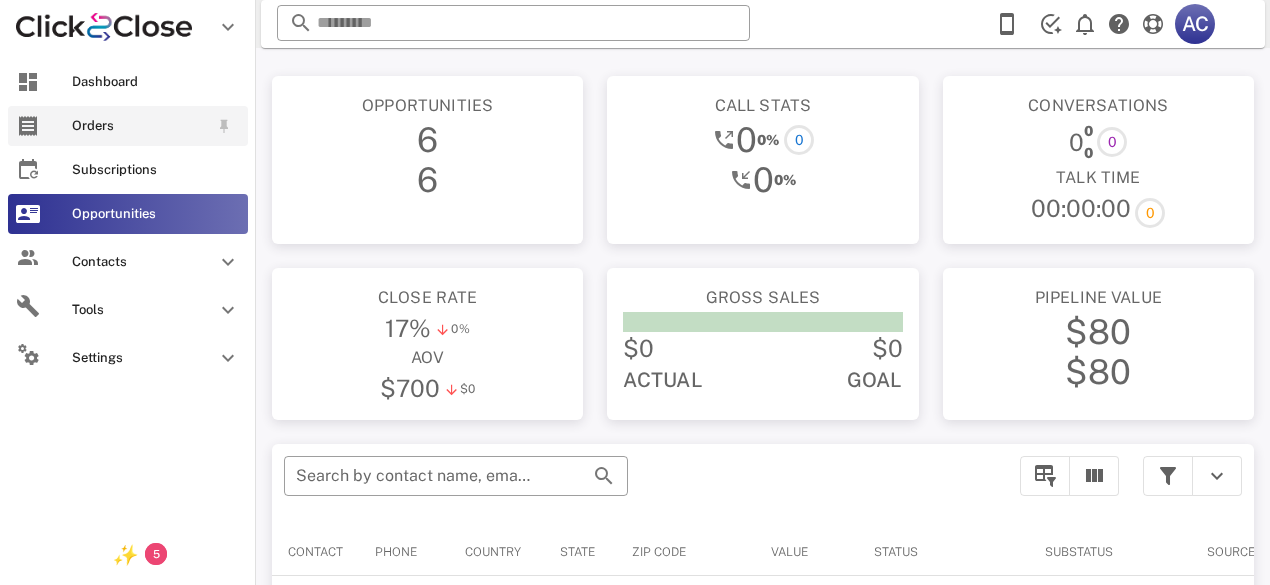 click on "Orders" at bounding box center [128, 126] 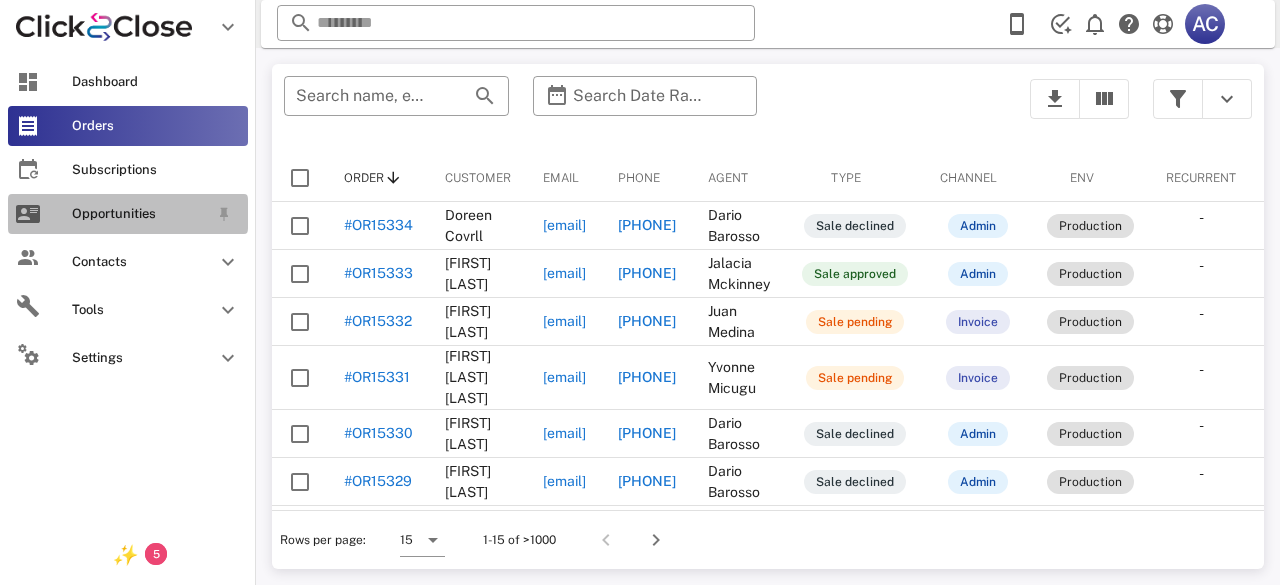 click on "Opportunities" at bounding box center [140, 214] 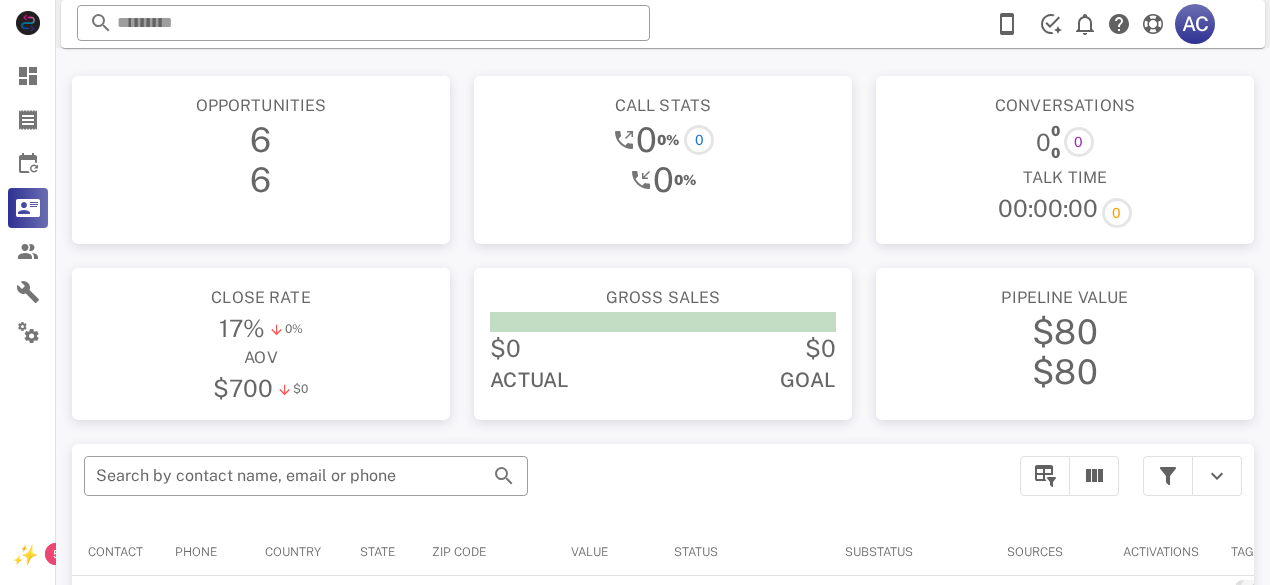 click on "6" at bounding box center (260, 180) 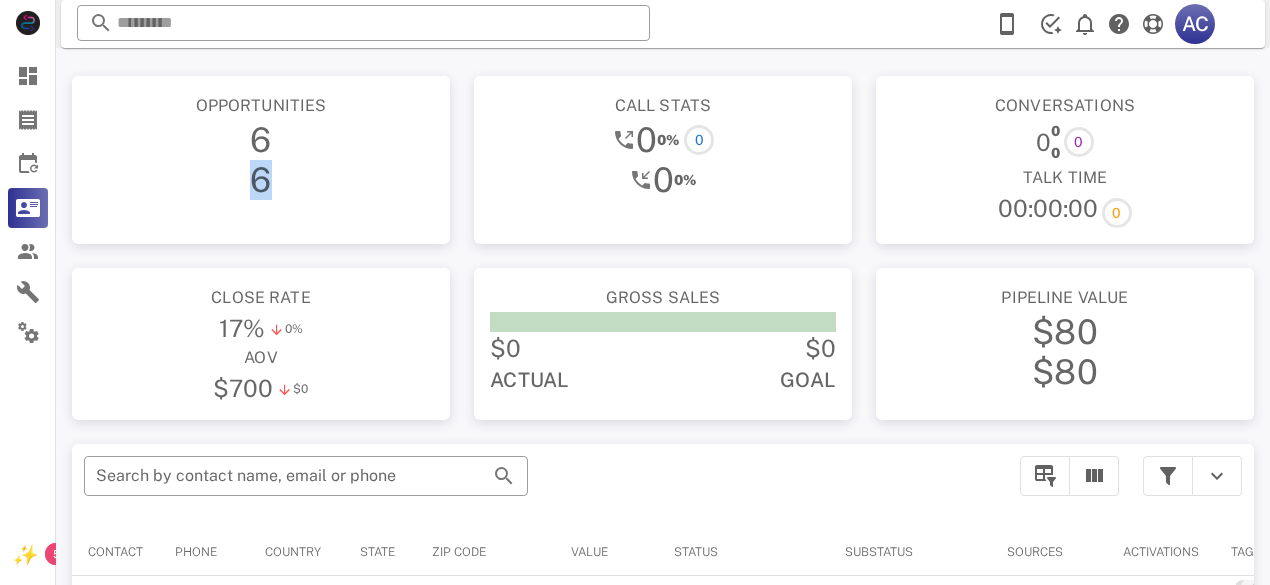 click on "6" at bounding box center (260, 180) 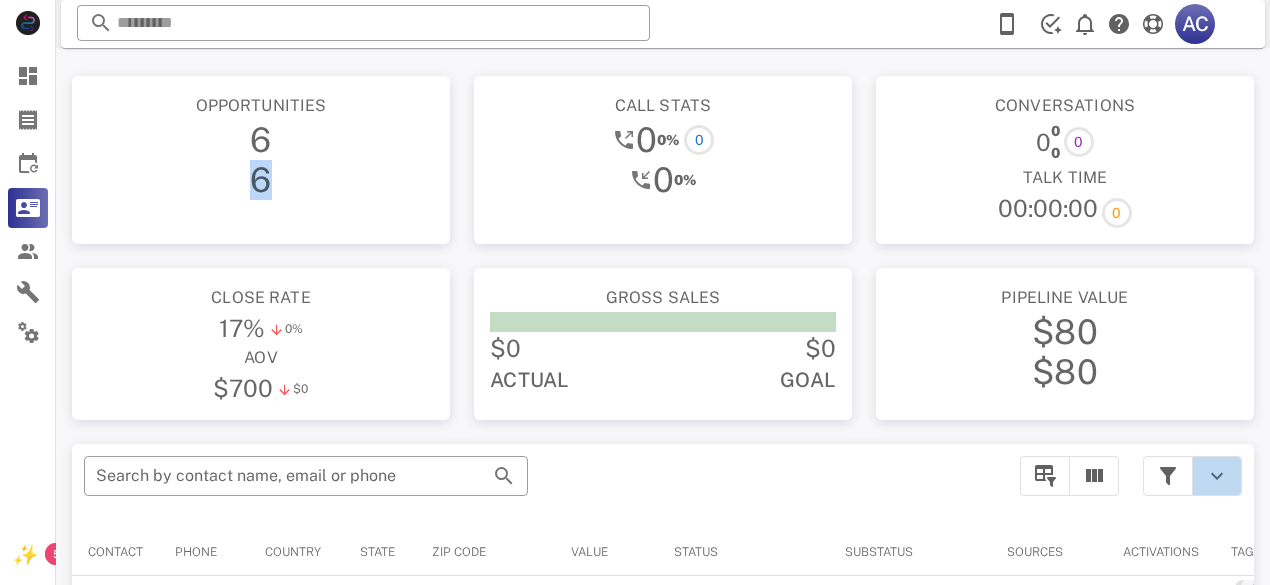 click at bounding box center [1217, 476] 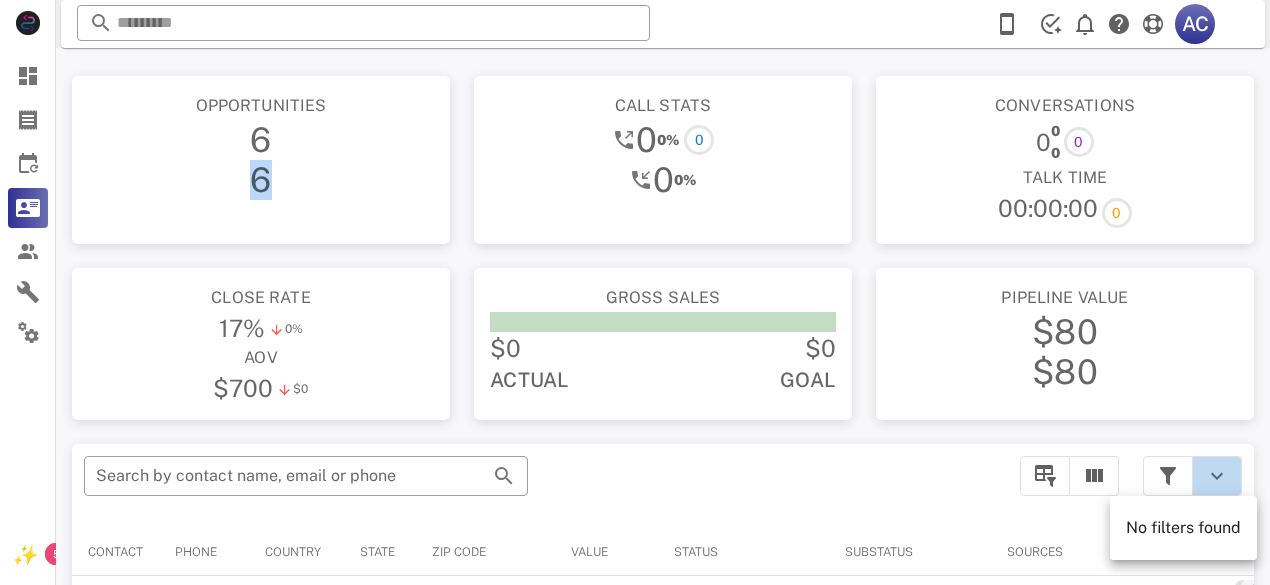 click at bounding box center [1217, 476] 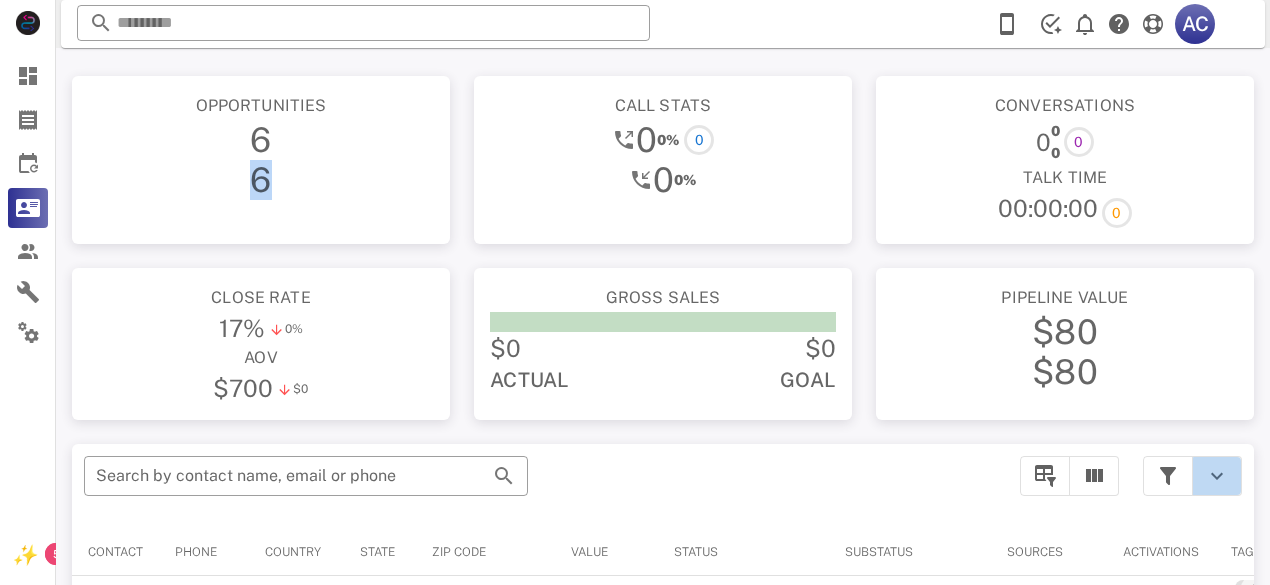 click at bounding box center (1217, 476) 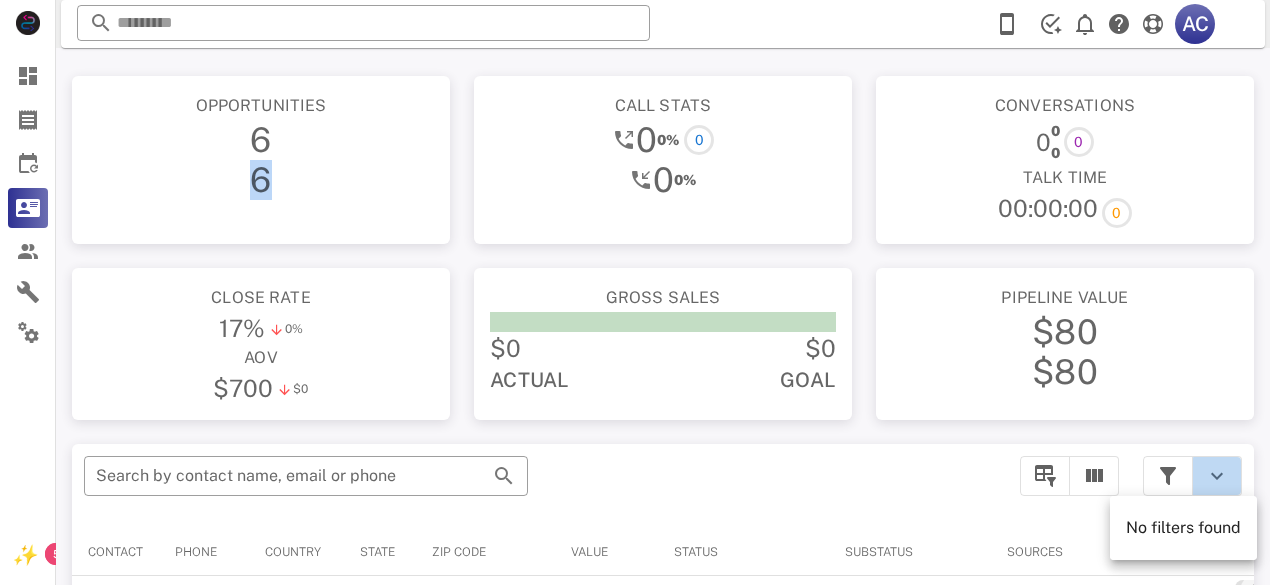 click at bounding box center (1217, 476) 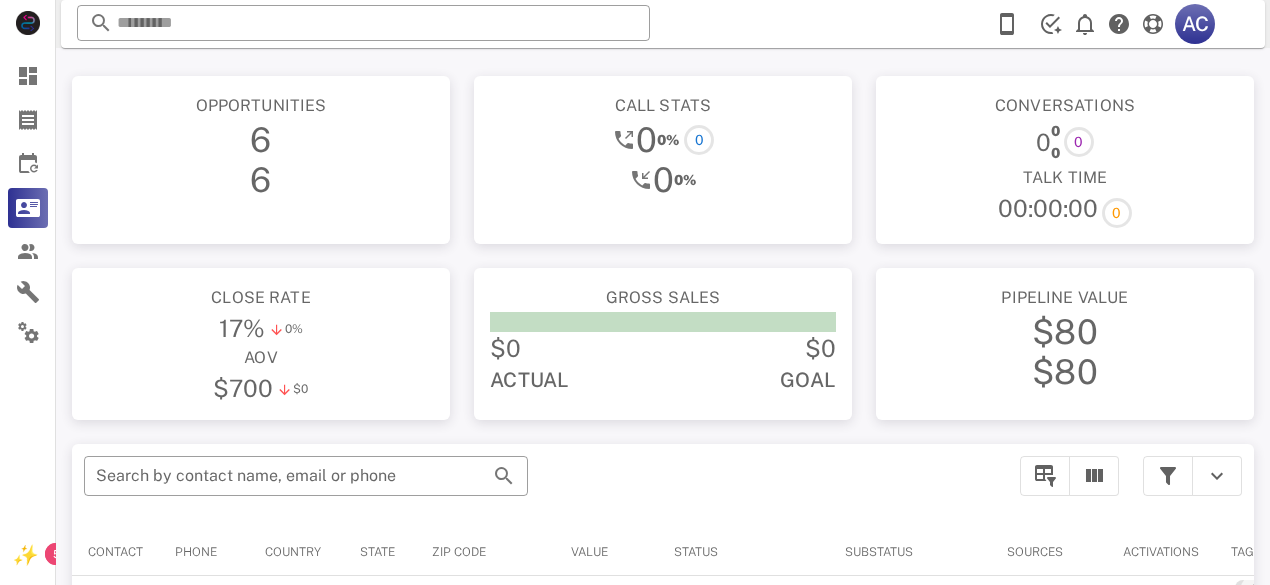 click at bounding box center (1131, 512) 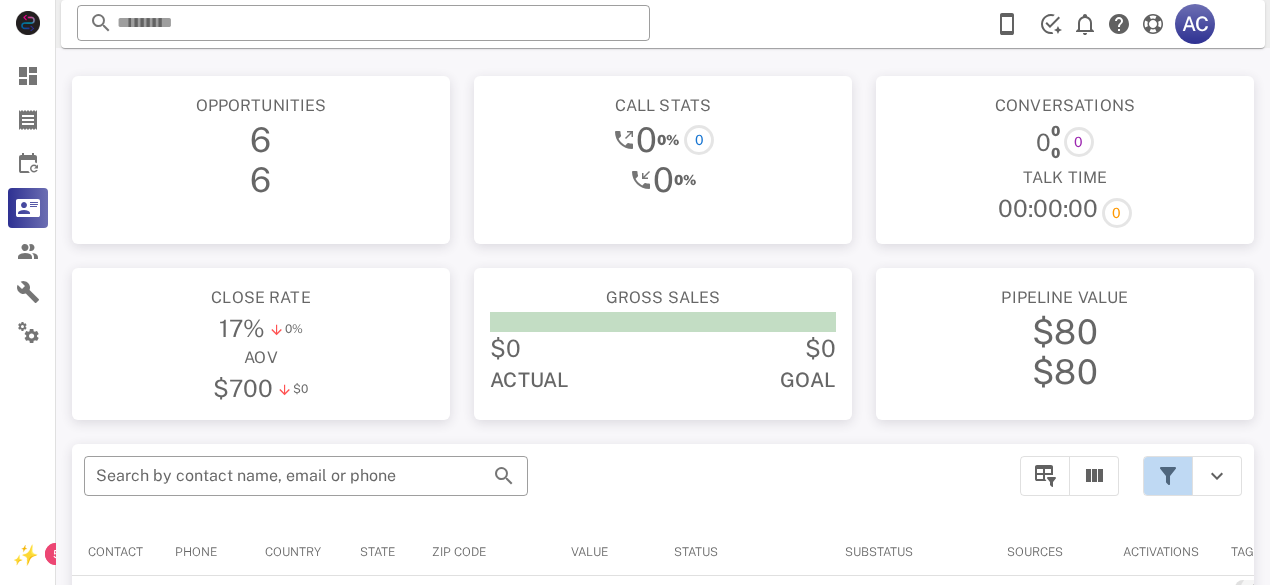 click at bounding box center [1168, 476] 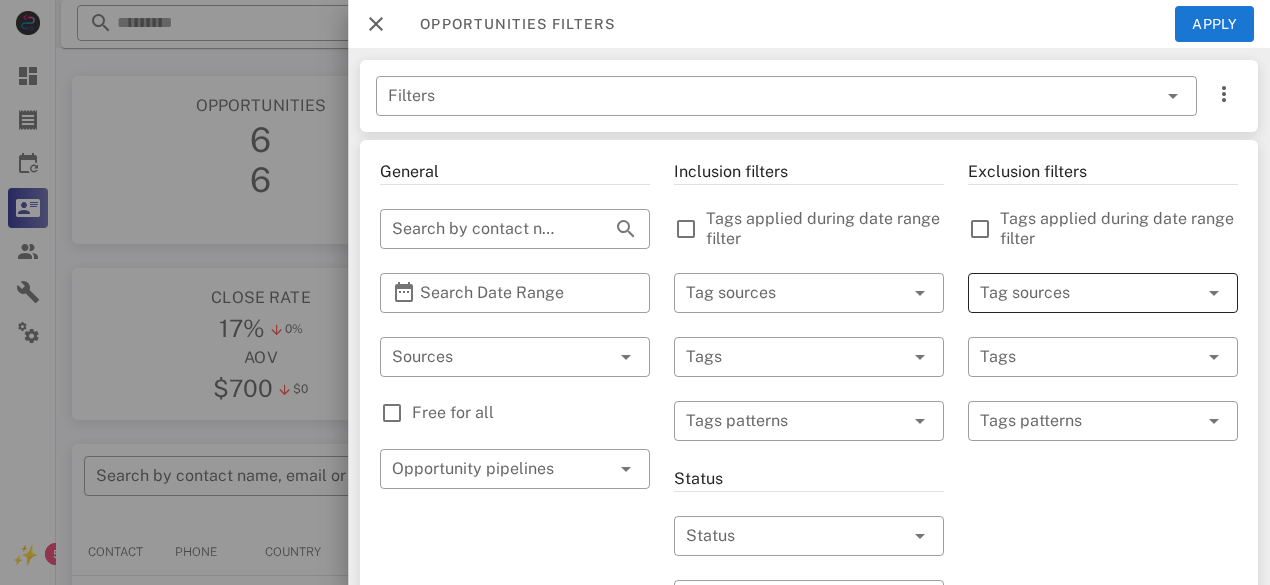 click at bounding box center (1075, 293) 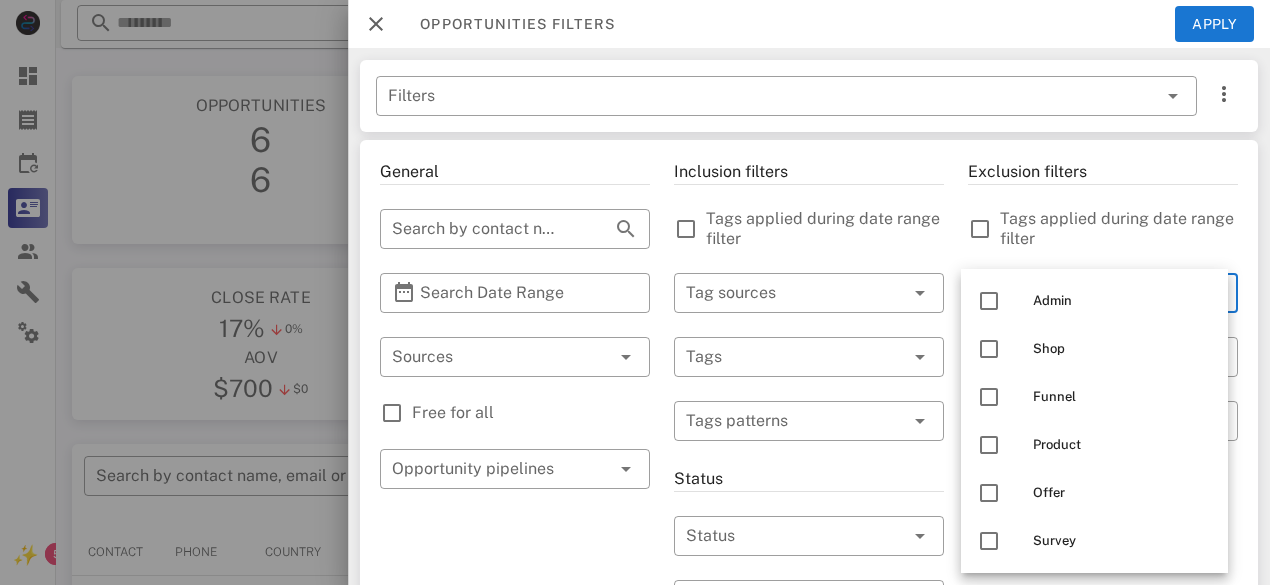 click on "Tags applied during date range filter" at bounding box center (1119, 229) 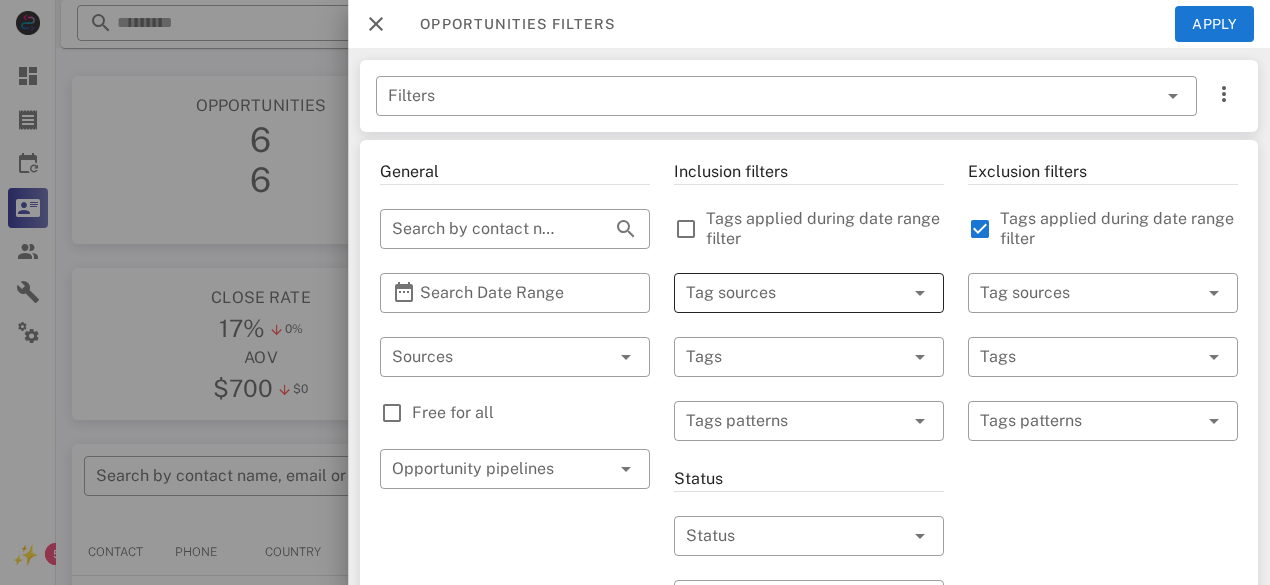 click at bounding box center [781, 293] 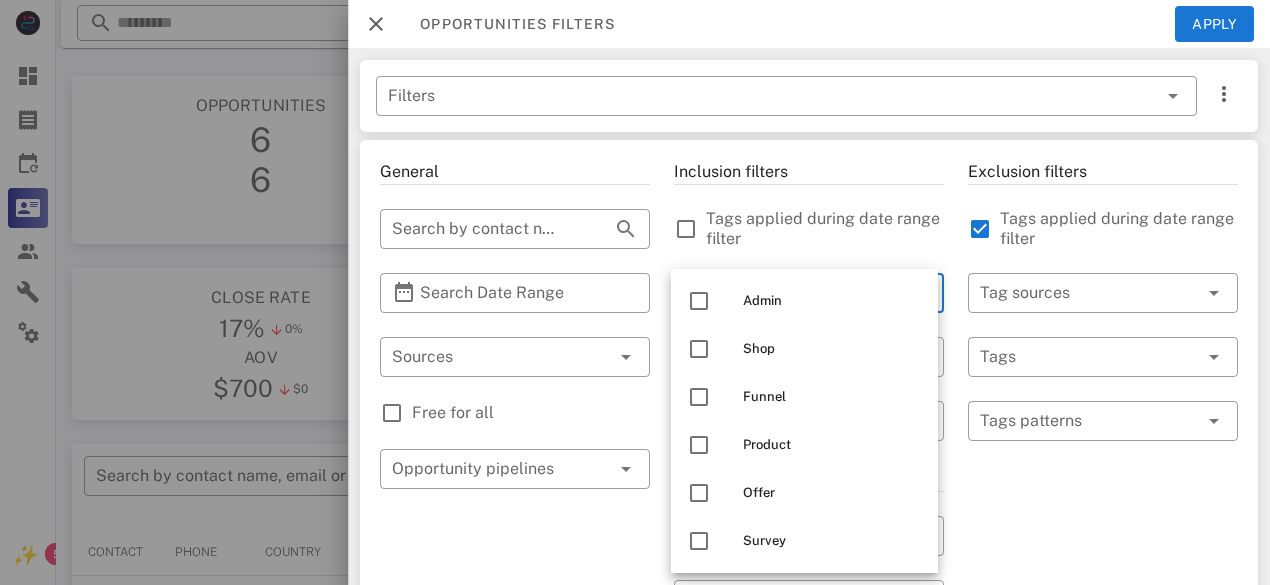 scroll, scrollTop: 9, scrollLeft: 0, axis: vertical 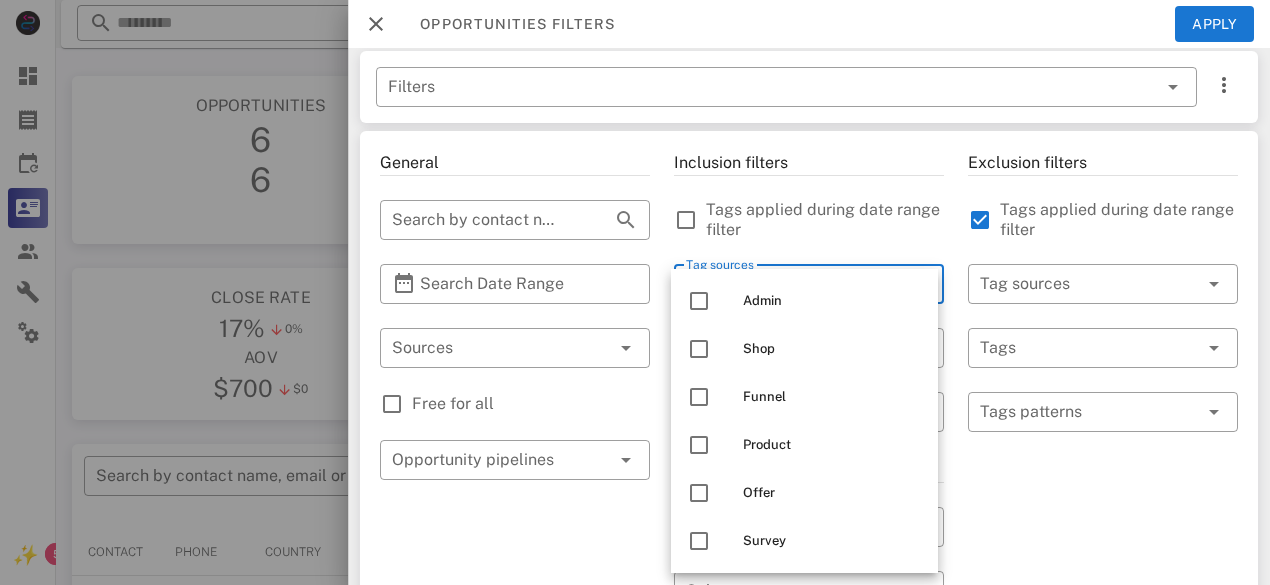 click on "Inclusion filters Tags applied during date range filter ​ Tag sources ​ Tags ​ Tags patterns Status ​ Status ​ Substatus Location ​ Country ​ States ​ Zip code Activation ​ Min Activations ​ Max Activations Order value ​ Min Value ​ Max Value Include leads Include customers Include cooldown" at bounding box center [809, 708] 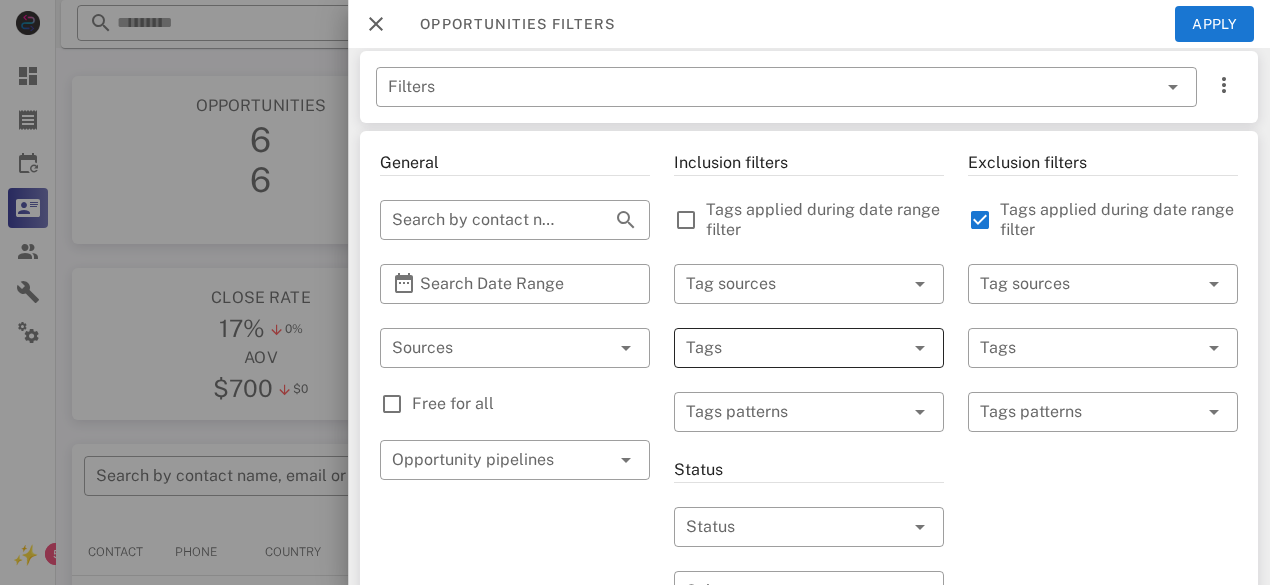 click at bounding box center (781, 348) 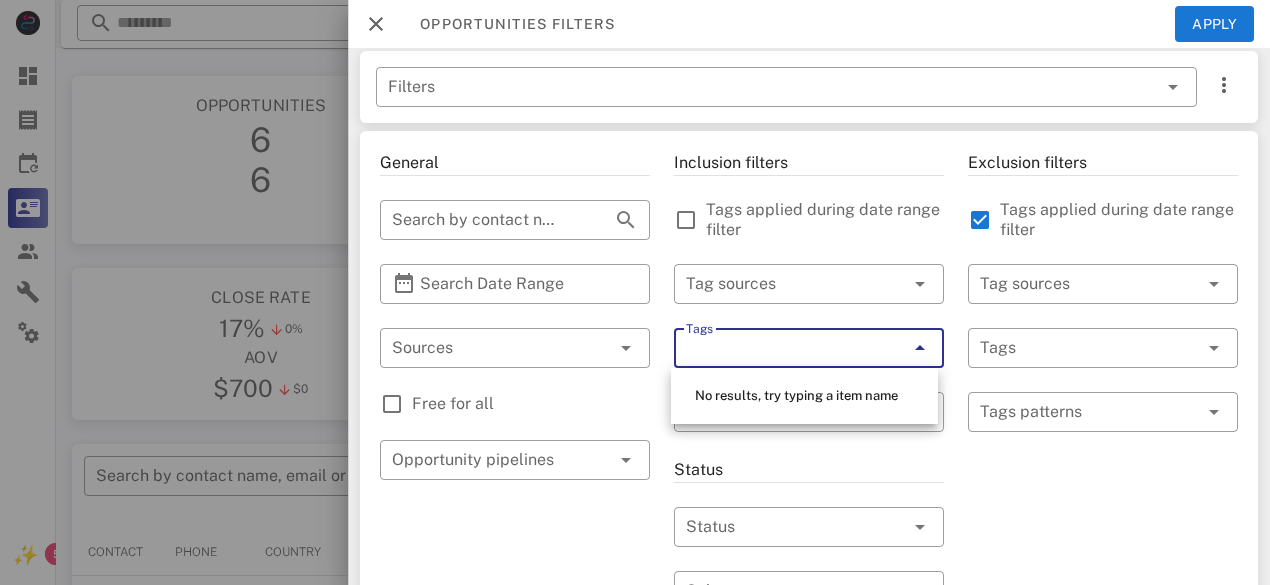 click on "Inclusion filters Tags applied during date range filter ​ Tag sources ​ Tags ​ Tags patterns Status ​ Status ​ Substatus Location ​ Country ​ States ​ Zip code Activation ​ Min Activations ​ Max Activations Order value ​ Min Value ​ Max Value Include leads Include customers Include cooldown" at bounding box center [809, 708] 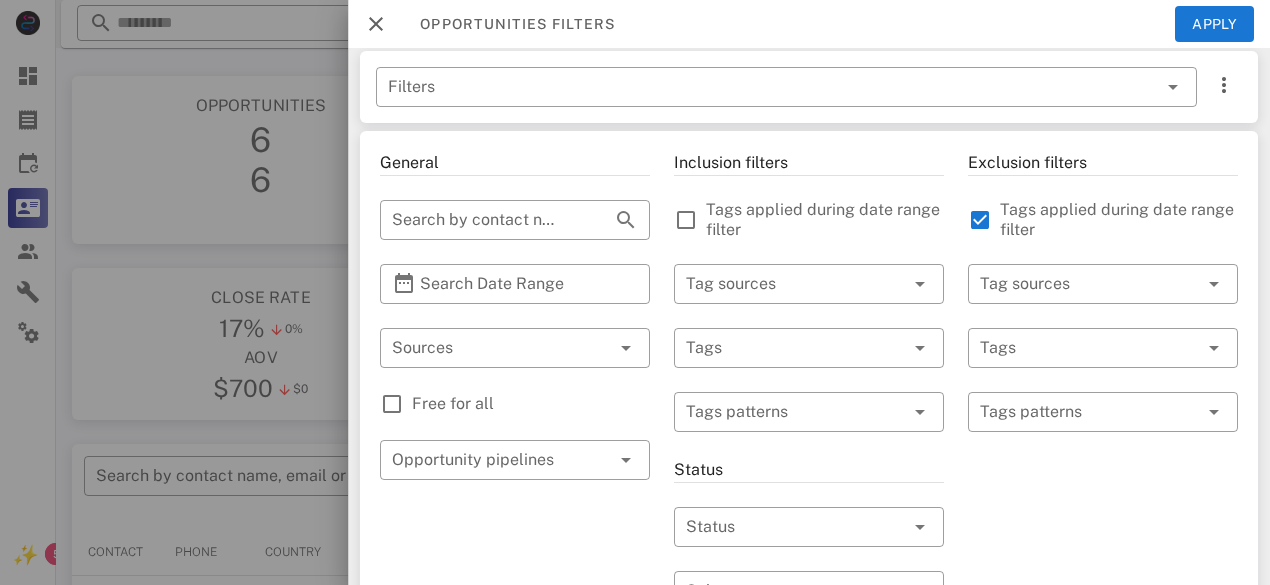drag, startPoint x: 258, startPoint y: 117, endPoint x: 322, endPoint y: 75, distance: 76.55064 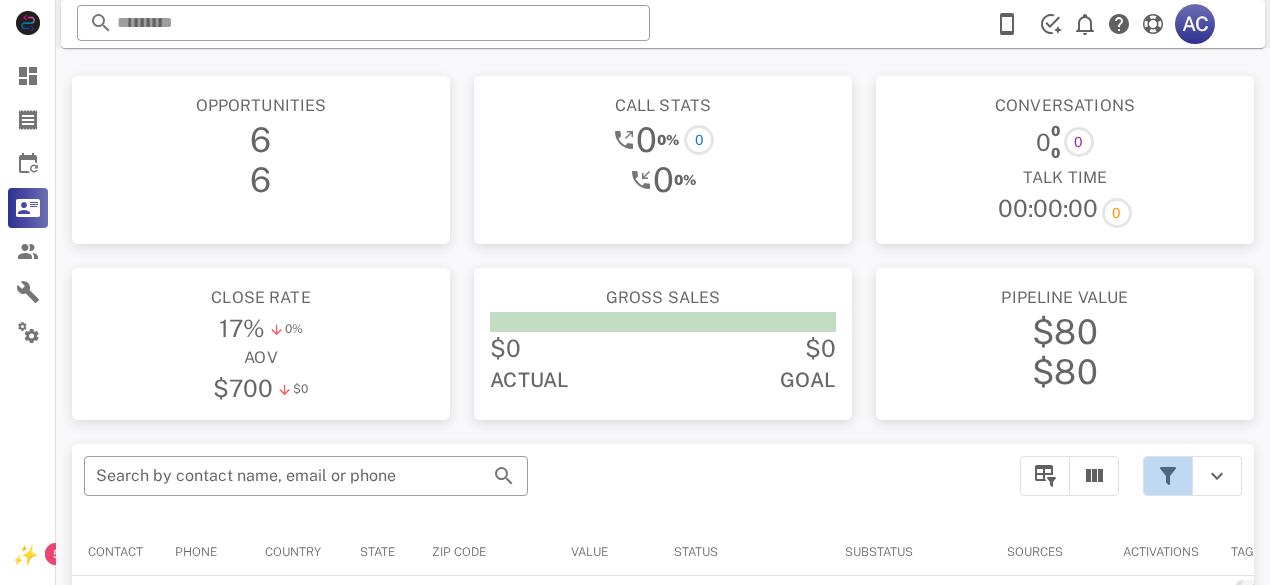 click at bounding box center [1168, 476] 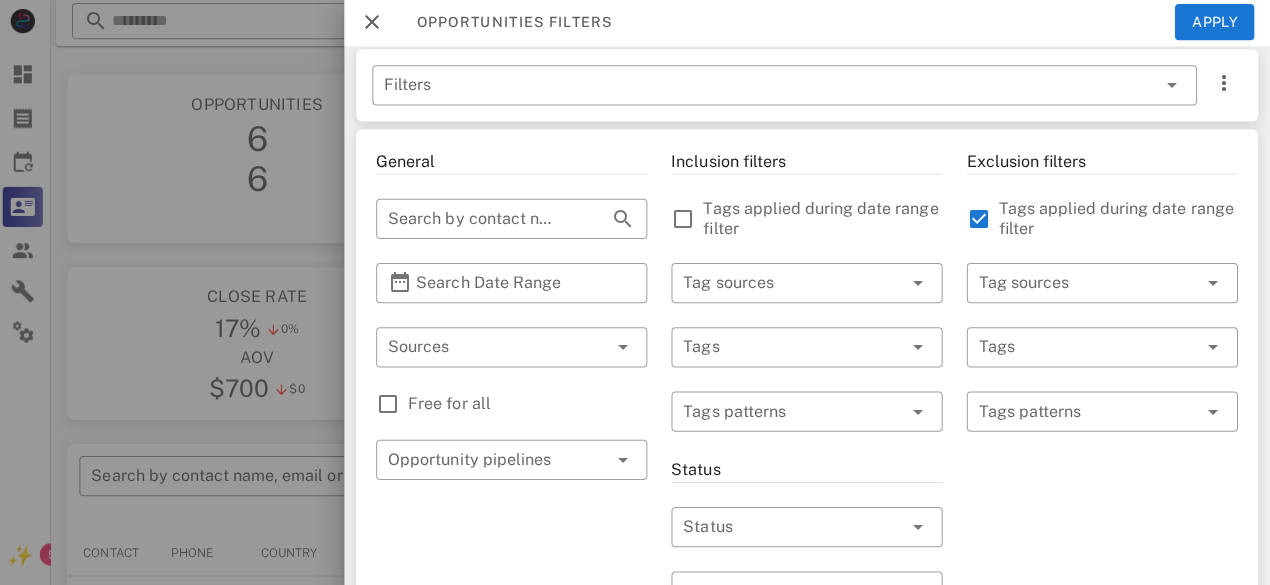 scroll, scrollTop: 0, scrollLeft: 0, axis: both 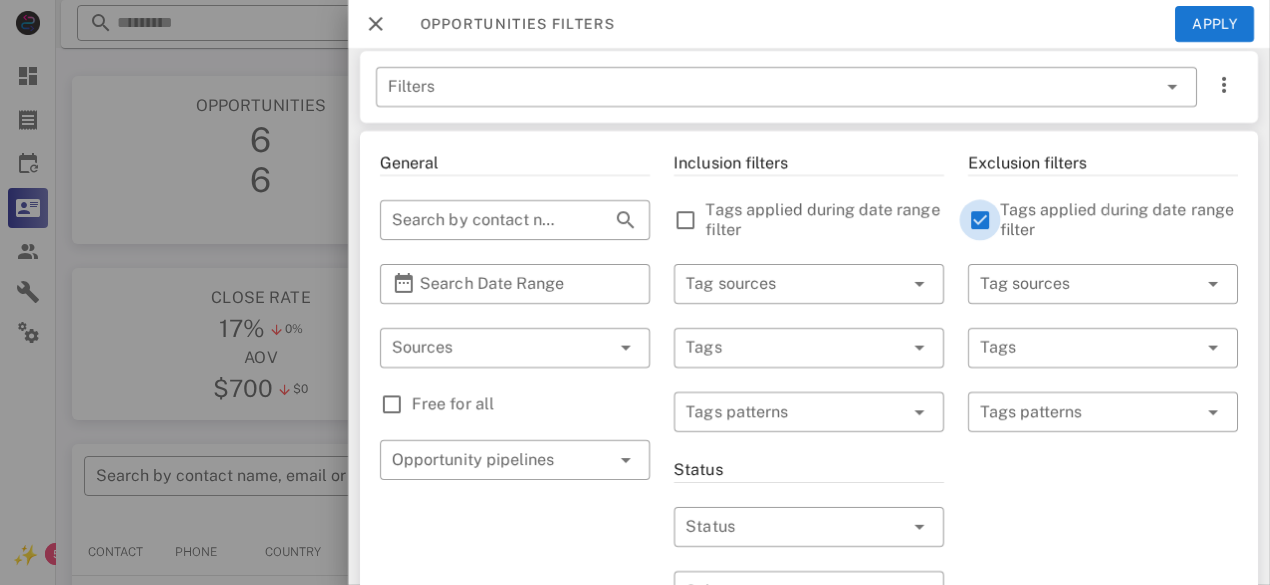 click at bounding box center [980, 220] 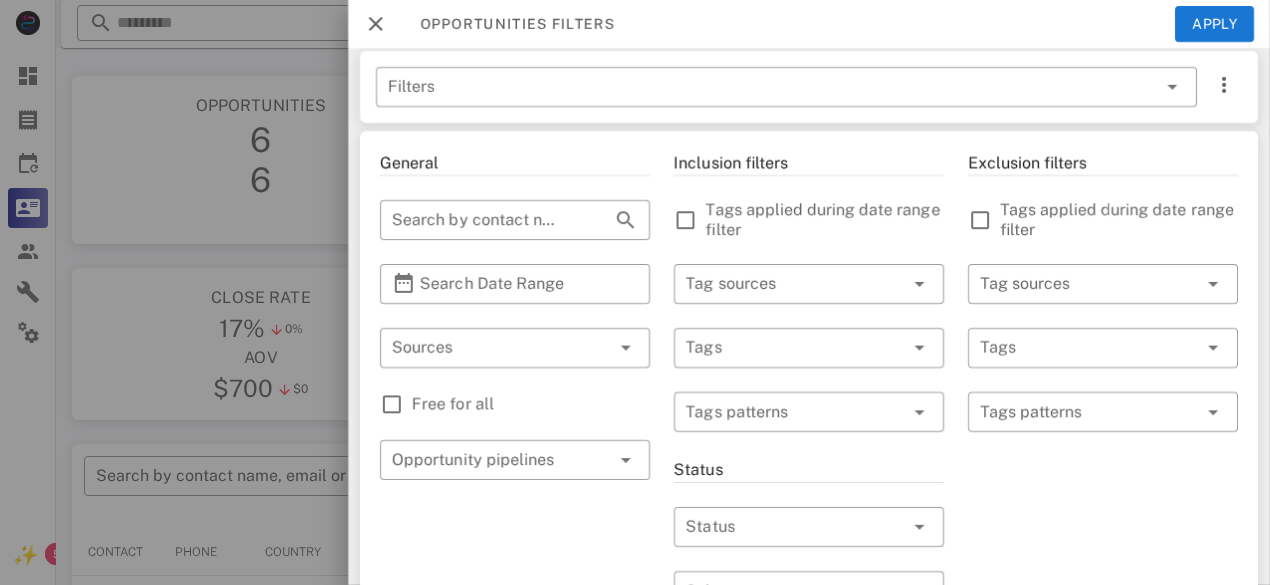 drag, startPoint x: 111, startPoint y: 201, endPoint x: 87, endPoint y: 198, distance: 24.186773 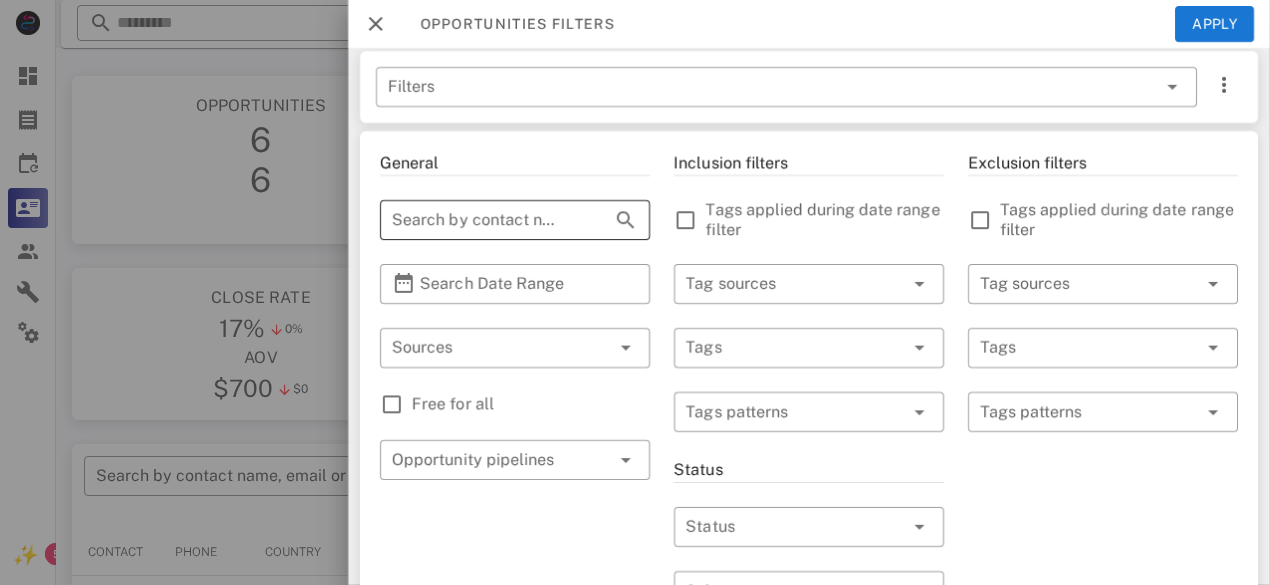 drag, startPoint x: 456, startPoint y: 202, endPoint x: 442, endPoint y: 203, distance: 14.035668 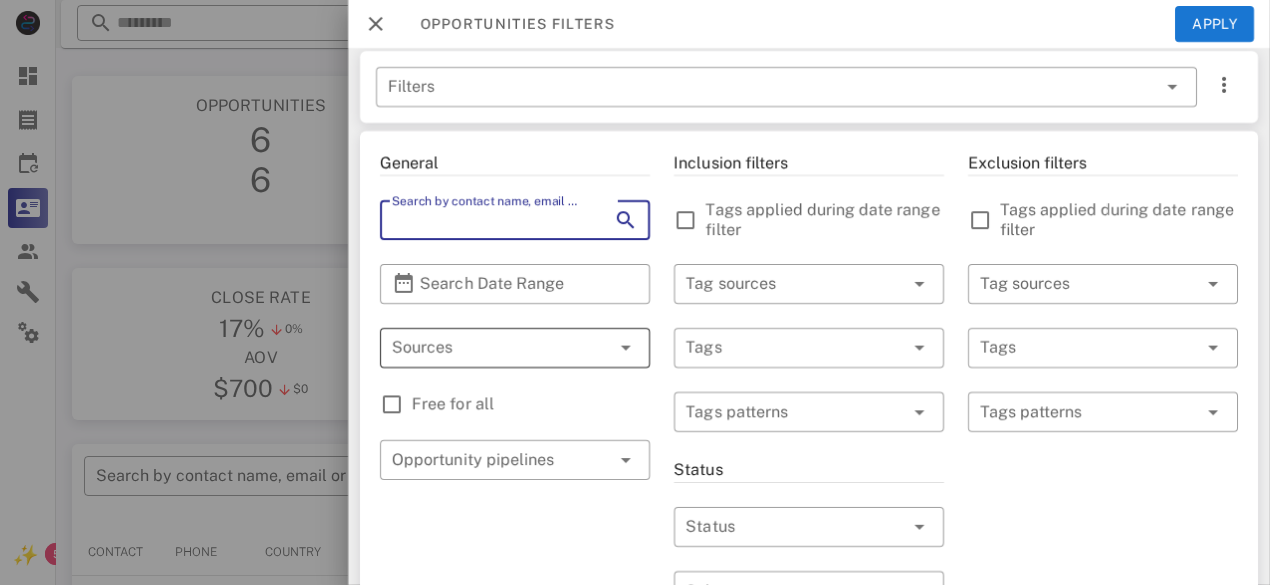 click on "Sources" at bounding box center [515, 348] 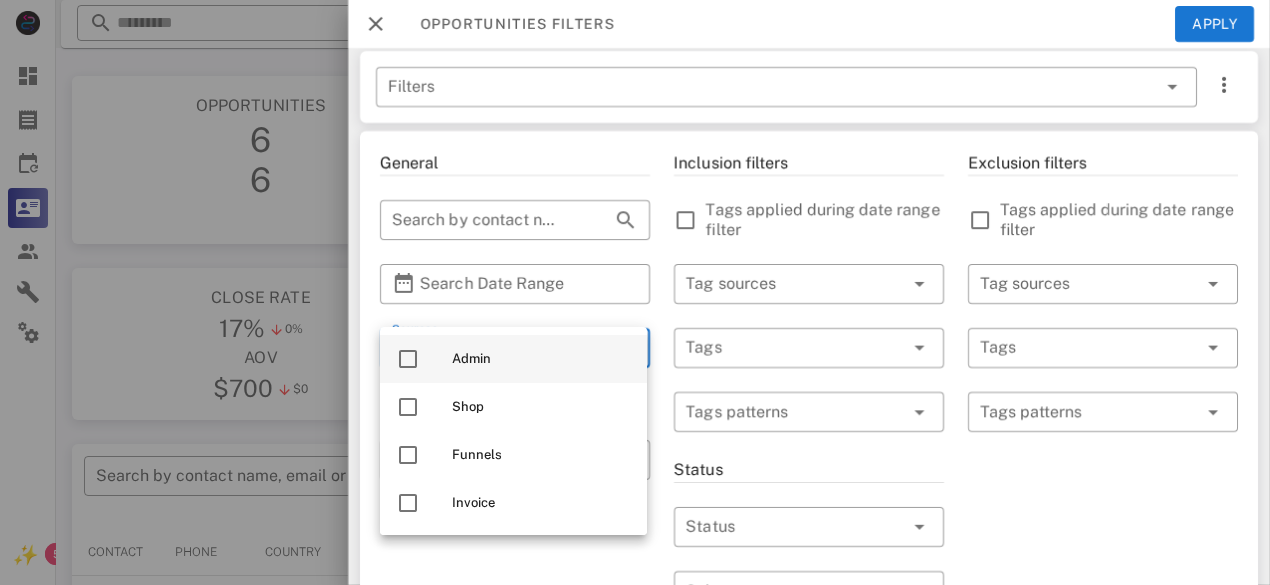 scroll, scrollTop: 1, scrollLeft: 0, axis: vertical 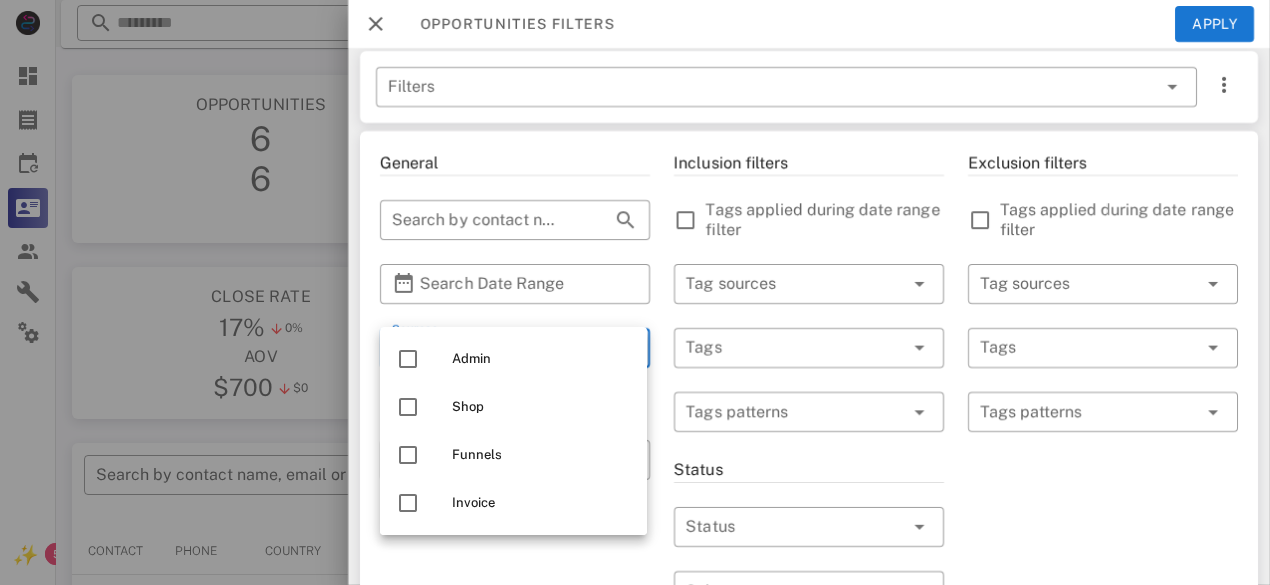click on "General ​ Search by contact name, email or phone ​ Search Date Range ​ Sources Free for all ​ Opportunity pipelines" at bounding box center [515, 708] 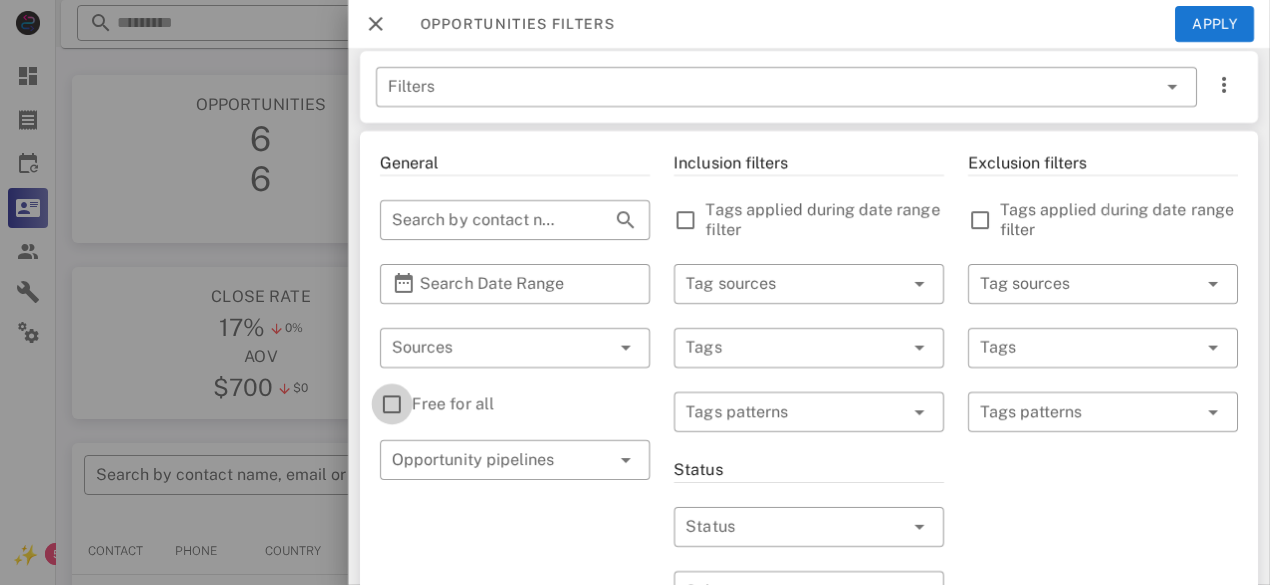 click at bounding box center (392, 404) 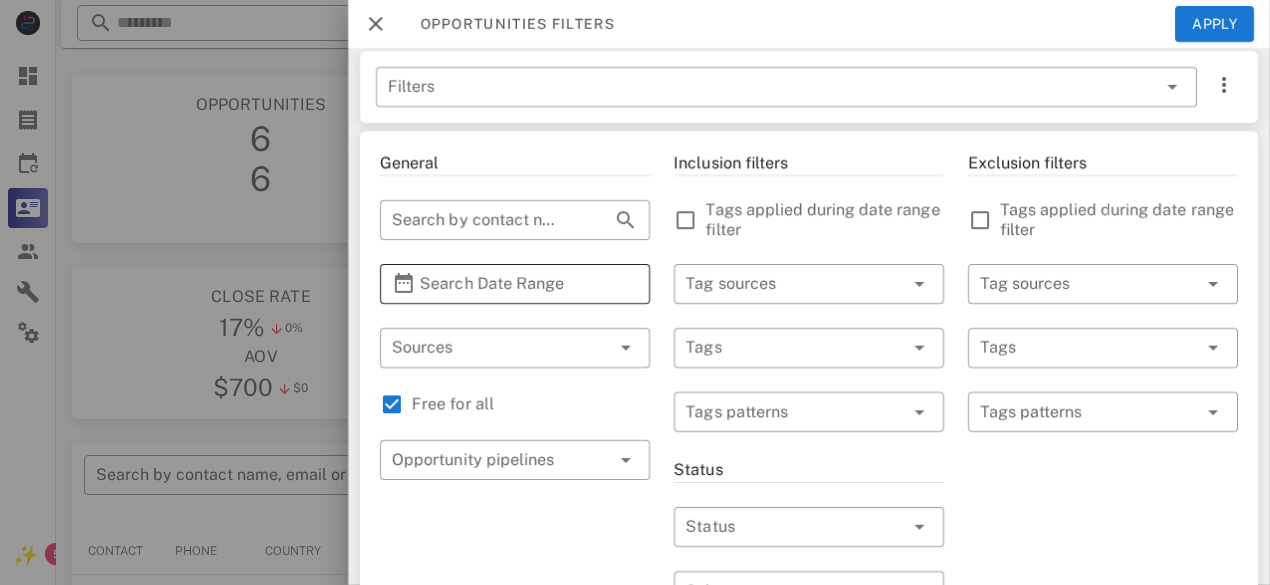 click on "Search Date Range" at bounding box center [515, 284] 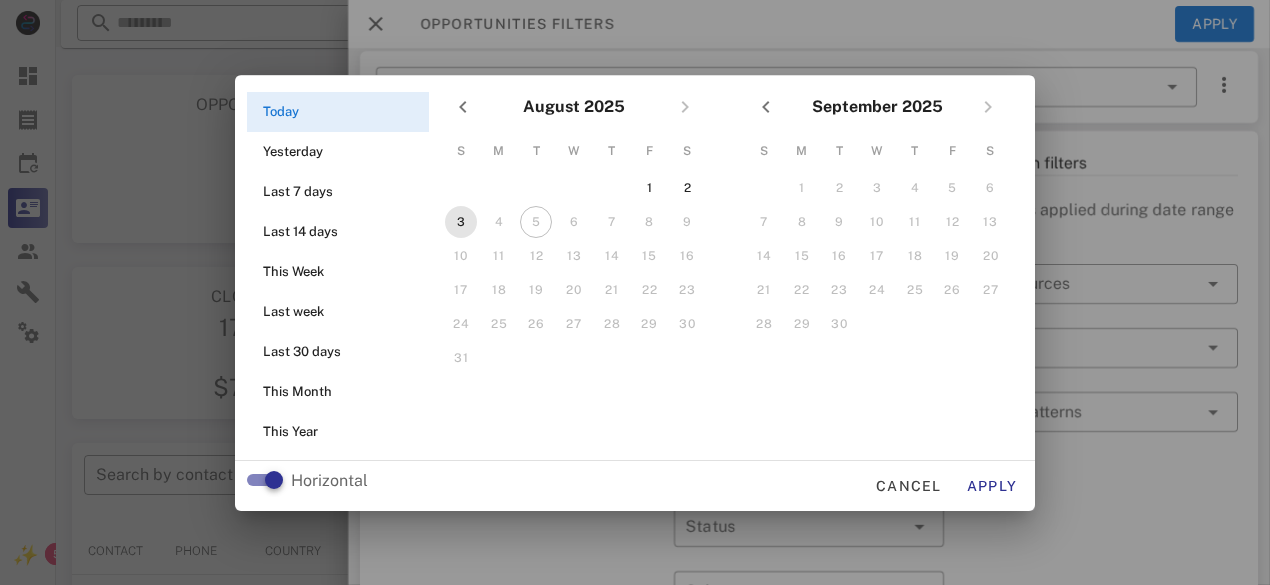 click on "3" at bounding box center (461, 222) 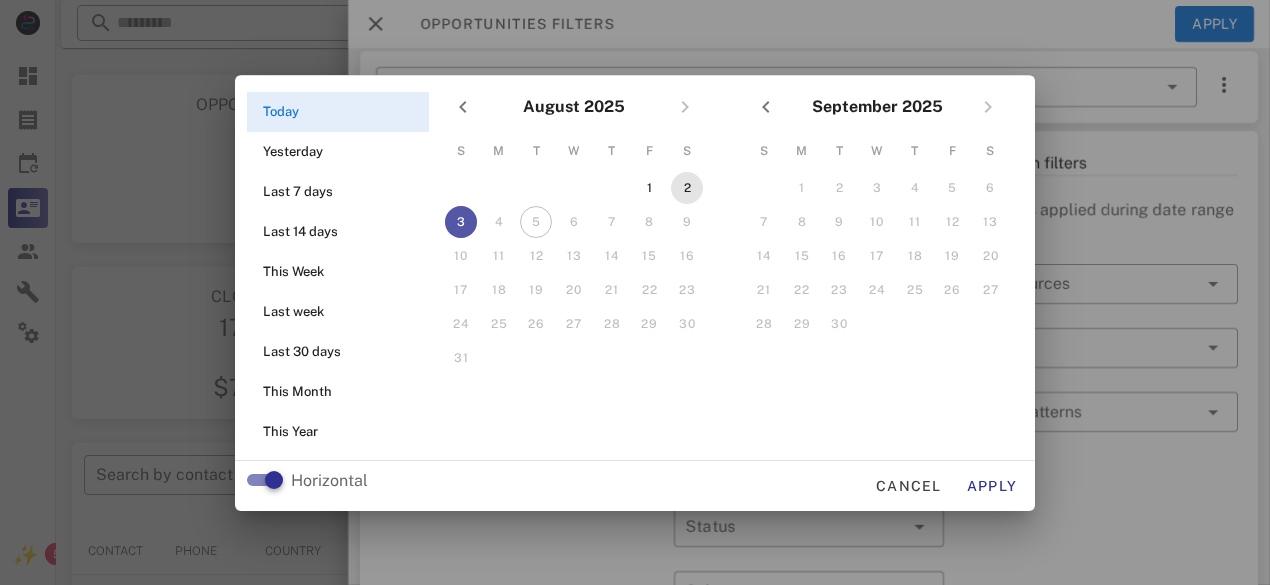 click on "2" at bounding box center [687, 188] 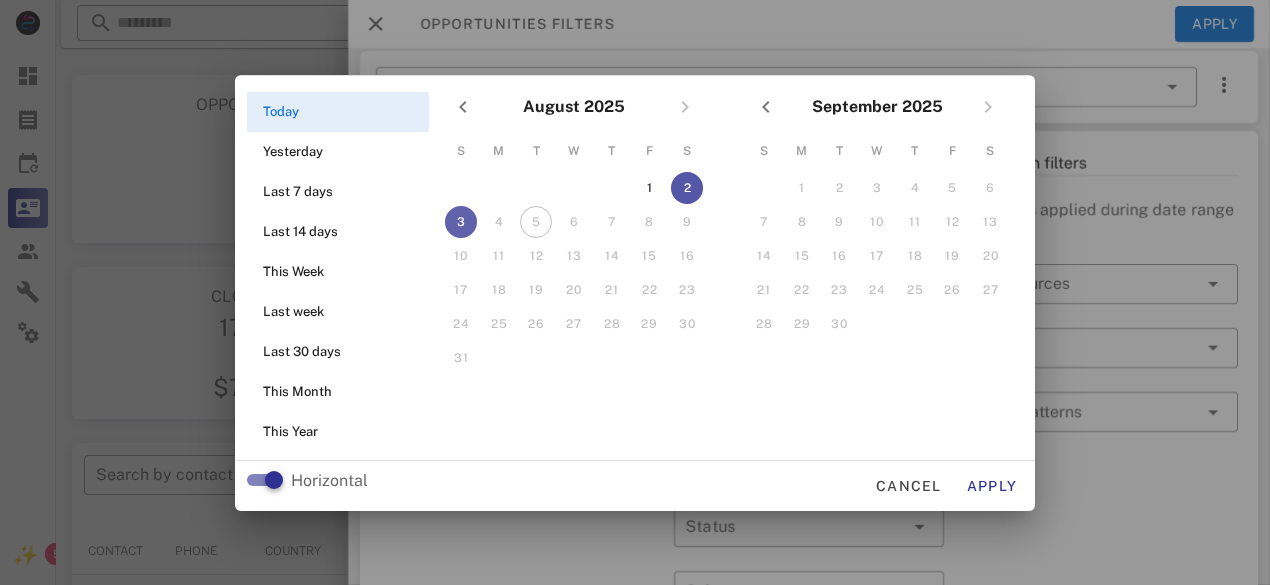 click on "3" at bounding box center [461, 222] 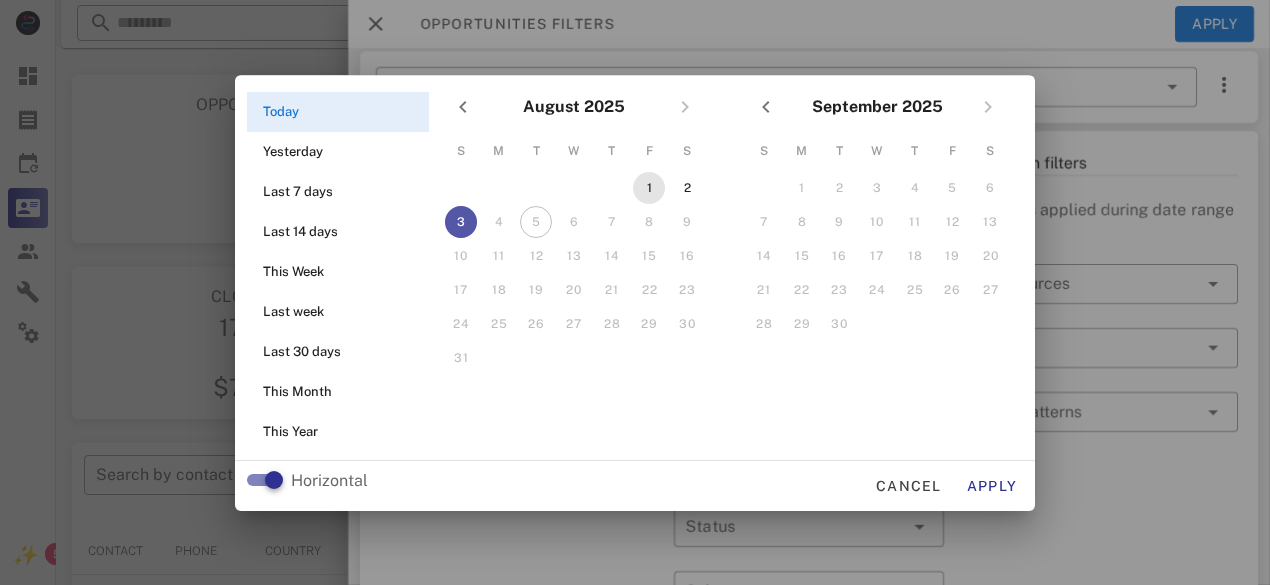 click on "1" at bounding box center (649, 188) 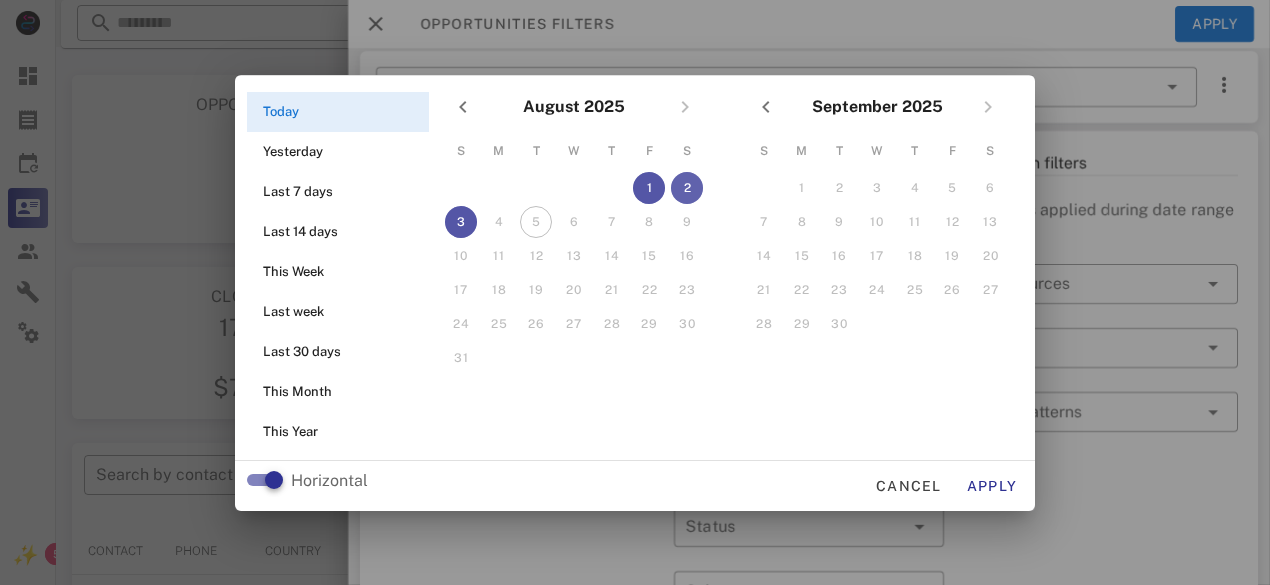 click on "2" at bounding box center (687, 188) 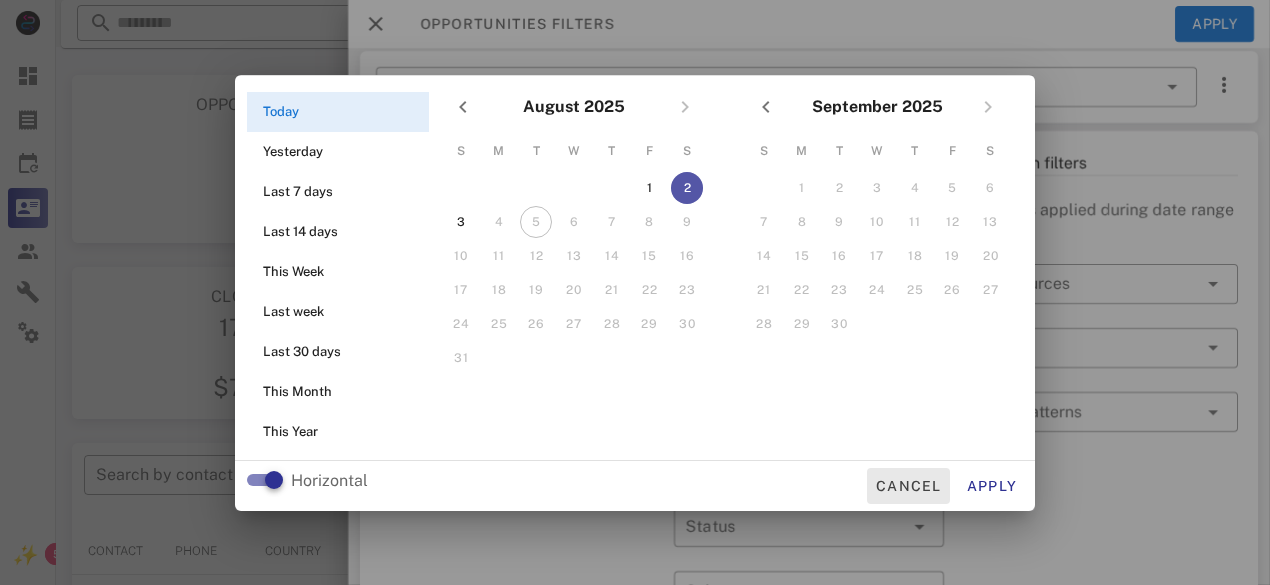 click on "Cancel" at bounding box center [908, 486] 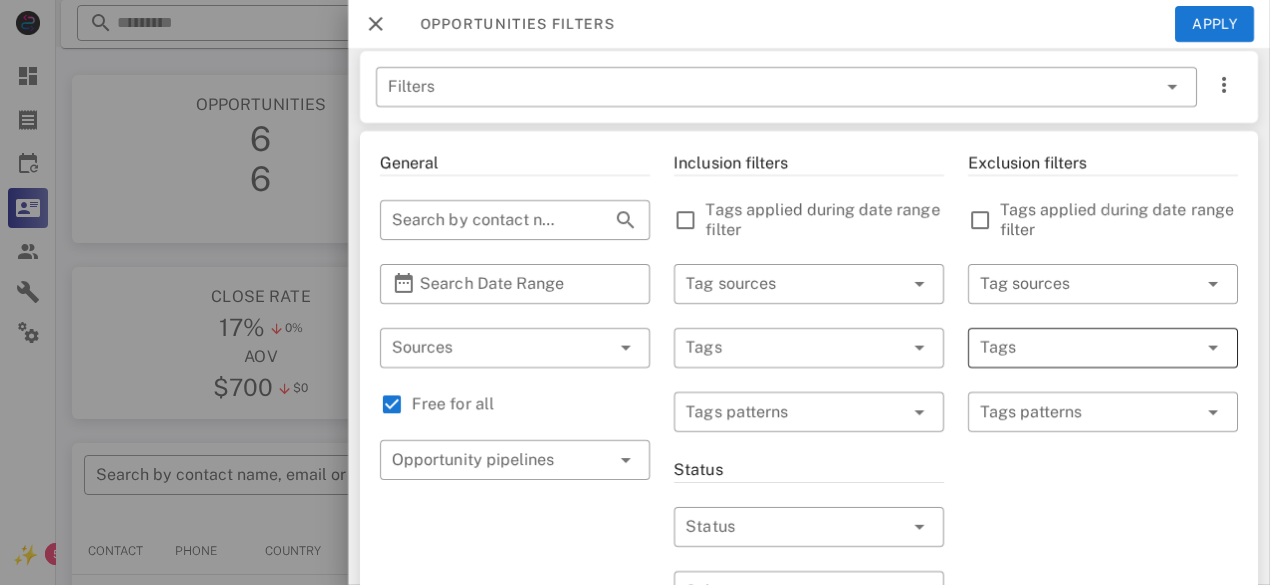 click at bounding box center [1075, 348] 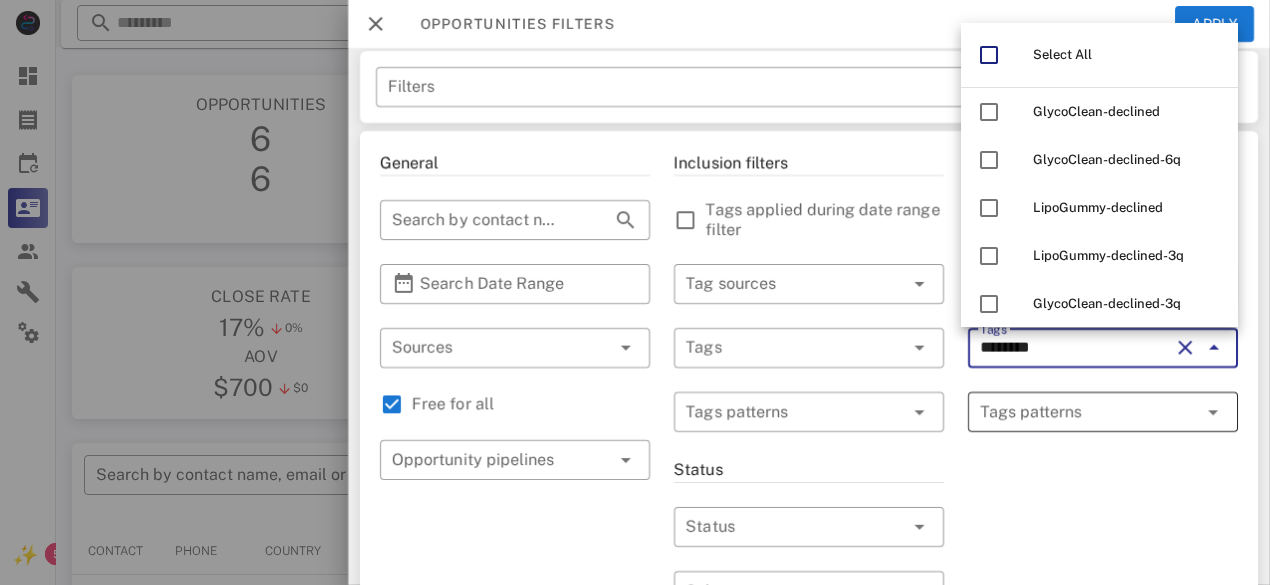 drag, startPoint x: 995, startPoint y: 342, endPoint x: 1070, endPoint y: 428, distance: 114.1096 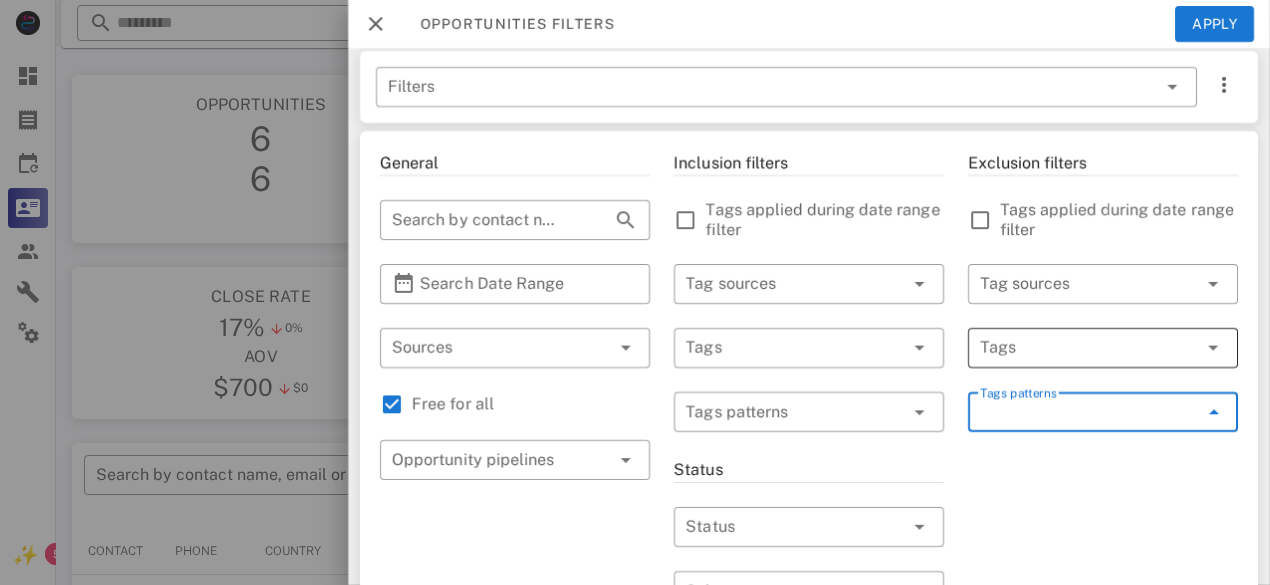 click at bounding box center (1075, 348) 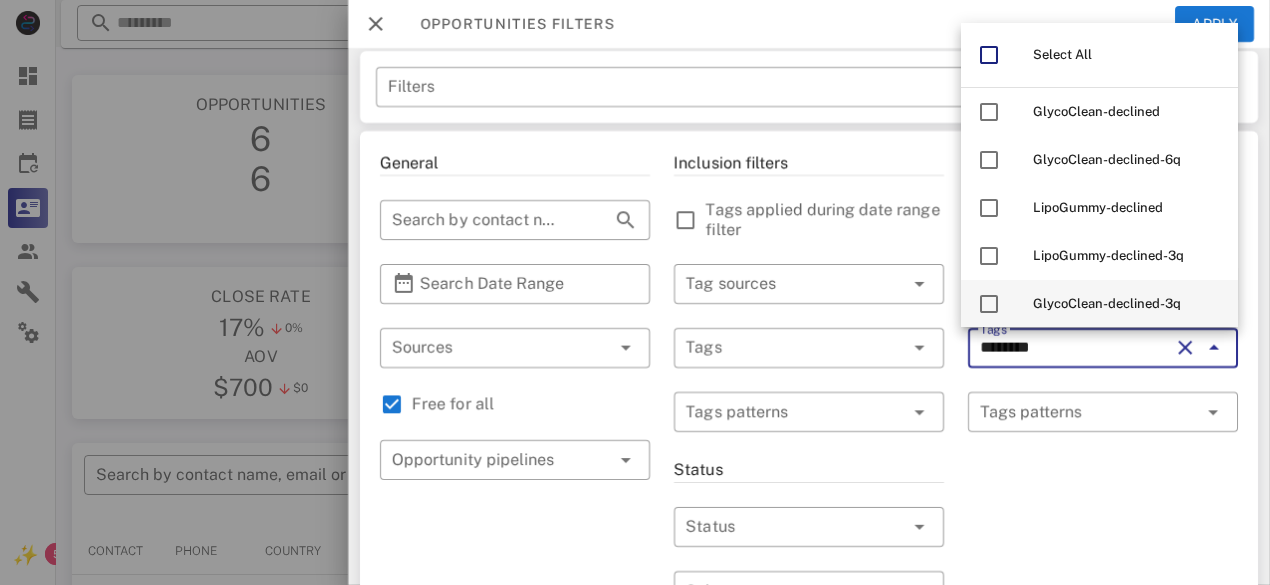 type on "********" 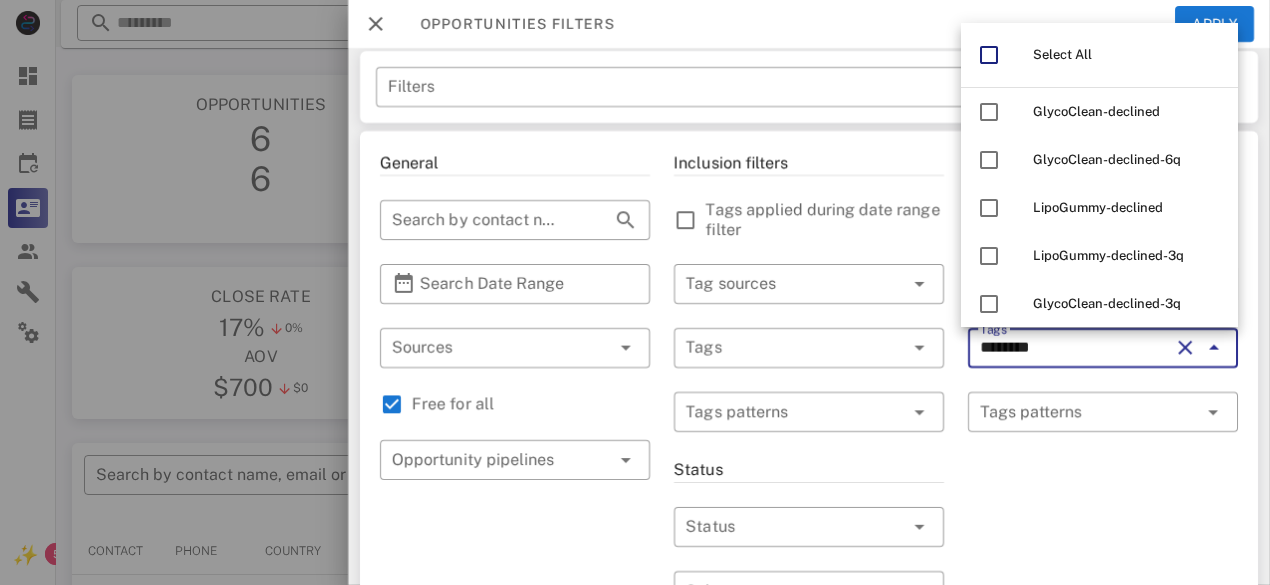 click on "​ Tags patterns" at bounding box center (1103, 425) 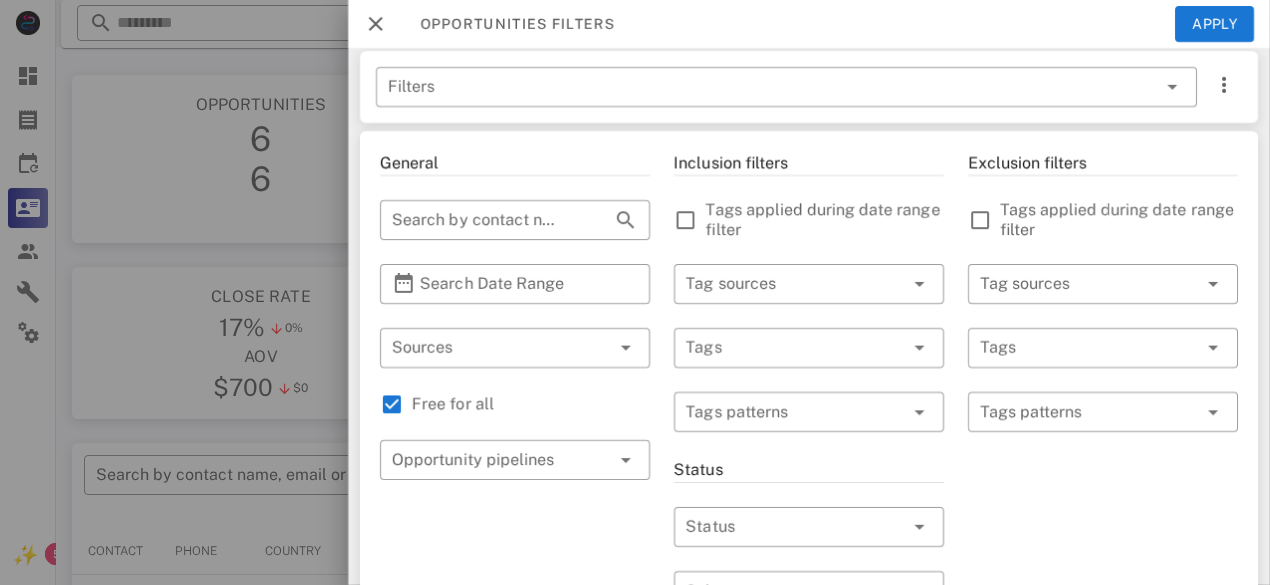 scroll, scrollTop: 3, scrollLeft: 0, axis: vertical 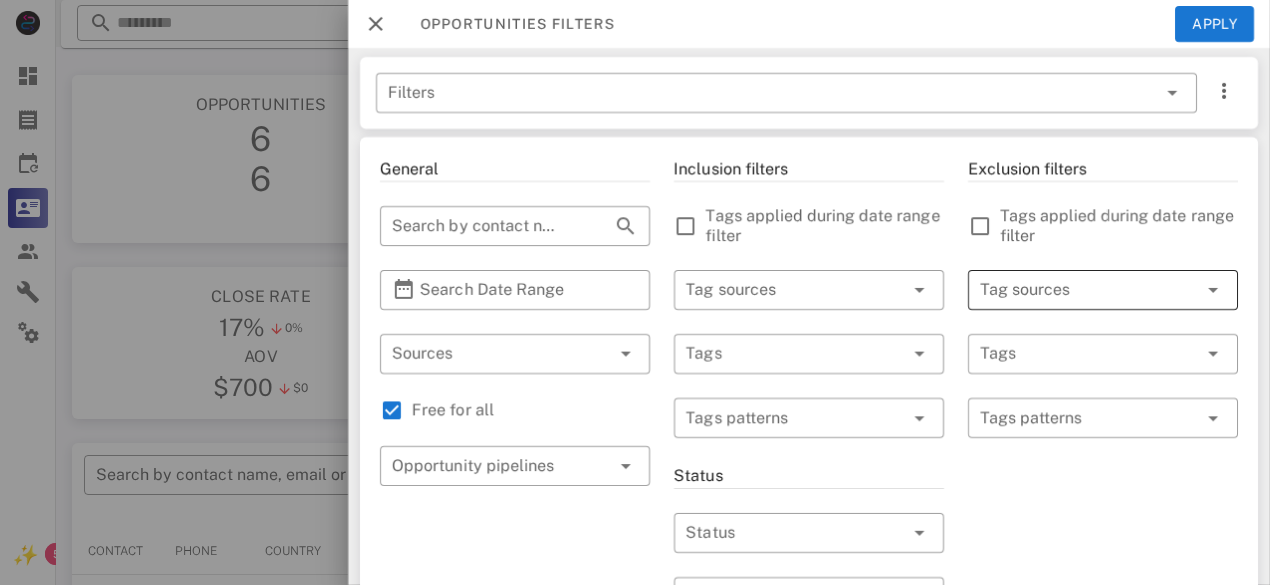 click at bounding box center [1075, 290] 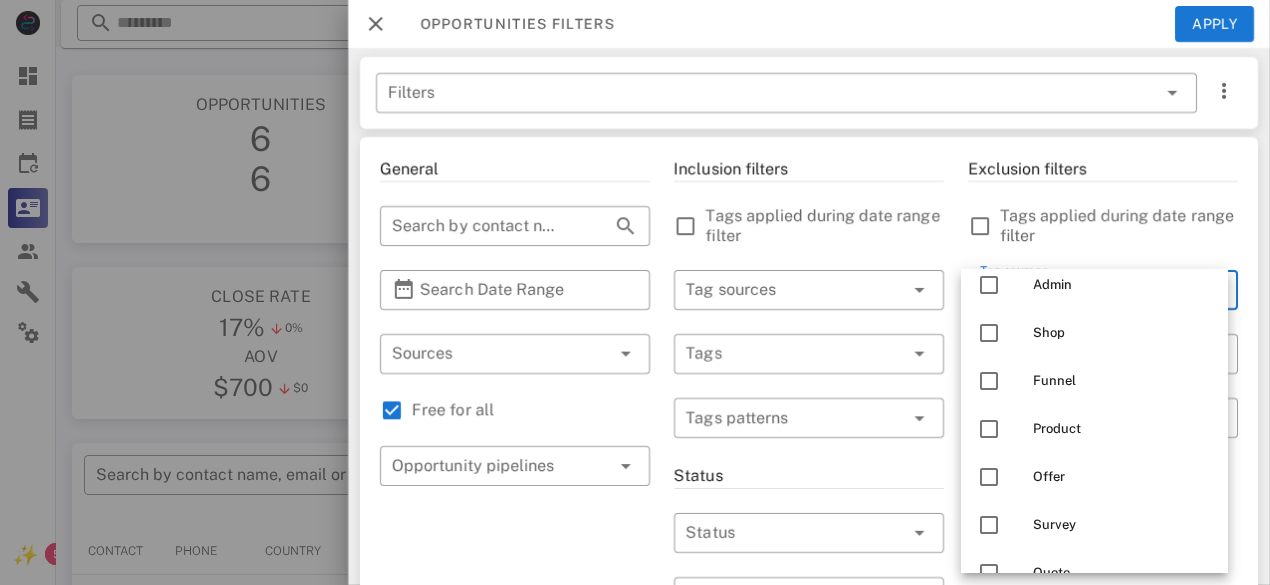scroll, scrollTop: 17, scrollLeft: 0, axis: vertical 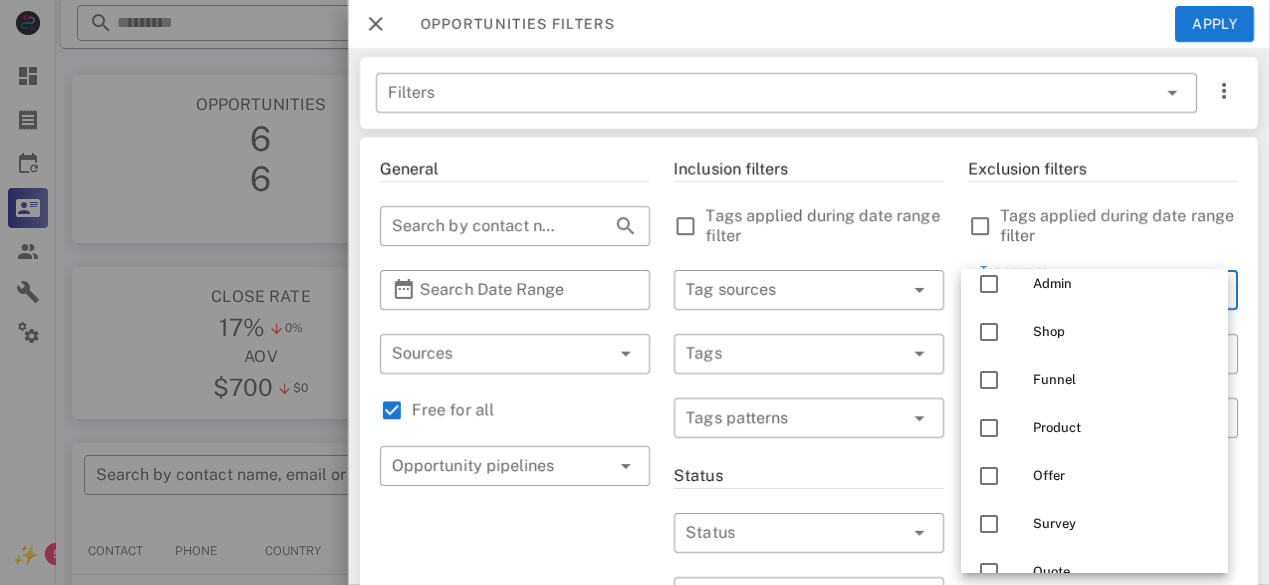 click on "Tags applied during date range filter" at bounding box center (1119, 226) 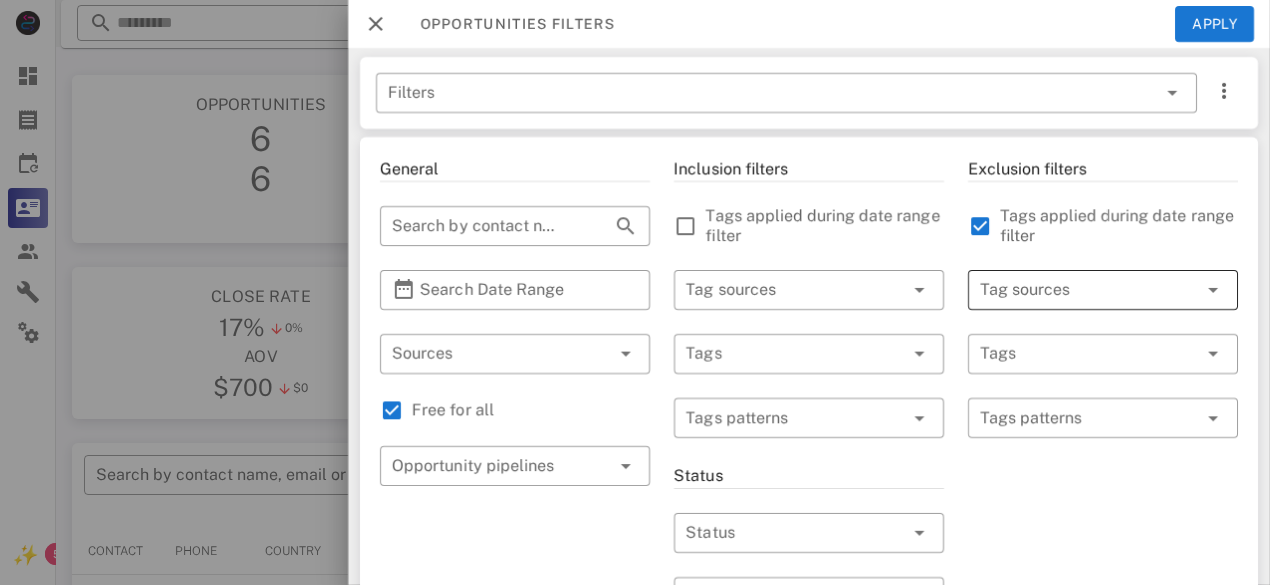 click at bounding box center [1075, 290] 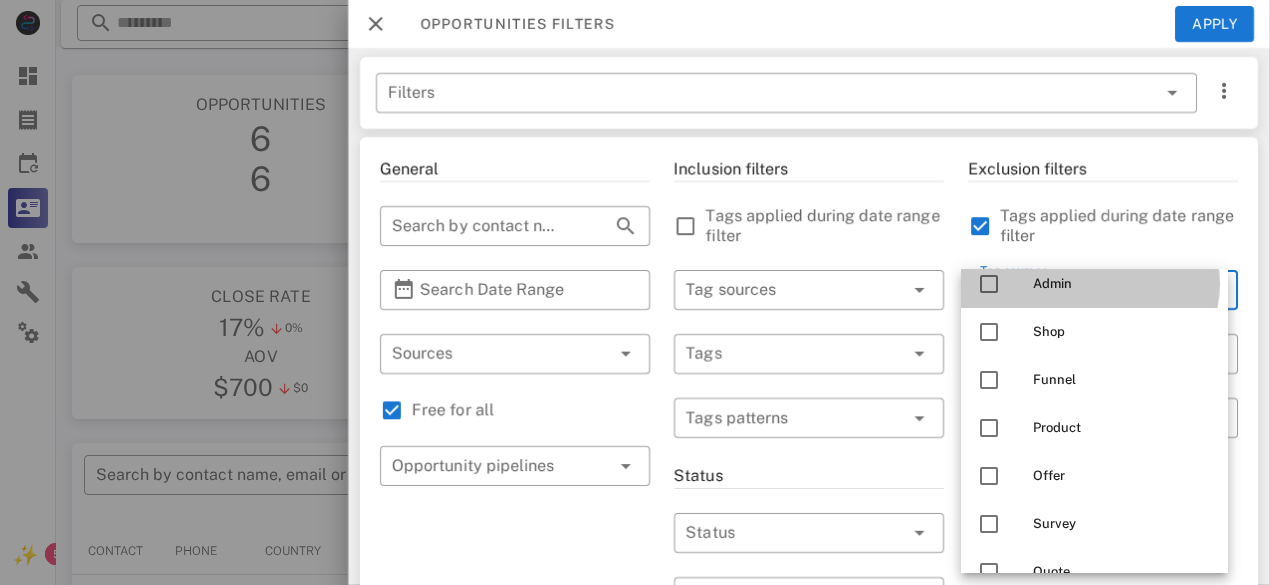 click on "Admin" at bounding box center [1122, 284] 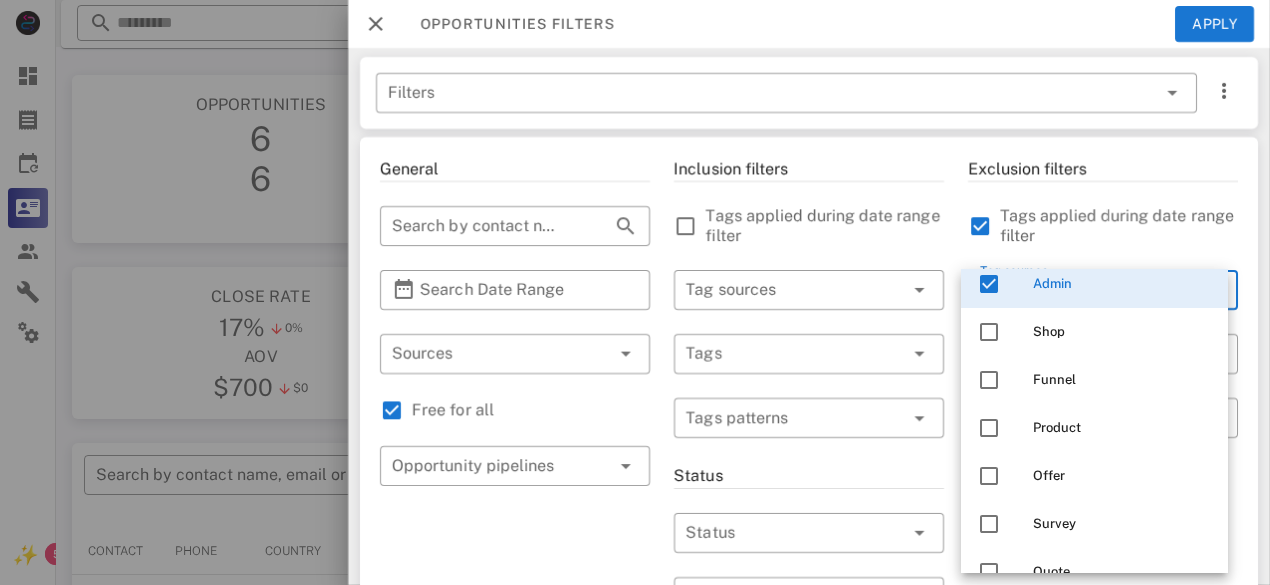drag, startPoint x: 1044, startPoint y: 279, endPoint x: 1021, endPoint y: 252, distance: 35.468296 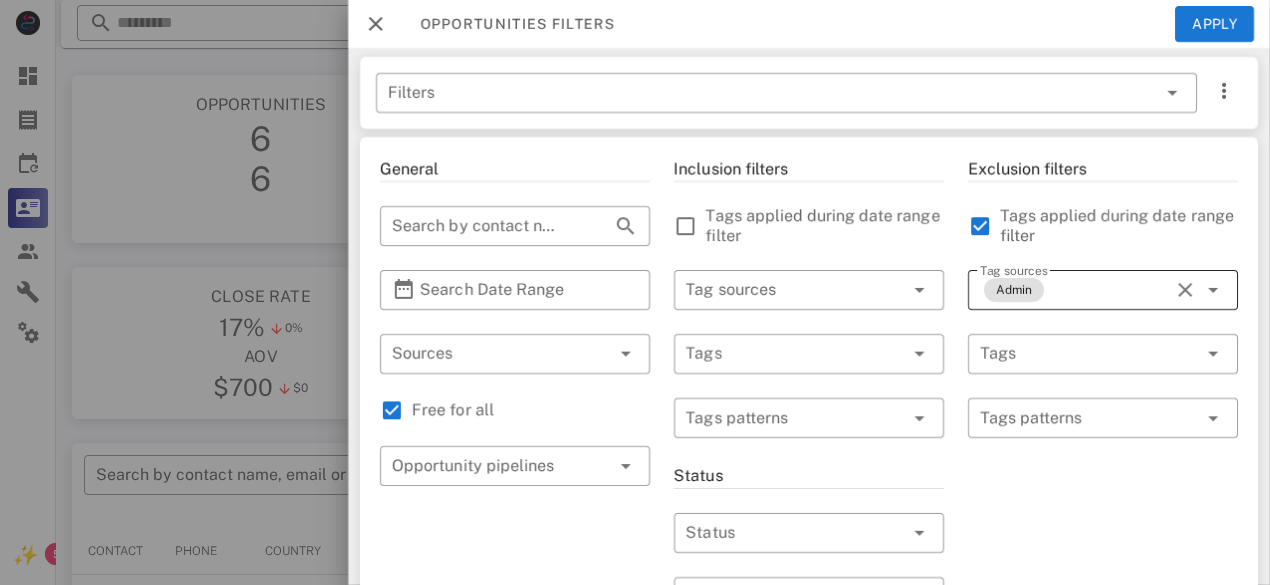 click on "Admin" at bounding box center (1075, 290) 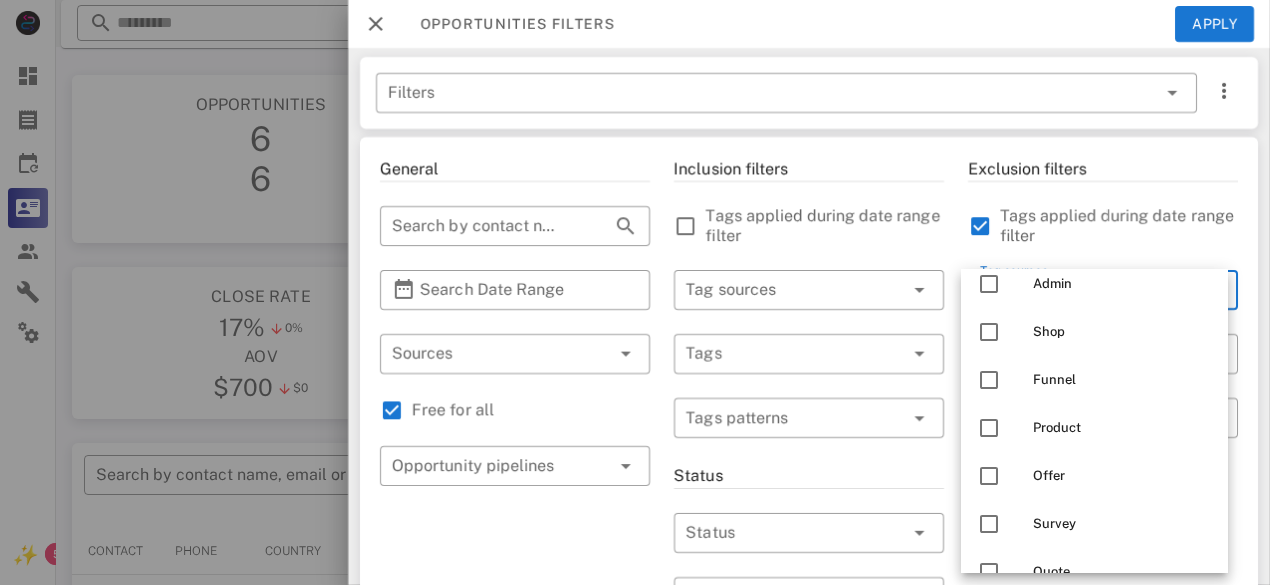 click on "Tags applied during date range filter" at bounding box center (1119, 226) 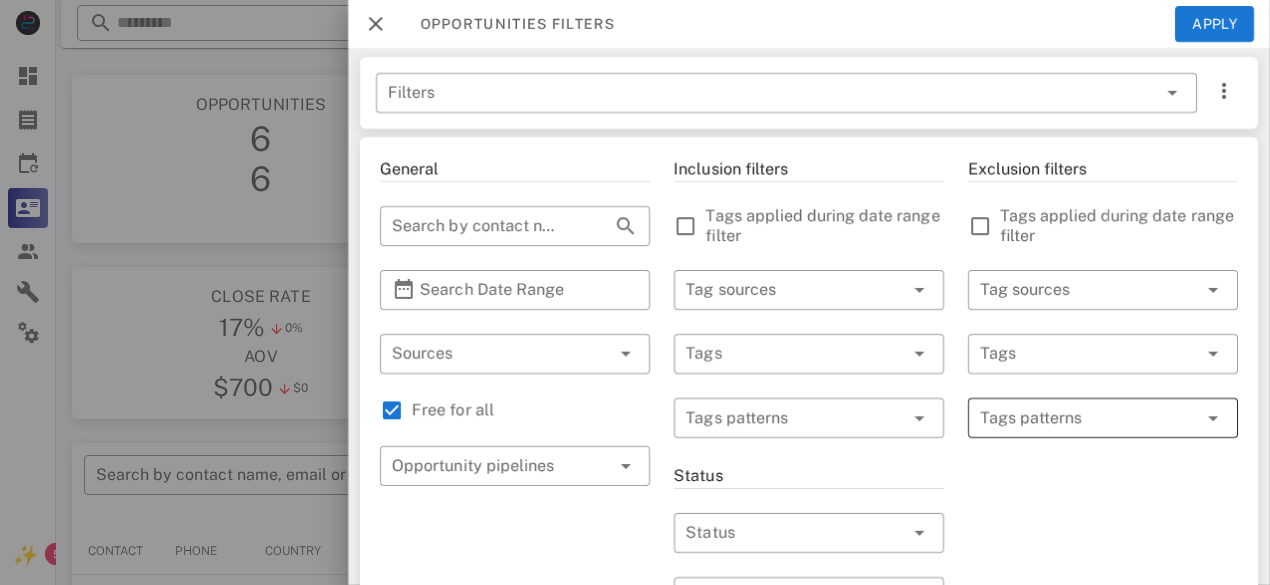 click at bounding box center (1089, 418) 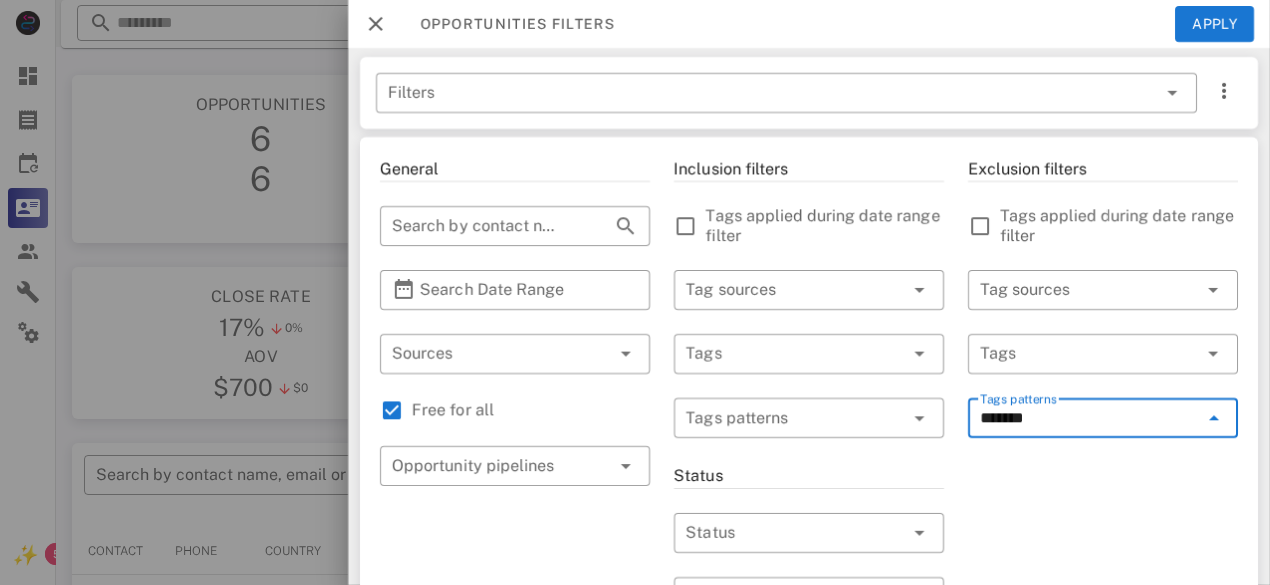 type on "********" 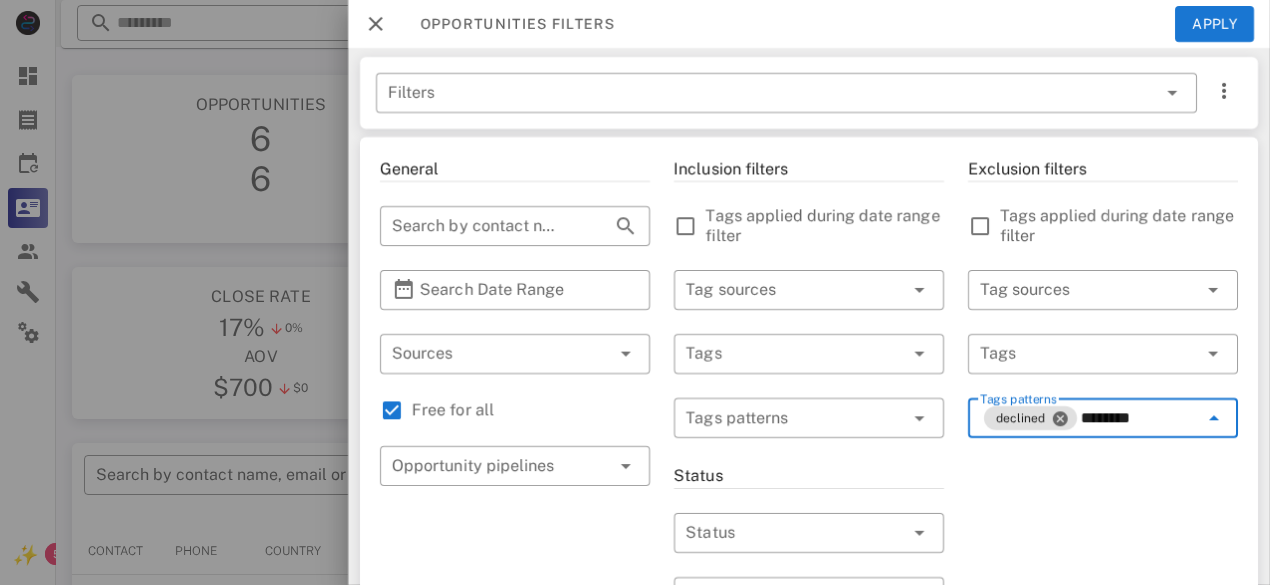 type on "*********" 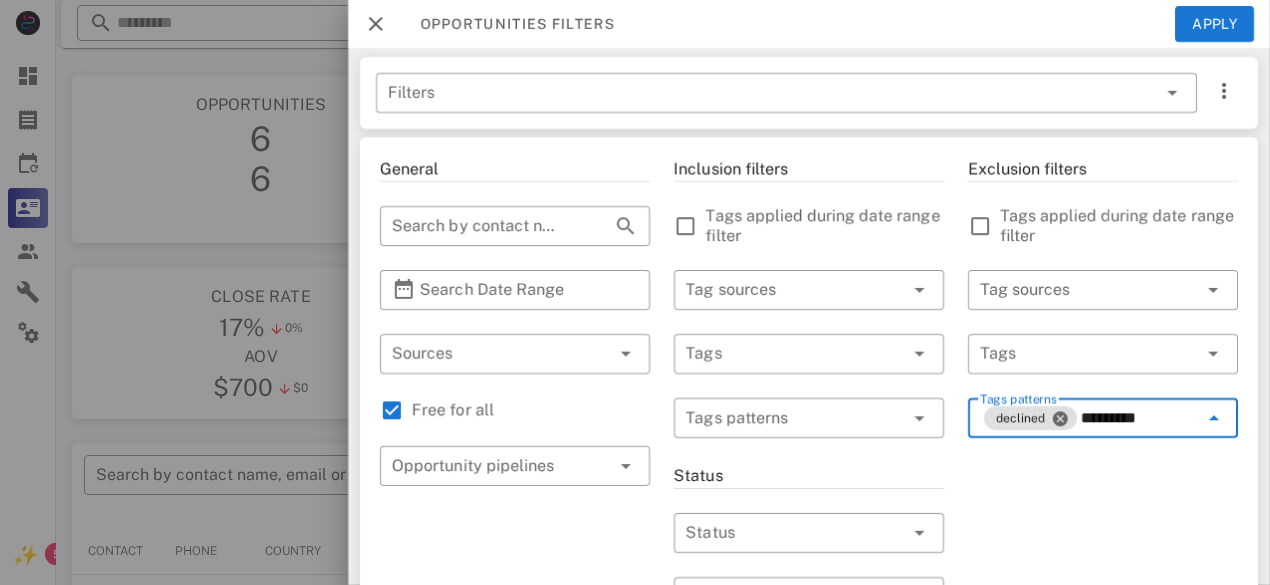 type 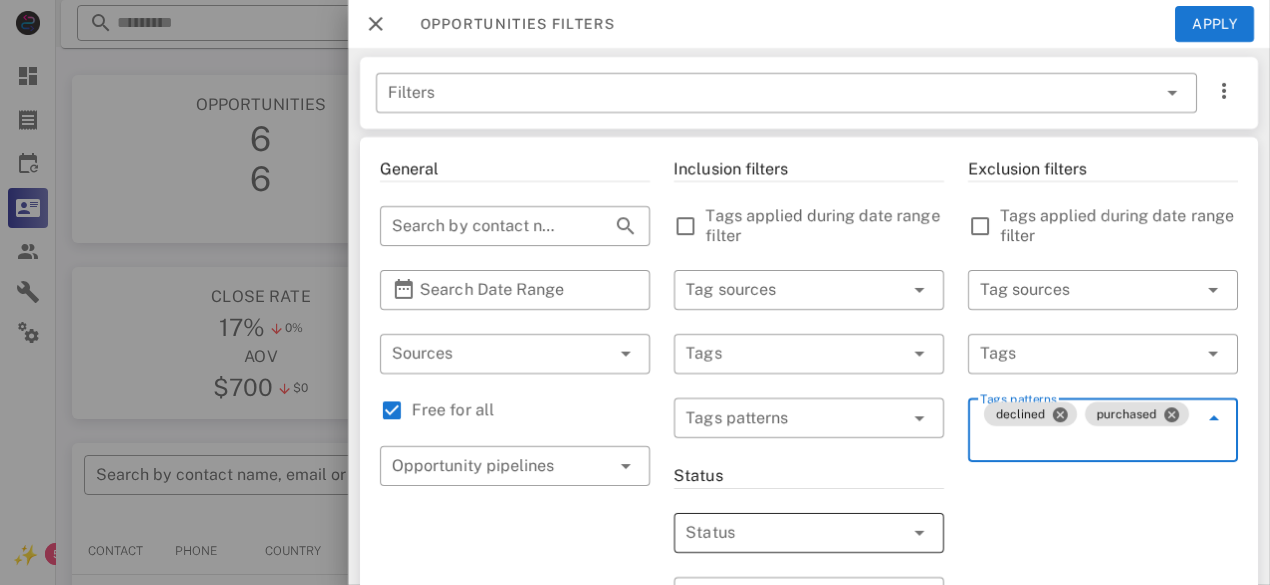 click at bounding box center (781, 533) 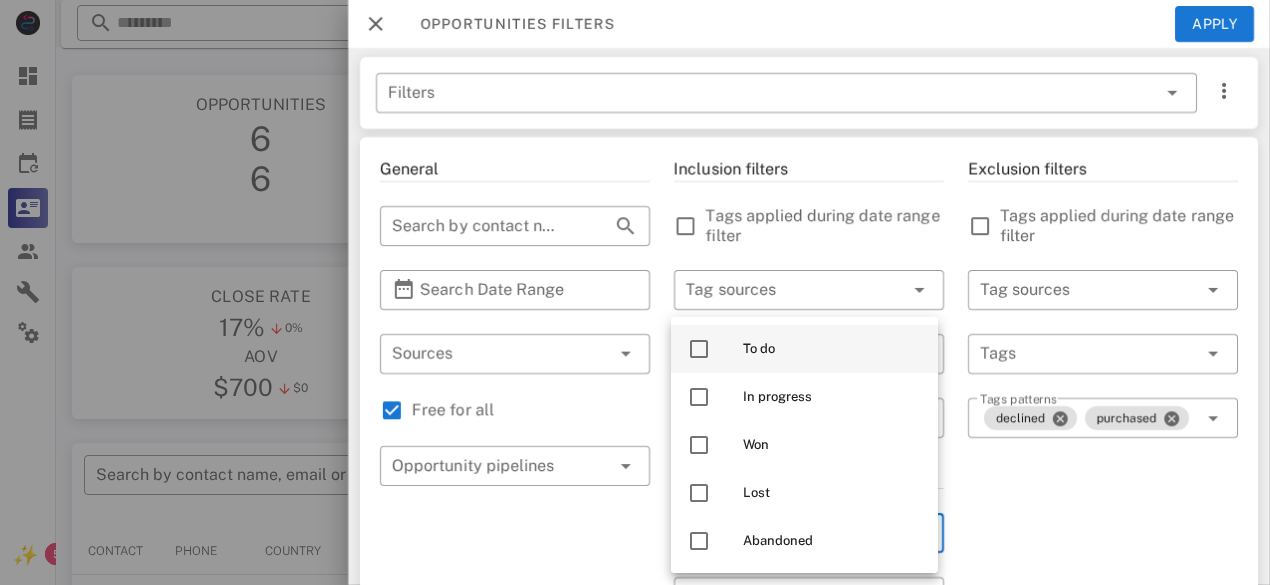 click on "To do" at bounding box center [832, 349] 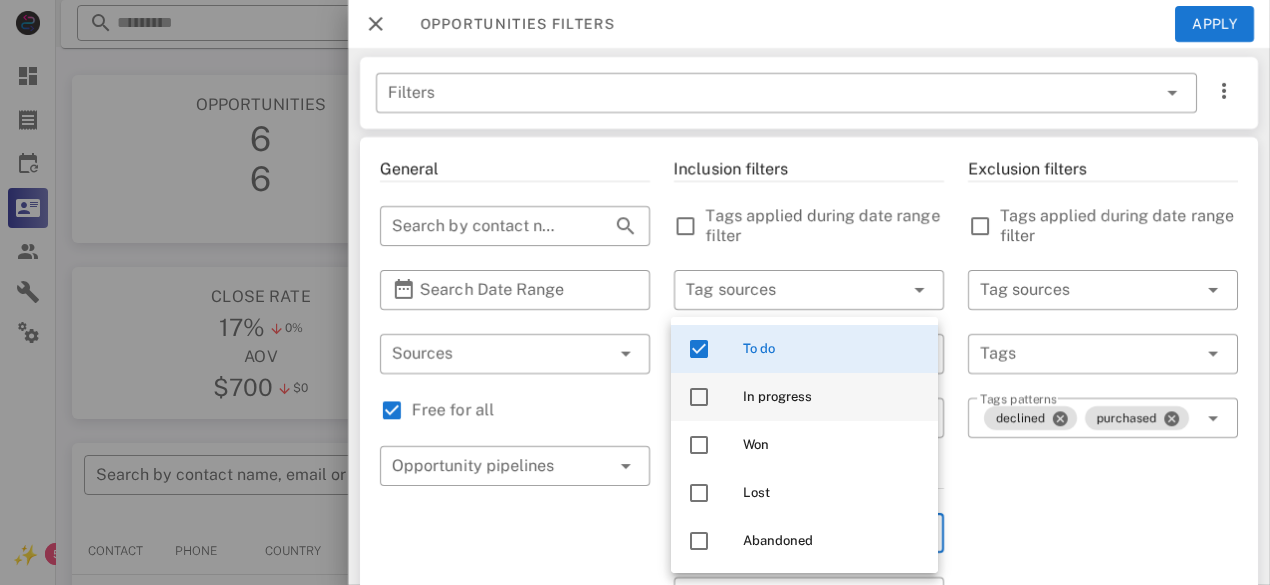 click on "In progress" at bounding box center (832, 397) 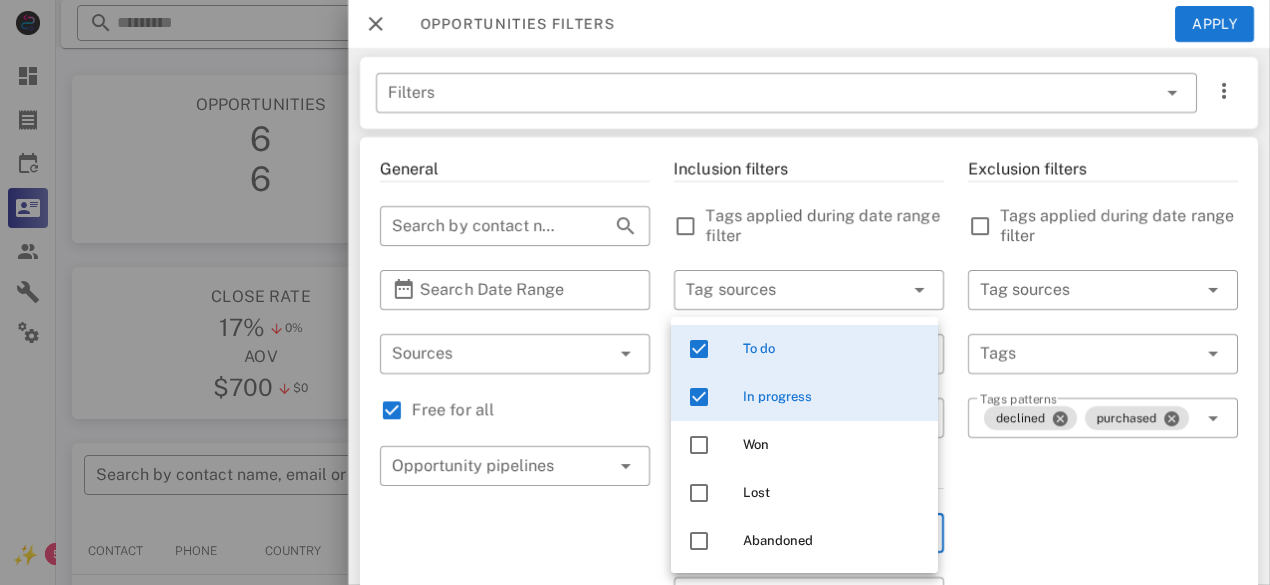 click on "Exclusion filters Tags applied during date range filter ​ Tag sources ​ Tags ​ Tags patterns declined purchased" at bounding box center (1103, 714) 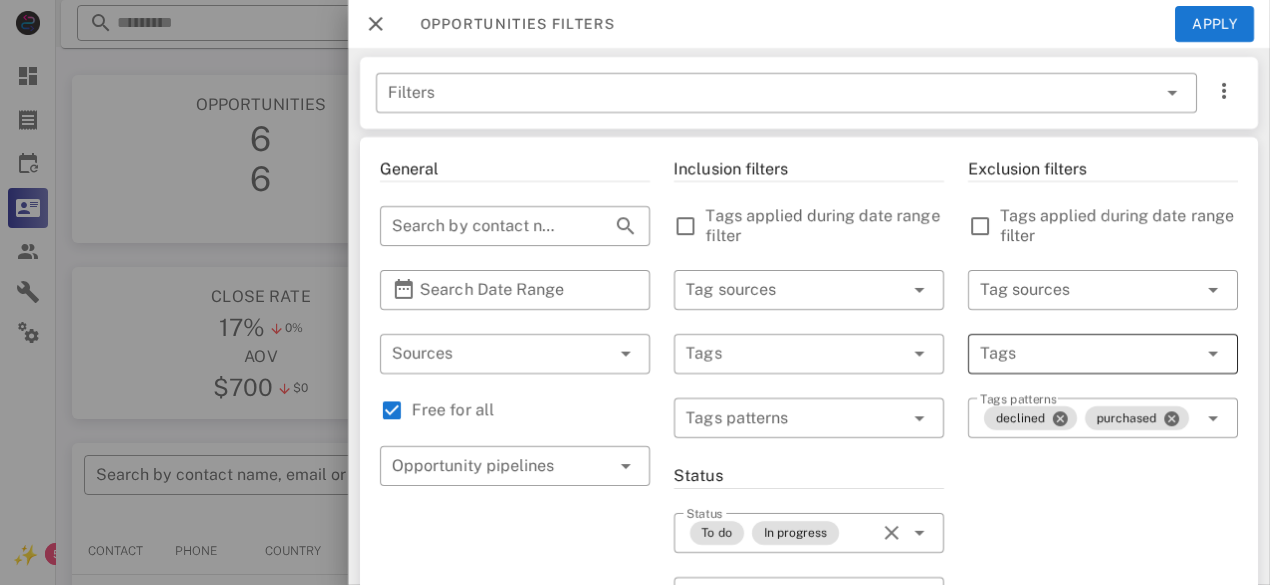 click at bounding box center [1075, 354] 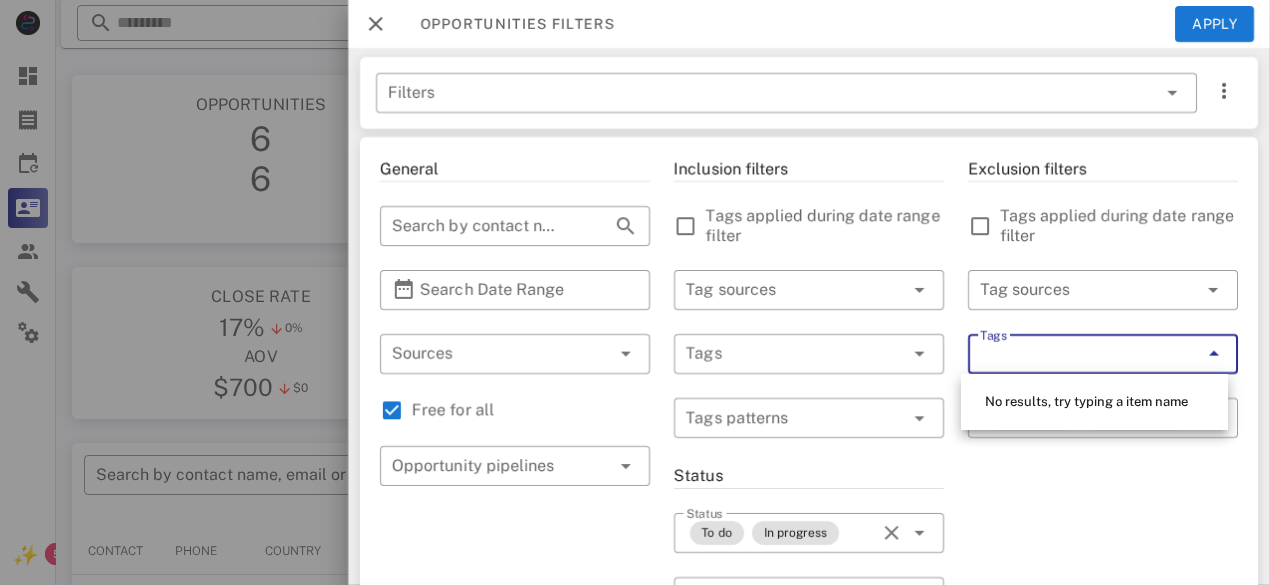 click on "Tags" at bounding box center (1075, 354) 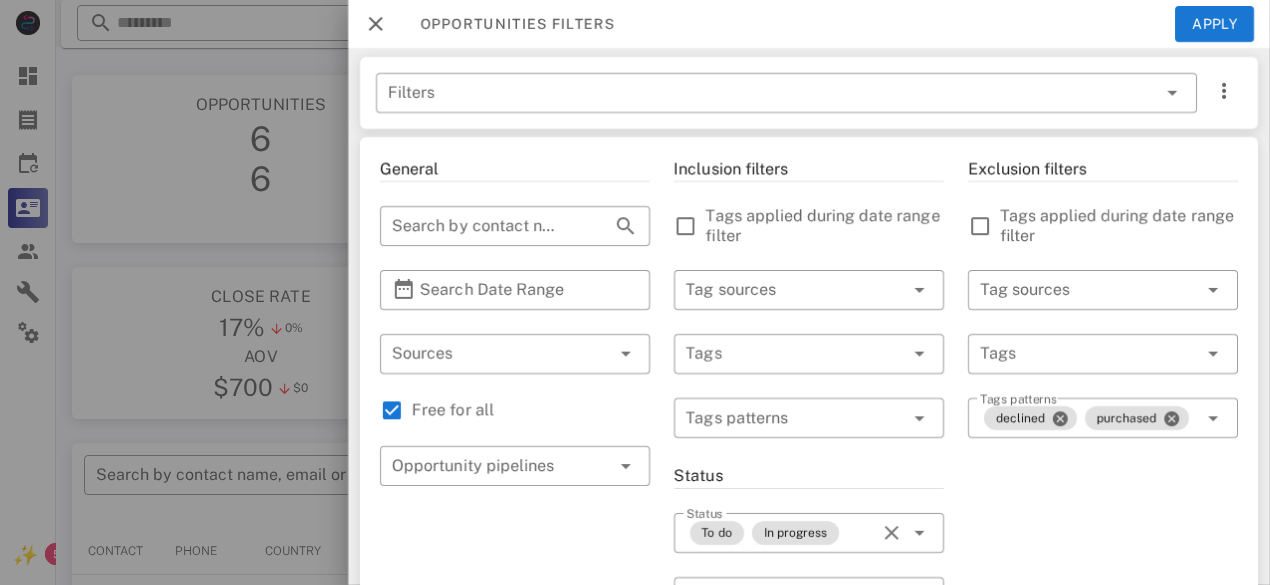 click on "General ​ Search by contact name, email or phone ​ Search Date Range ​ Sources Free for all ​ Opportunity pipelines" at bounding box center (515, 714) 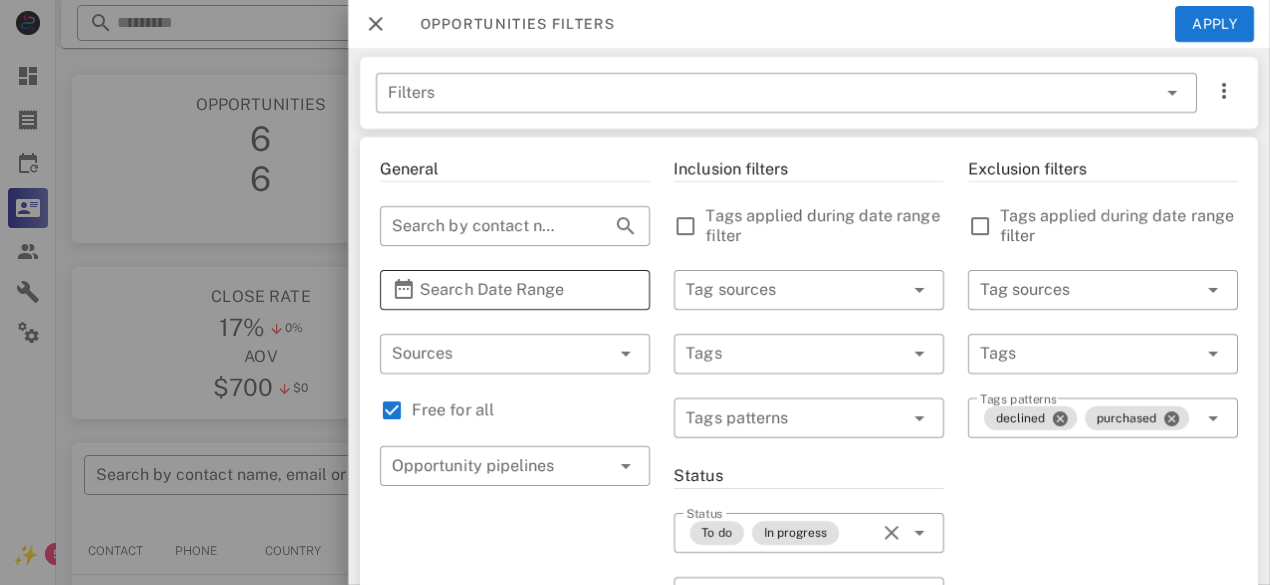 click on "Search Date Range" at bounding box center (515, 290) 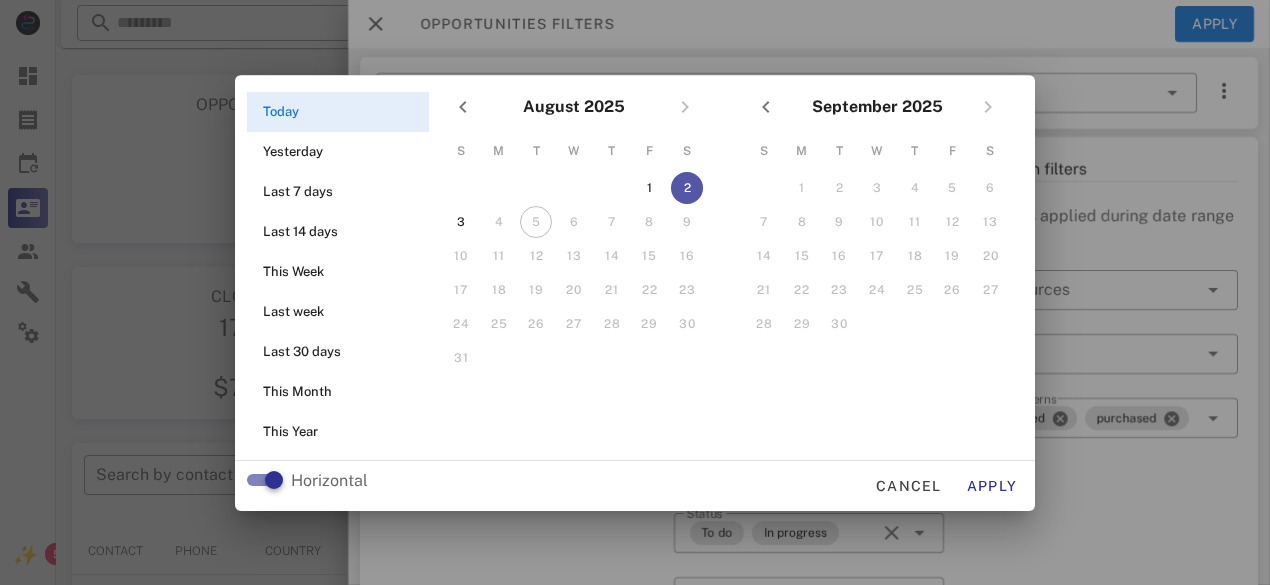 click on "20" at bounding box center (574, 290) 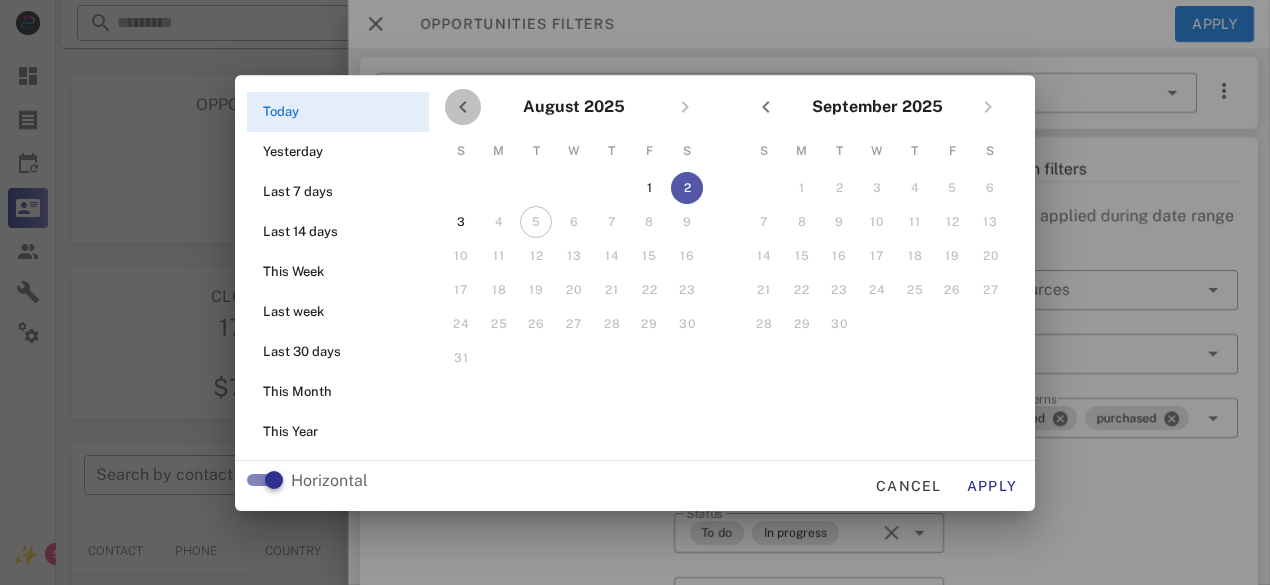 click at bounding box center (463, 107) 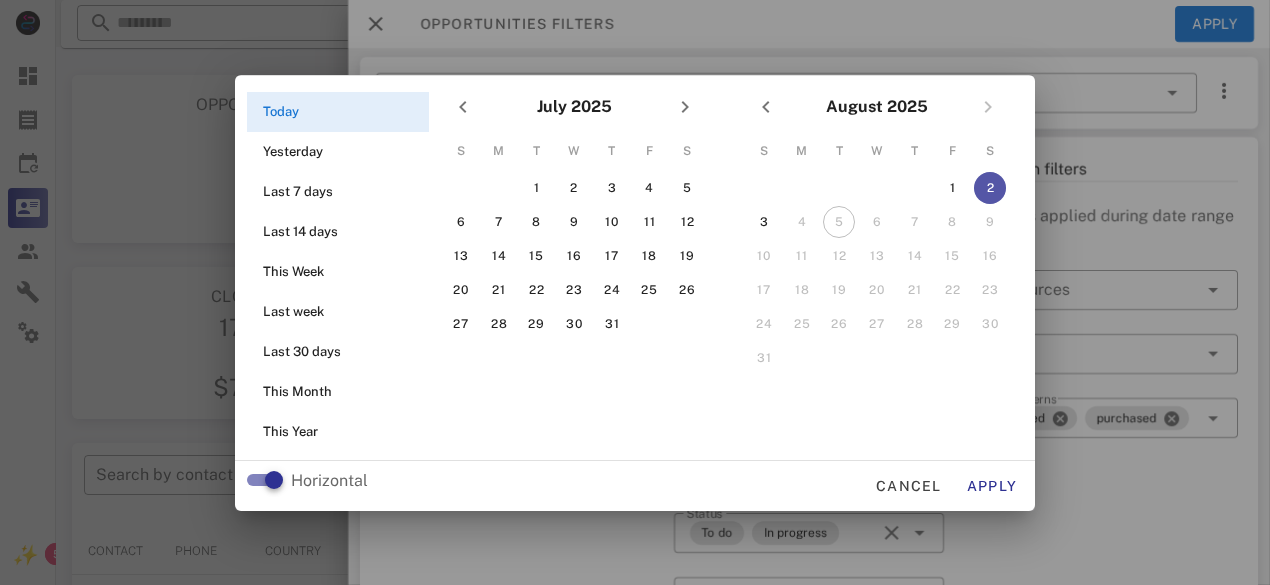 click on "17" at bounding box center [612, 256] 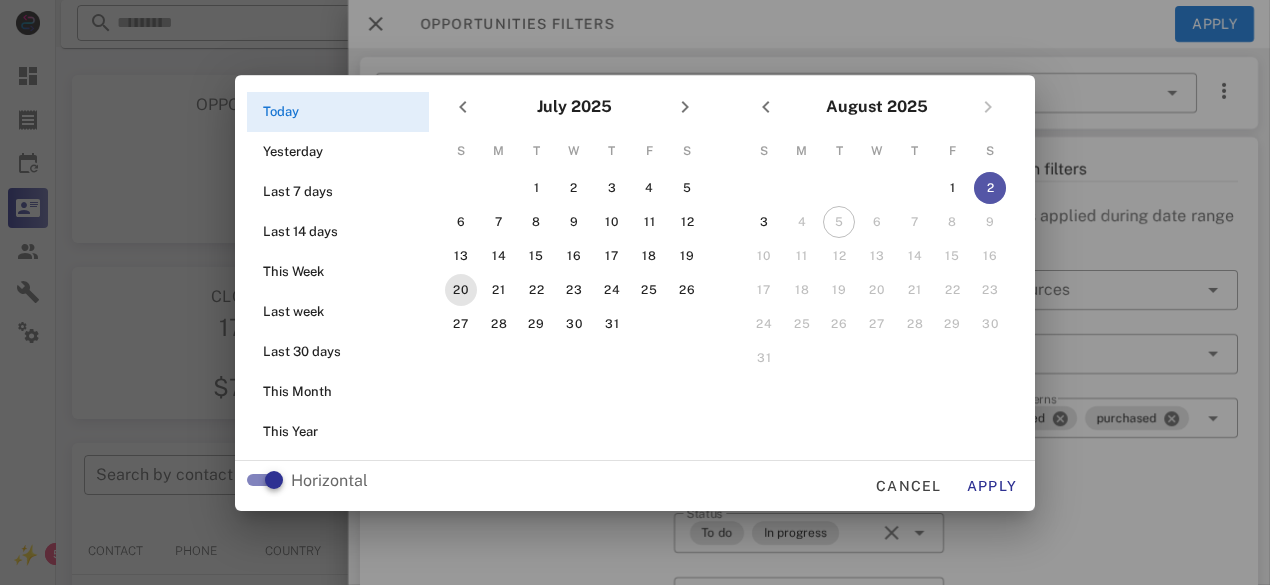 click on "20" at bounding box center [461, 290] 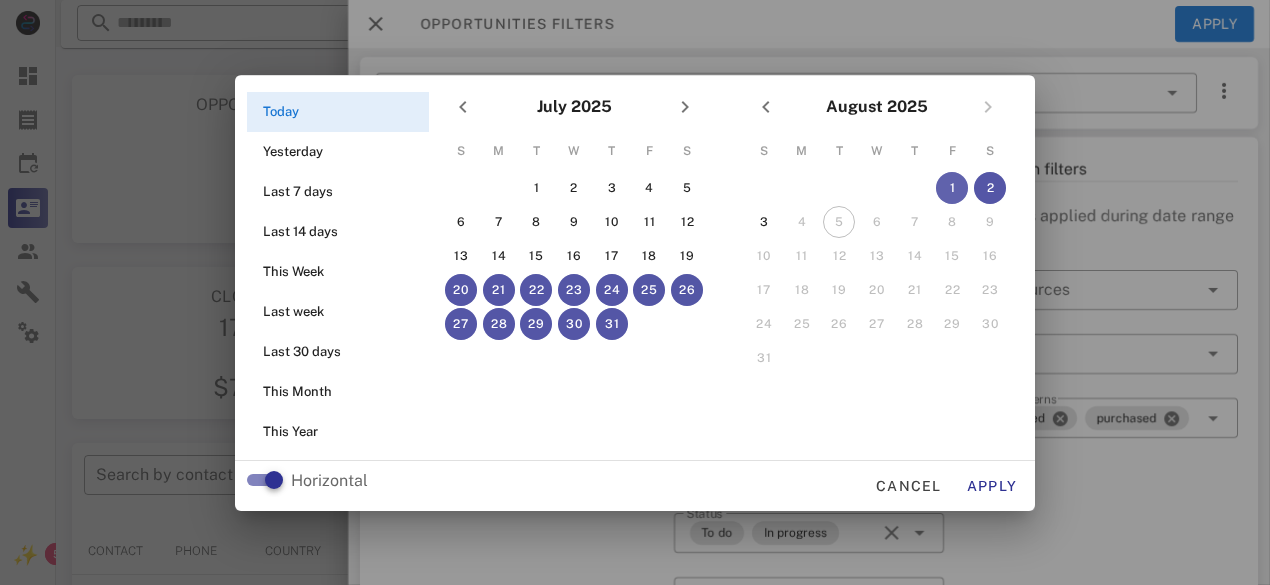 click on "1" at bounding box center [952, 188] 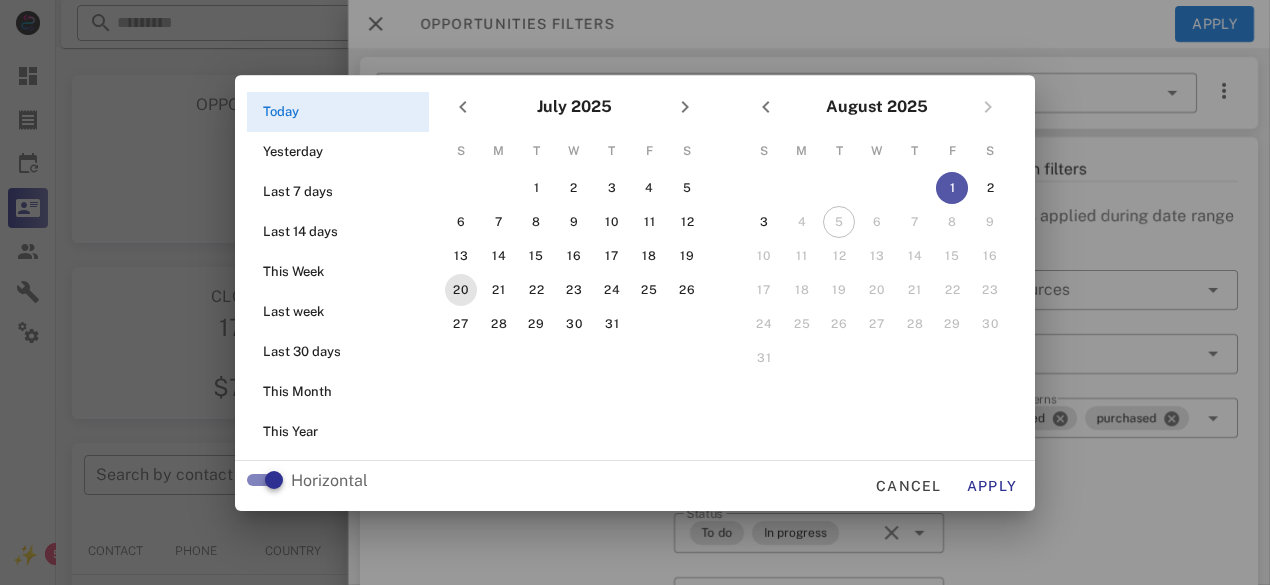 click on "20" at bounding box center (461, 290) 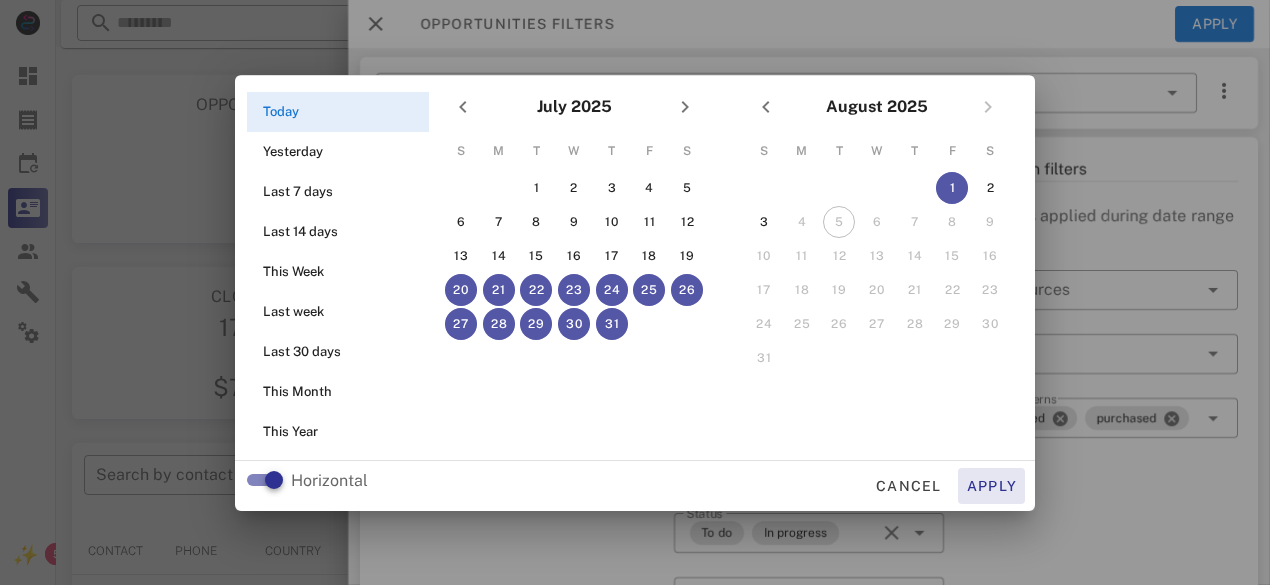 click on "Apply" at bounding box center (992, 486) 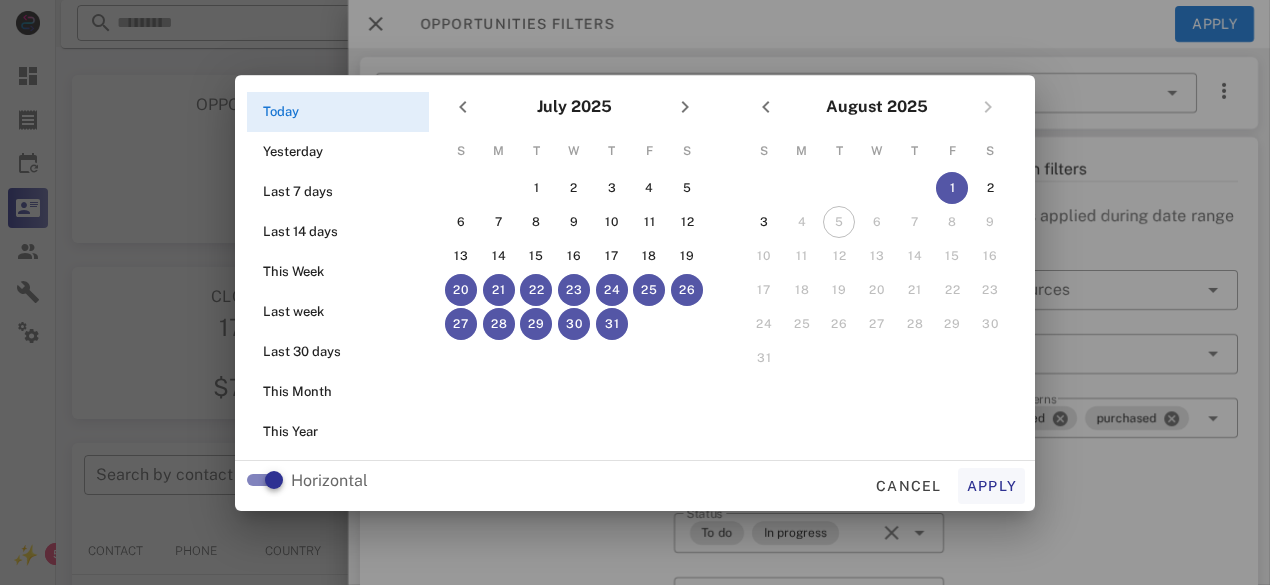 type on "**********" 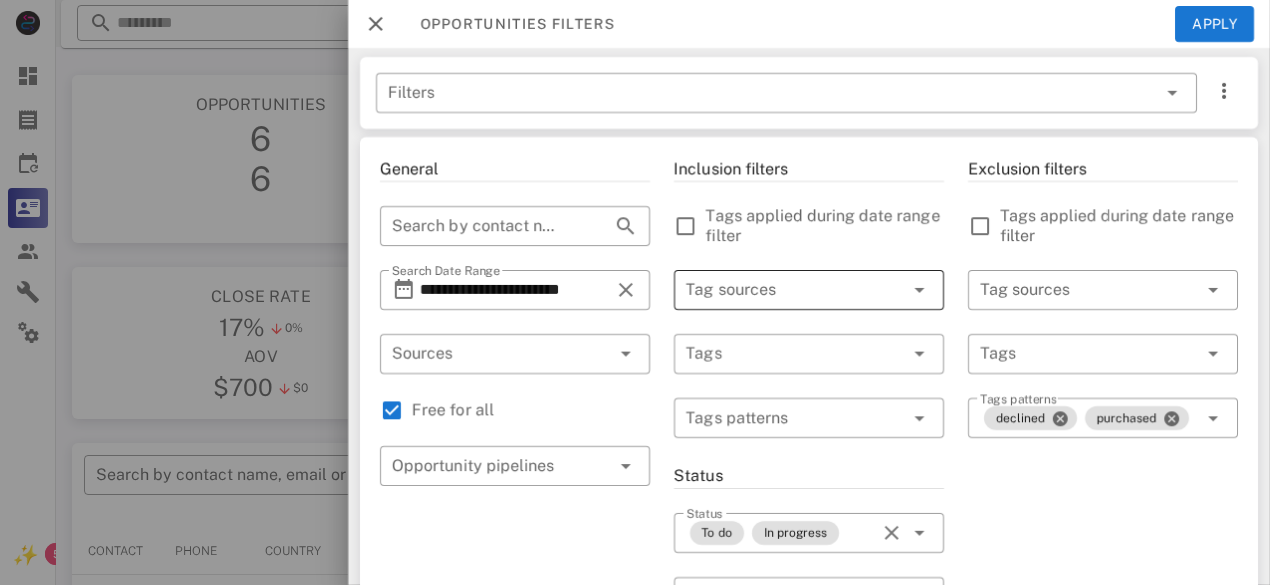 click at bounding box center [781, 290] 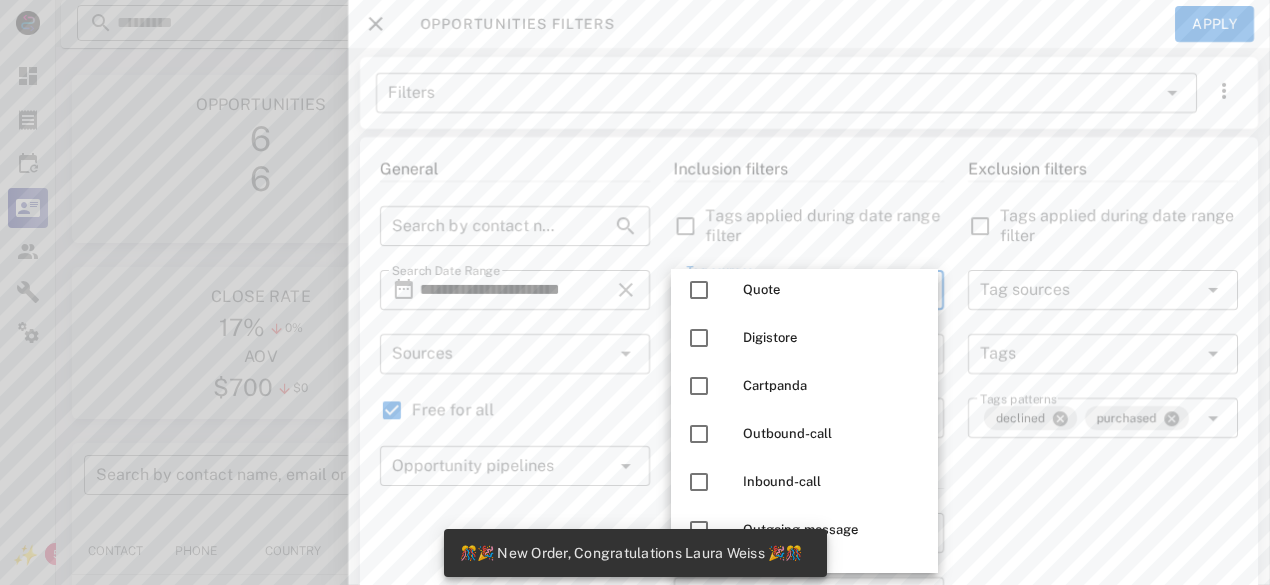 scroll, scrollTop: 336, scrollLeft: 0, axis: vertical 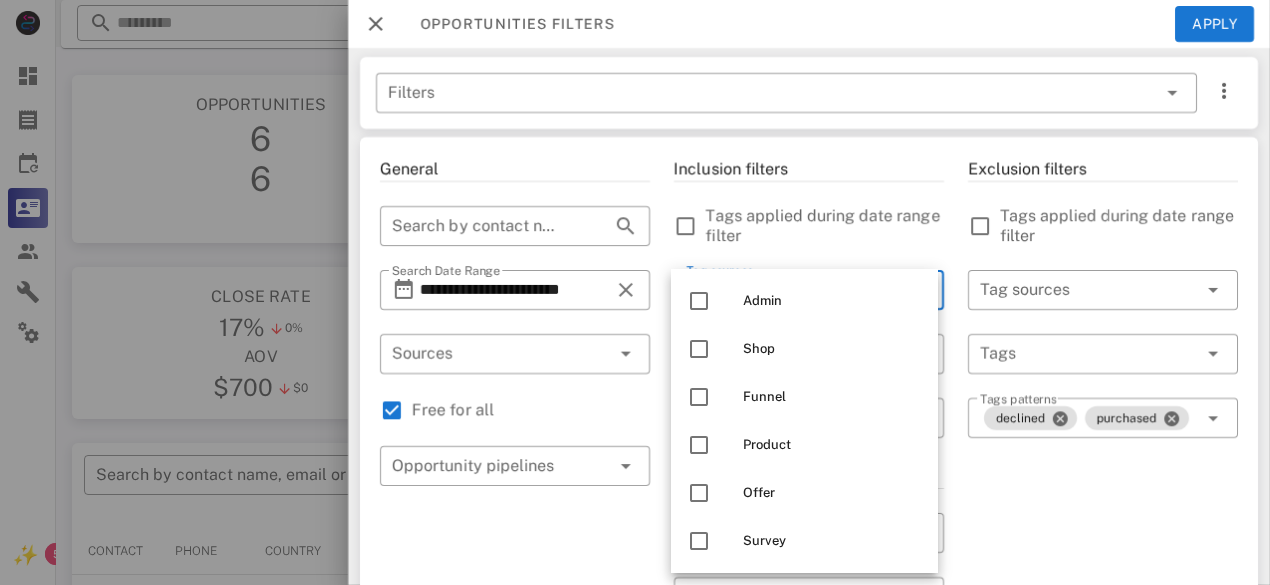click on "Tags applied during date range filter" at bounding box center [825, 226] 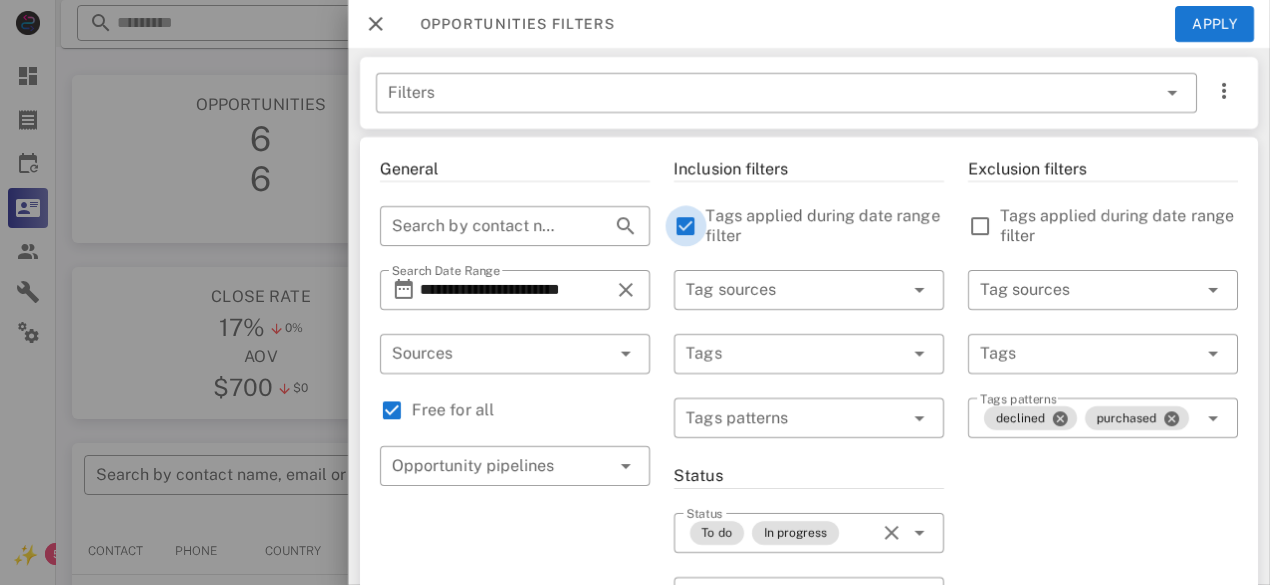click at bounding box center (686, 226) 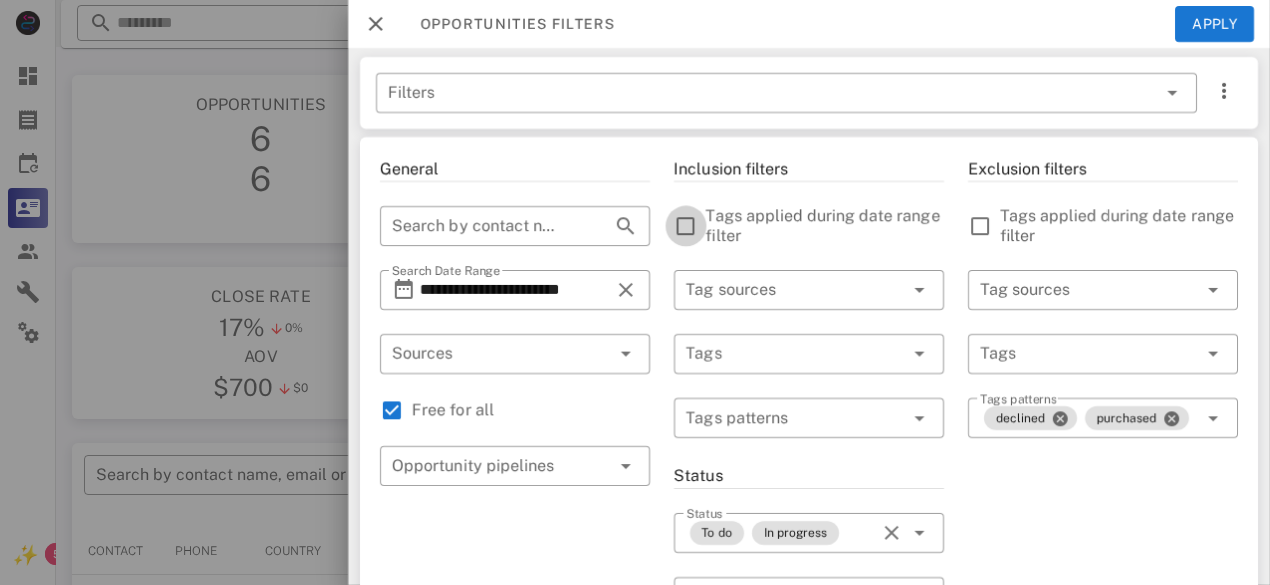 click at bounding box center (686, 226) 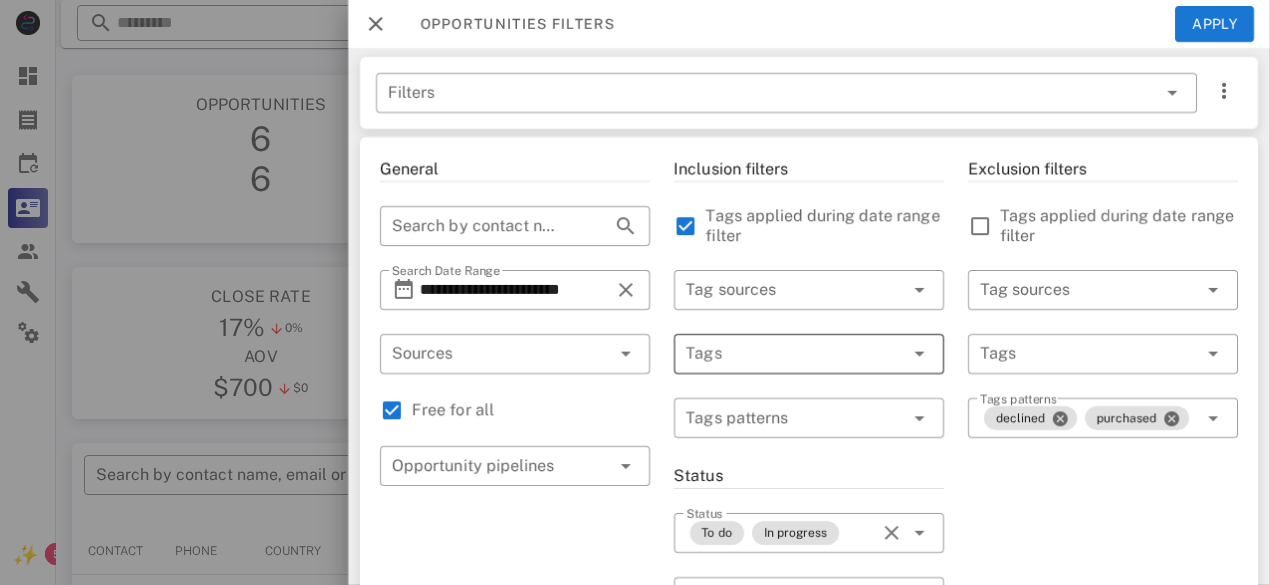 click at bounding box center [920, 354] 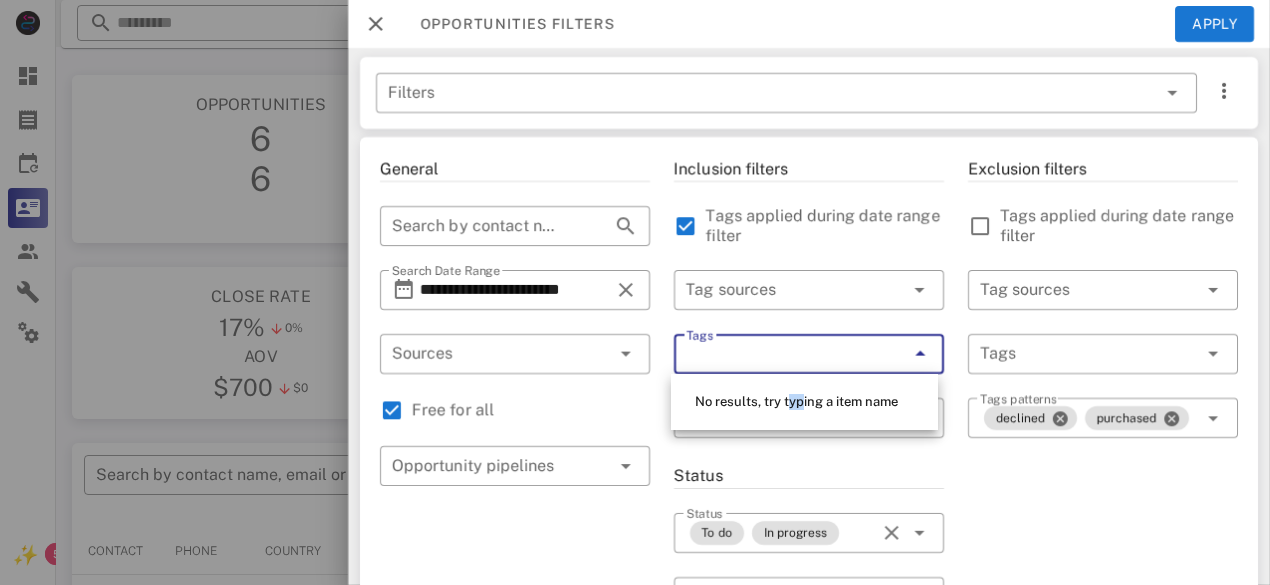 drag, startPoint x: 801, startPoint y: 403, endPoint x: 782, endPoint y: 402, distance: 19.026299 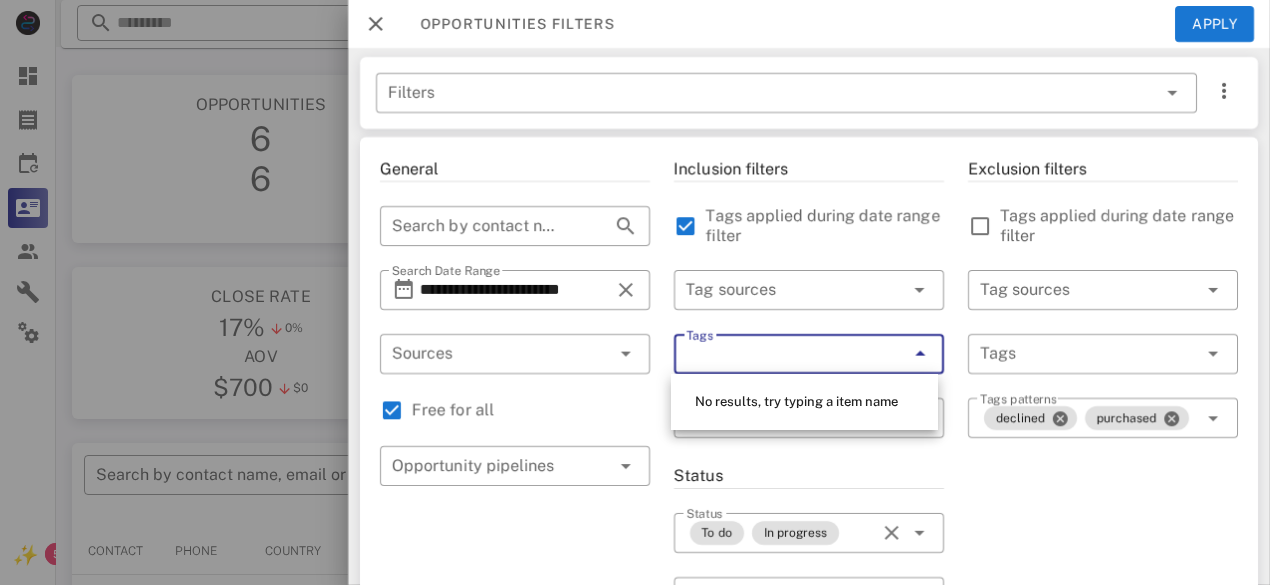 click on "Exclusion filters Tags applied during date range filter ​ Tag sources ​ Tags ​ Tags patterns declined purchased" at bounding box center [1103, 714] 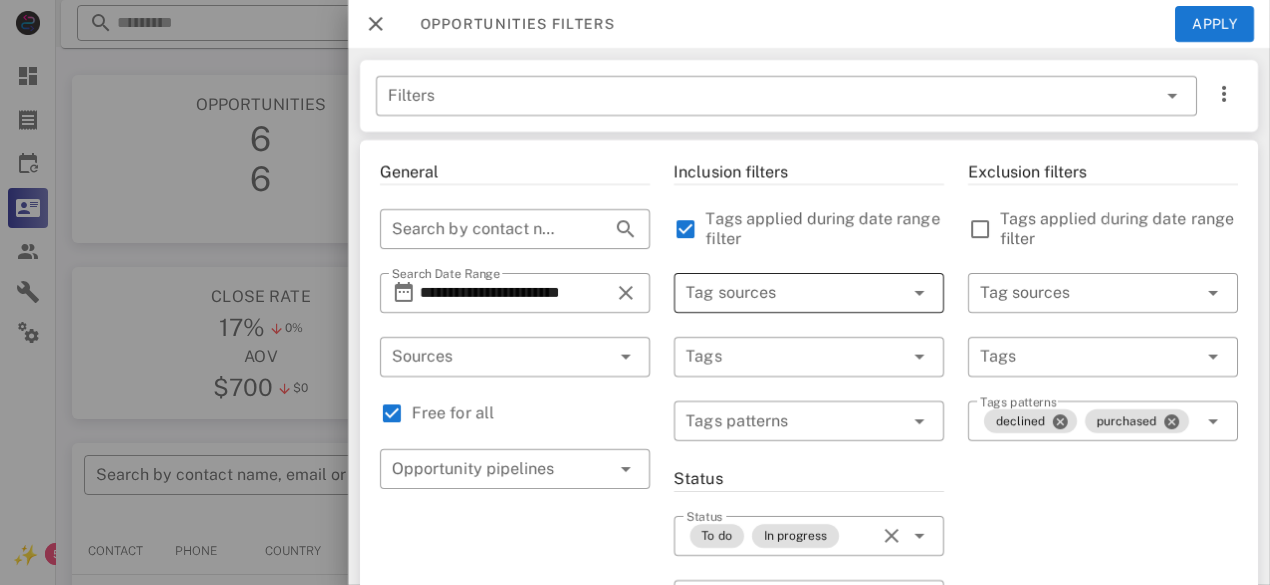 scroll, scrollTop: 1, scrollLeft: 0, axis: vertical 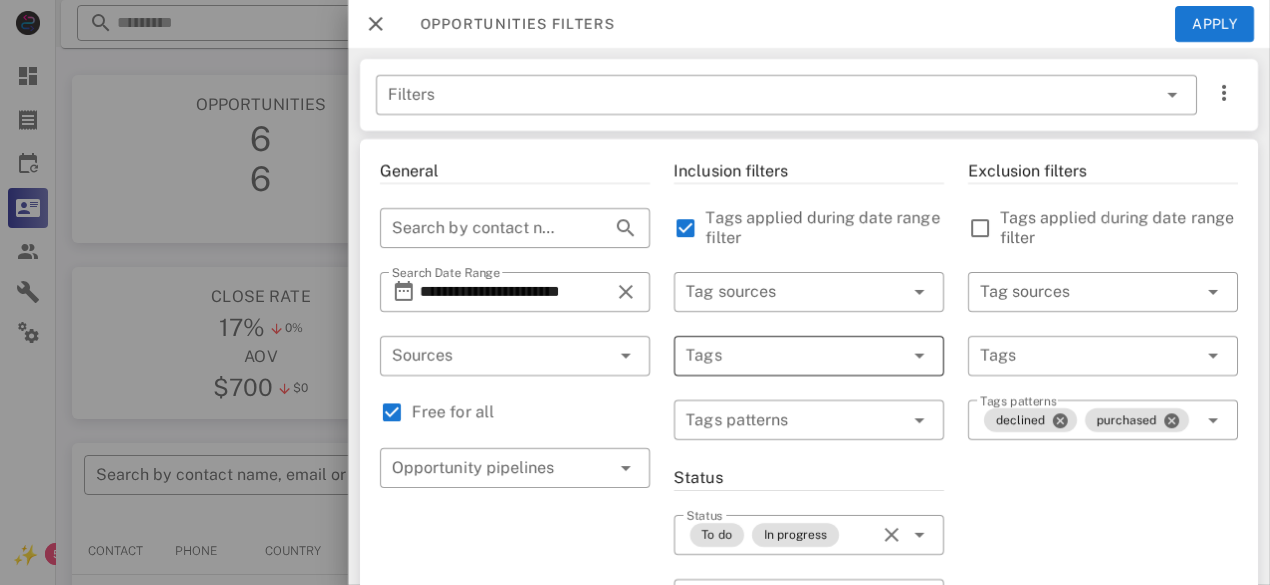 click at bounding box center (781, 356) 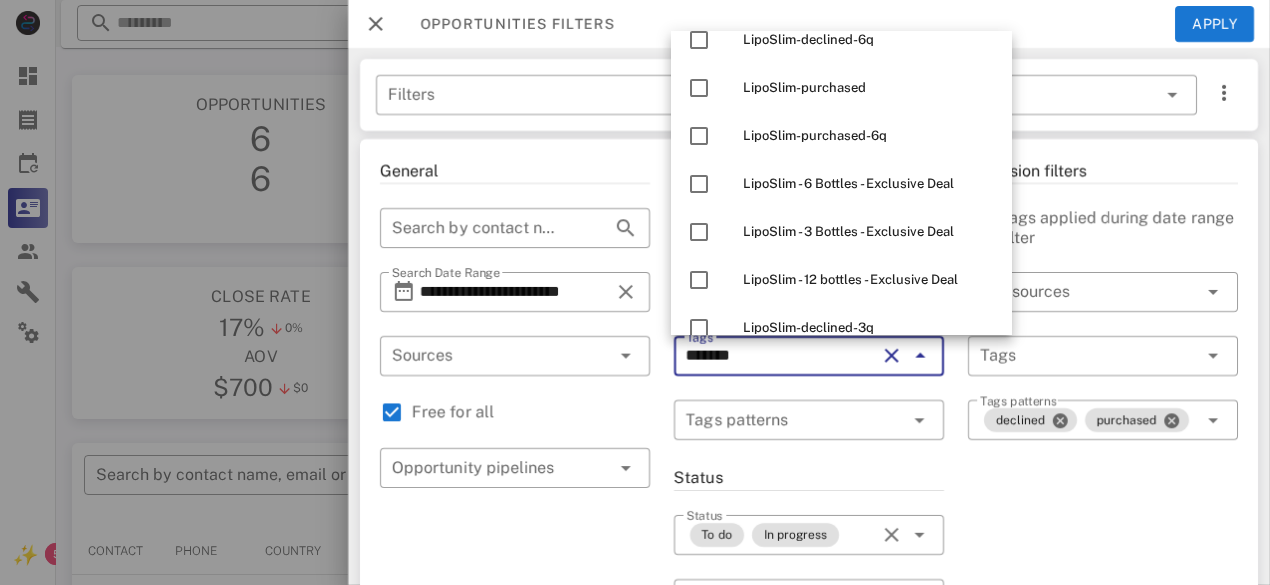 scroll, scrollTop: 250, scrollLeft: 0, axis: vertical 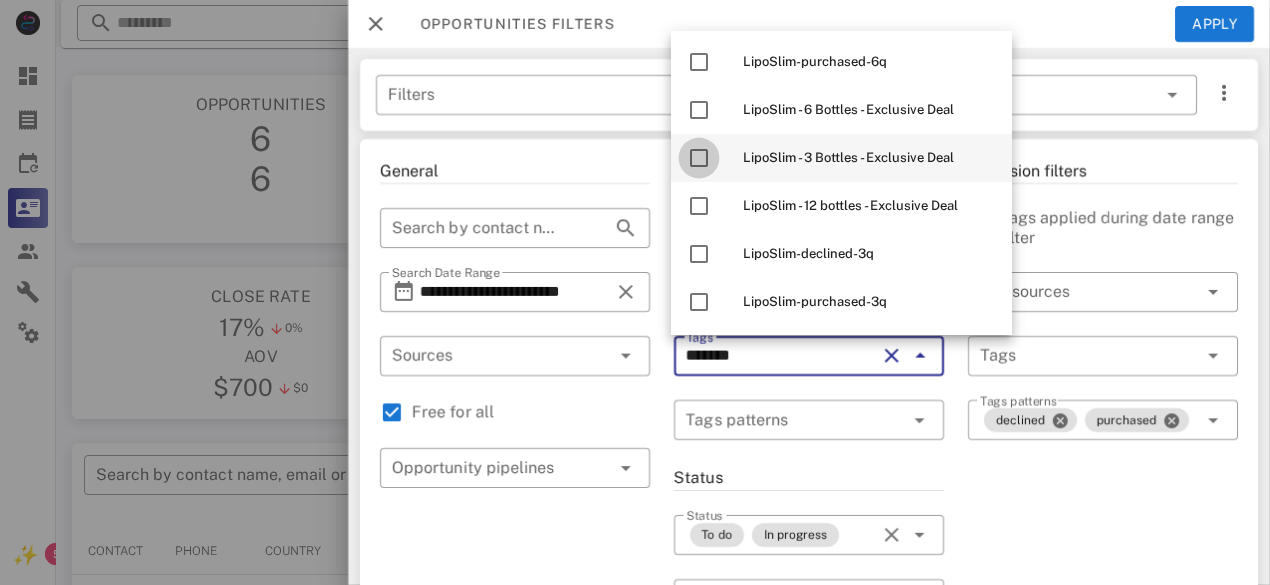 click at bounding box center (699, 158) 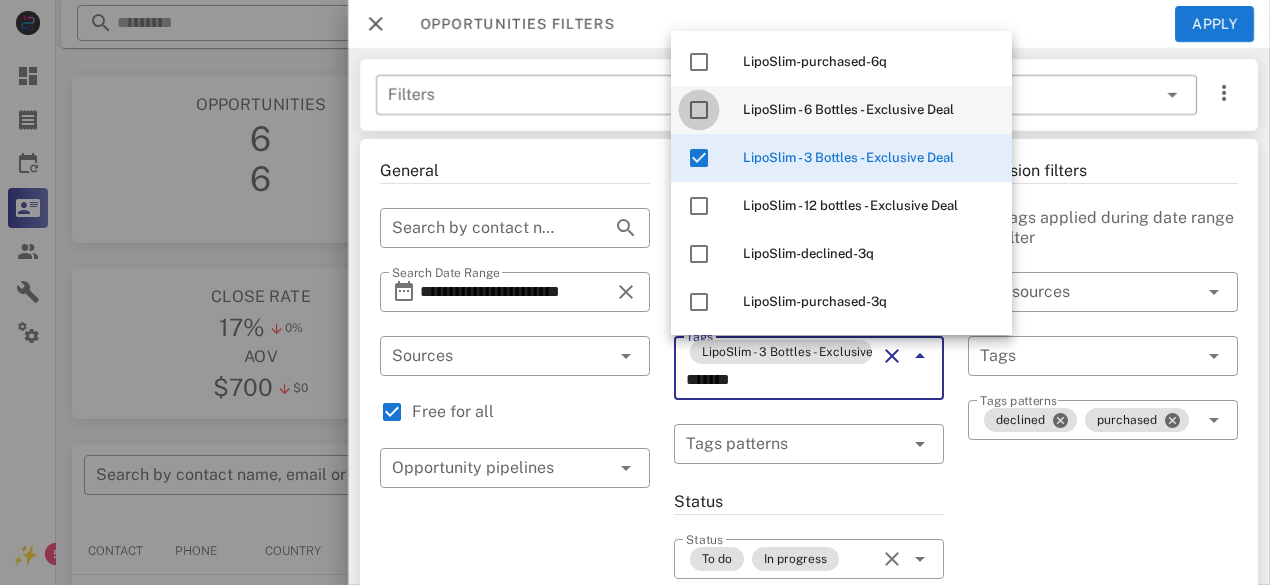 click at bounding box center [699, 110] 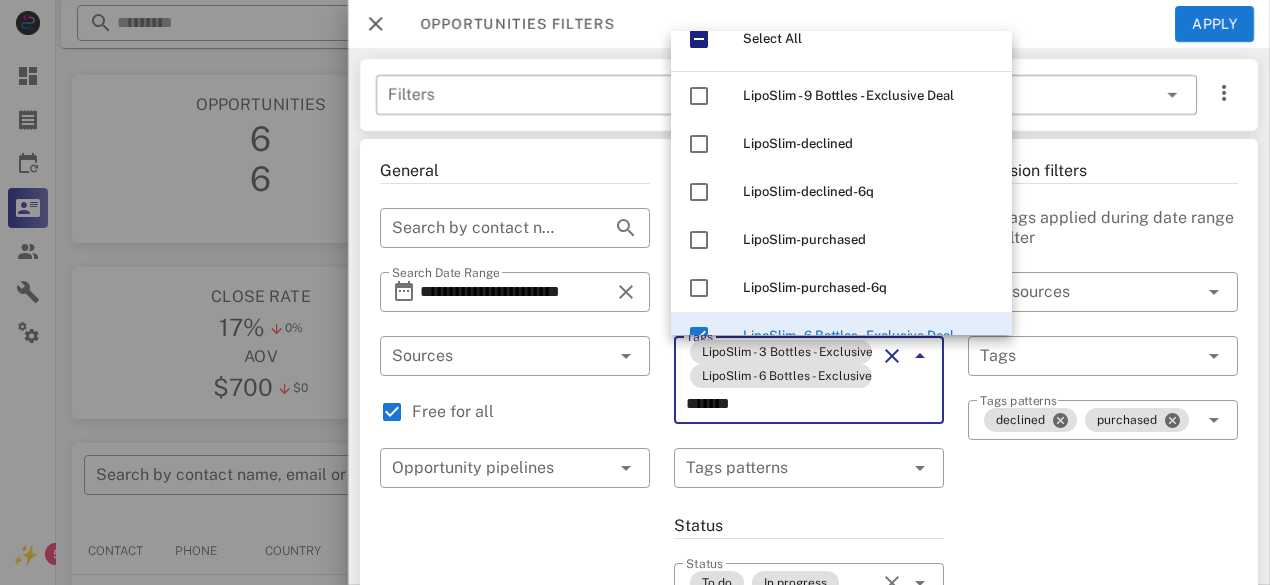 scroll, scrollTop: 0, scrollLeft: 0, axis: both 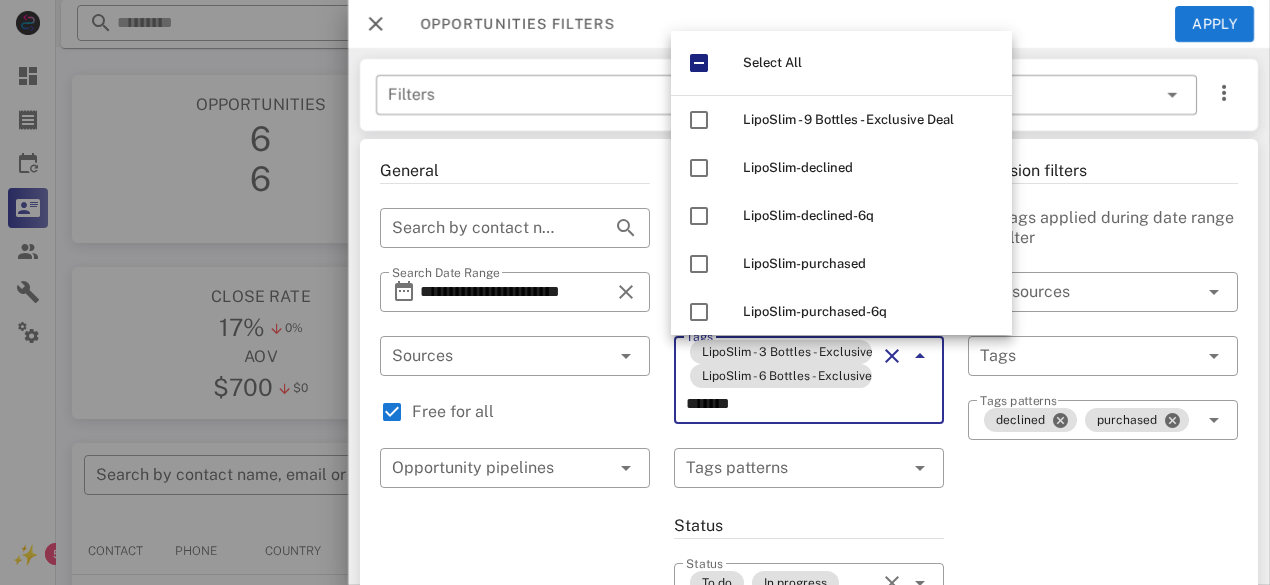 click on "Opportunities filters Apply" at bounding box center (809, 24) 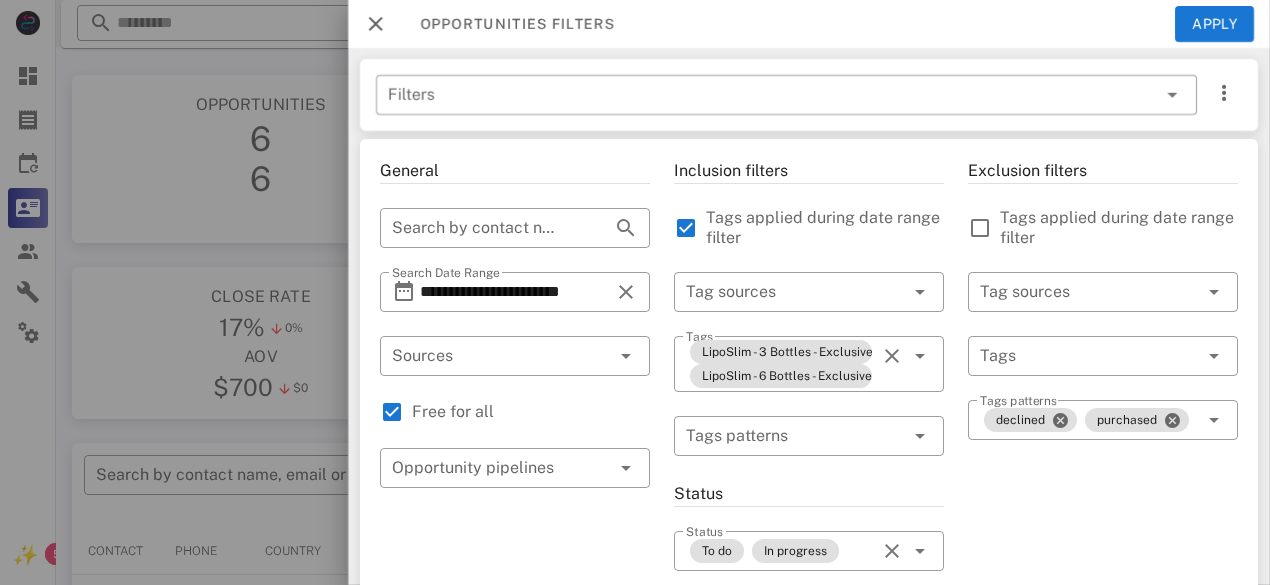 click on "Tag sources" at bounding box center [809, 292] 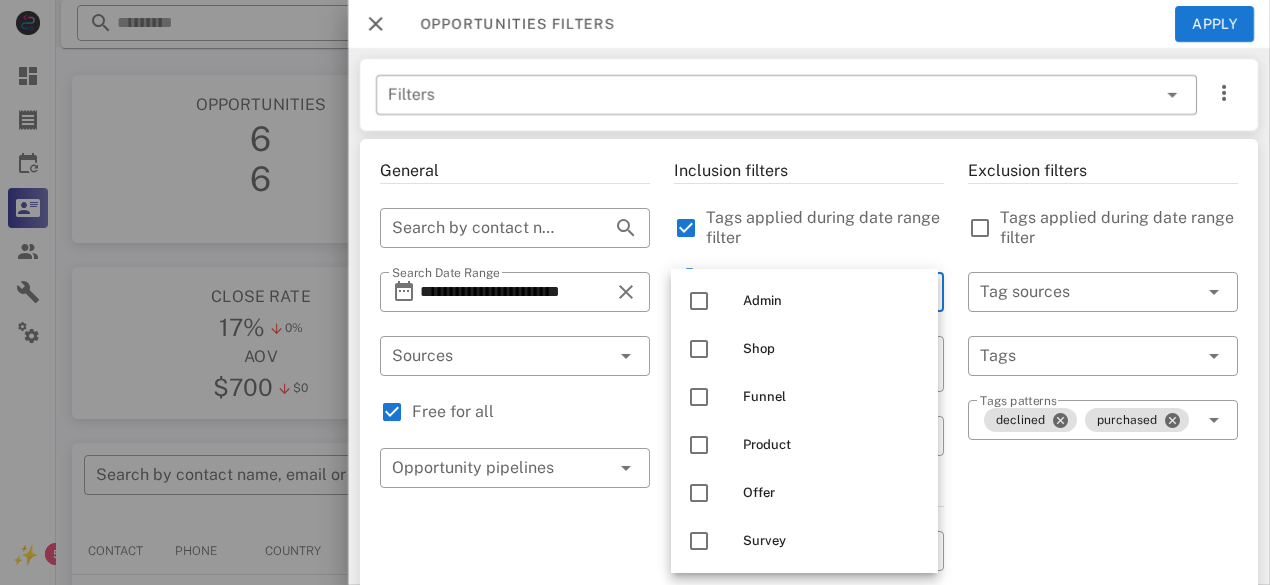 click at bounding box center [809, 183] 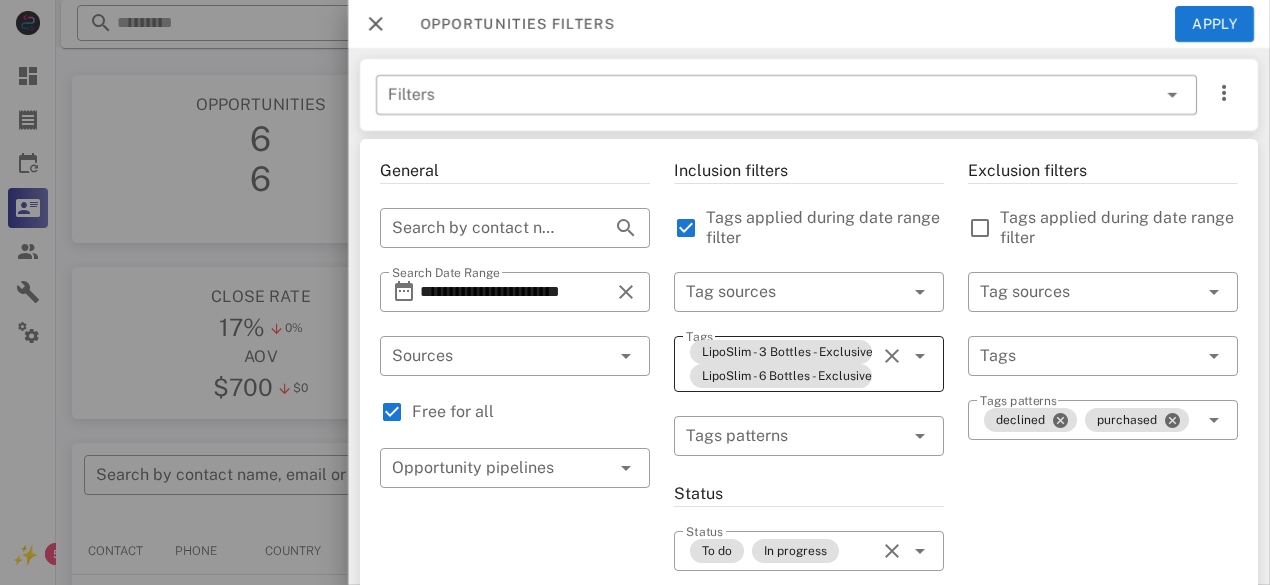 click on "Tags LipoSlim - 3 Bottles - Exclusive Deal LipoSlim - 6 Bottles - Exclusive Deal" at bounding box center [809, 364] 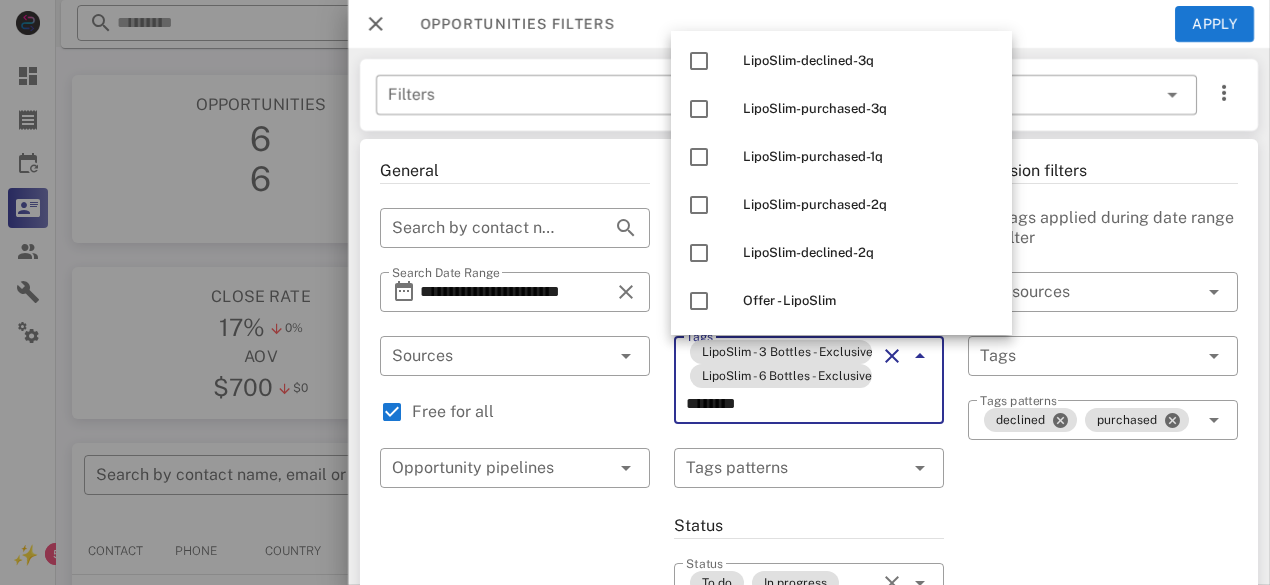 scroll, scrollTop: 481, scrollLeft: 0, axis: vertical 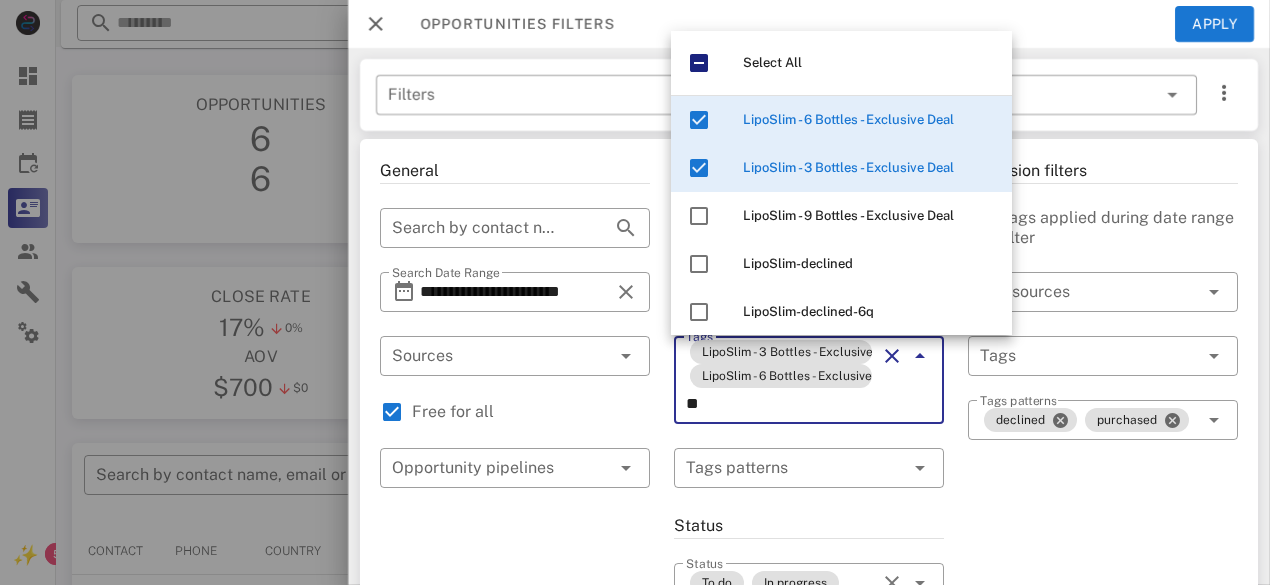 type on "*" 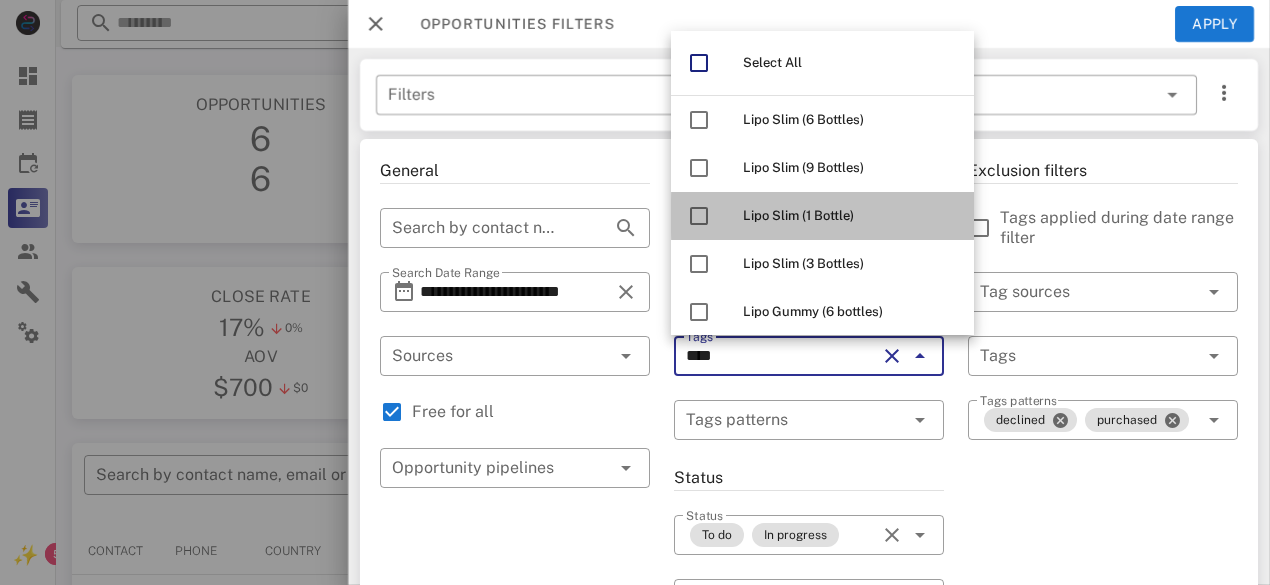 click on "Lipo Slim (1 Bottle)" at bounding box center (798, 215) 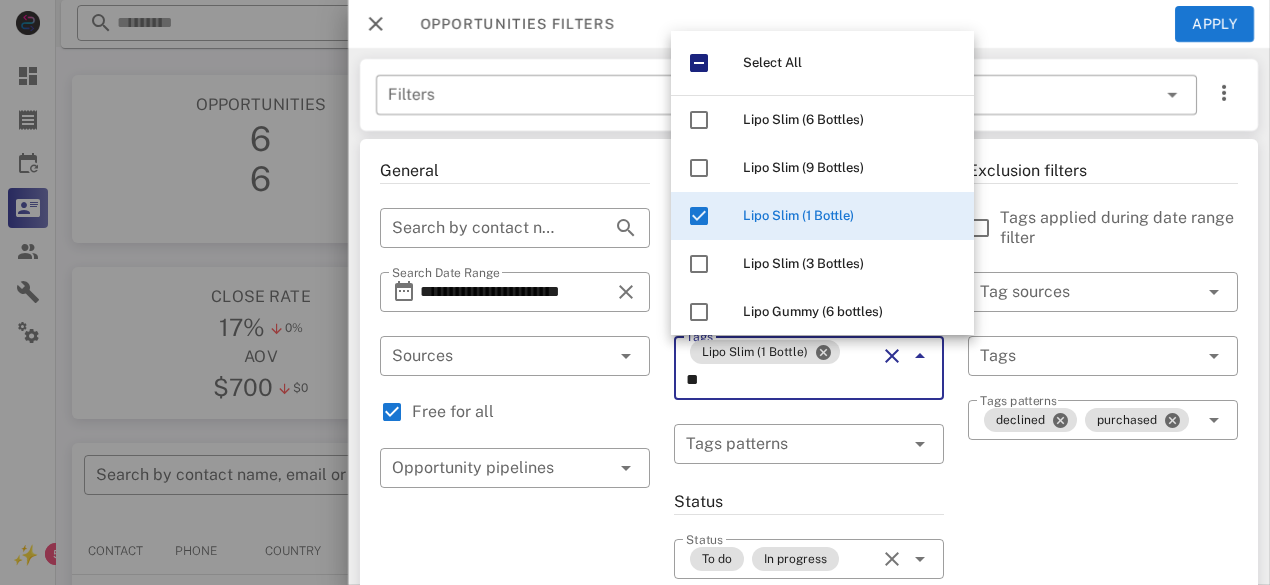 type on "*" 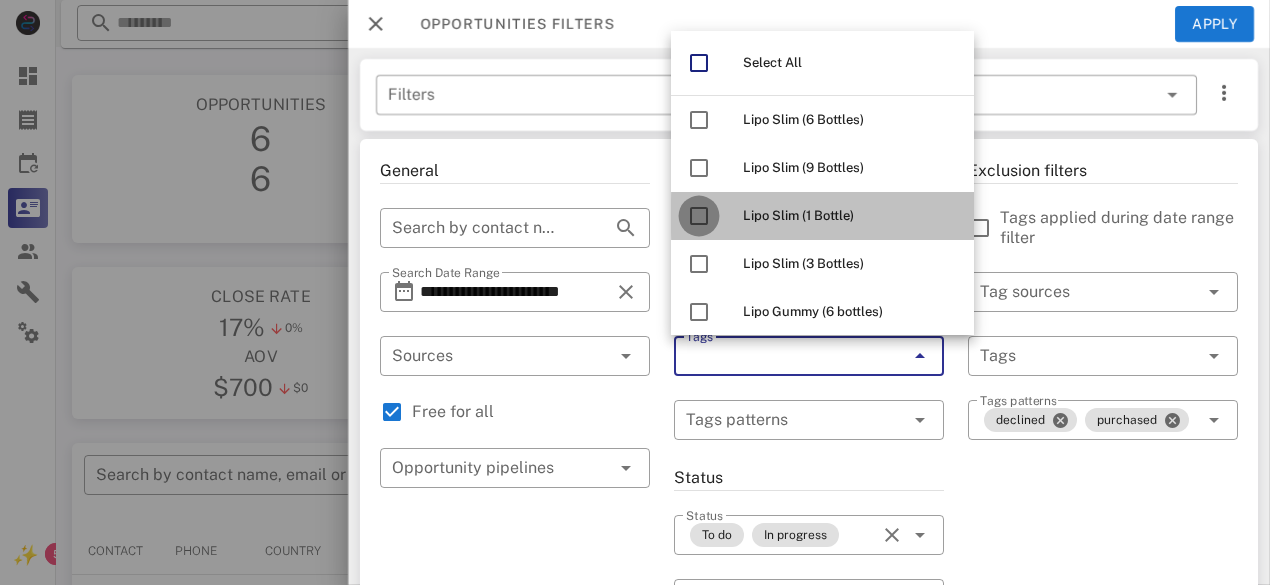 click at bounding box center [699, 216] 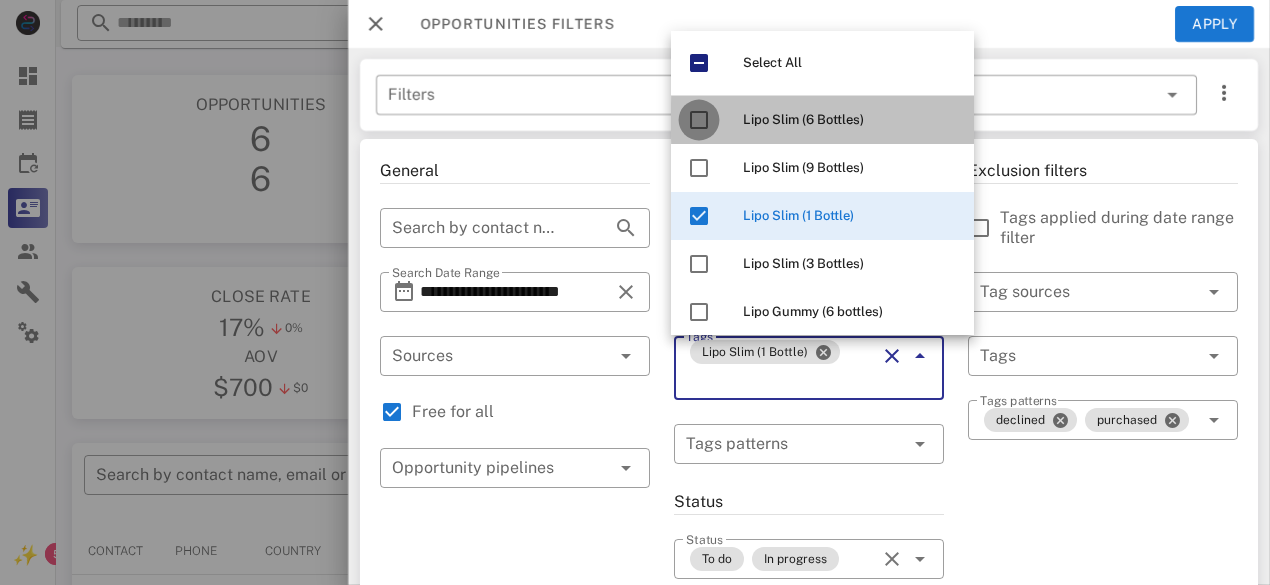 click at bounding box center (699, 120) 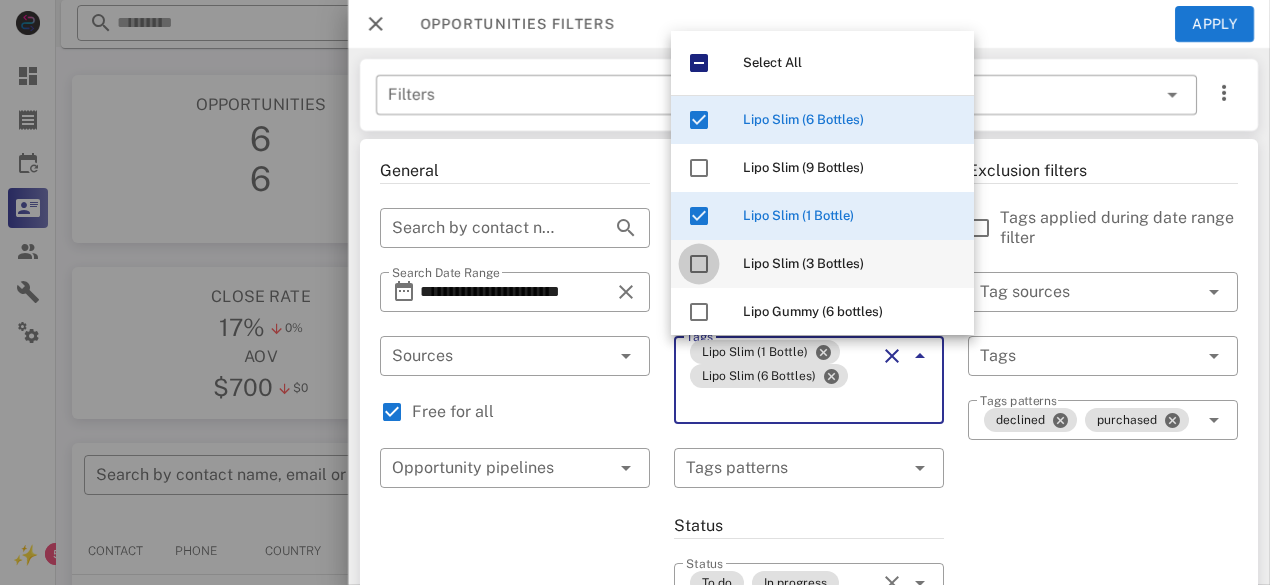 click at bounding box center (699, 264) 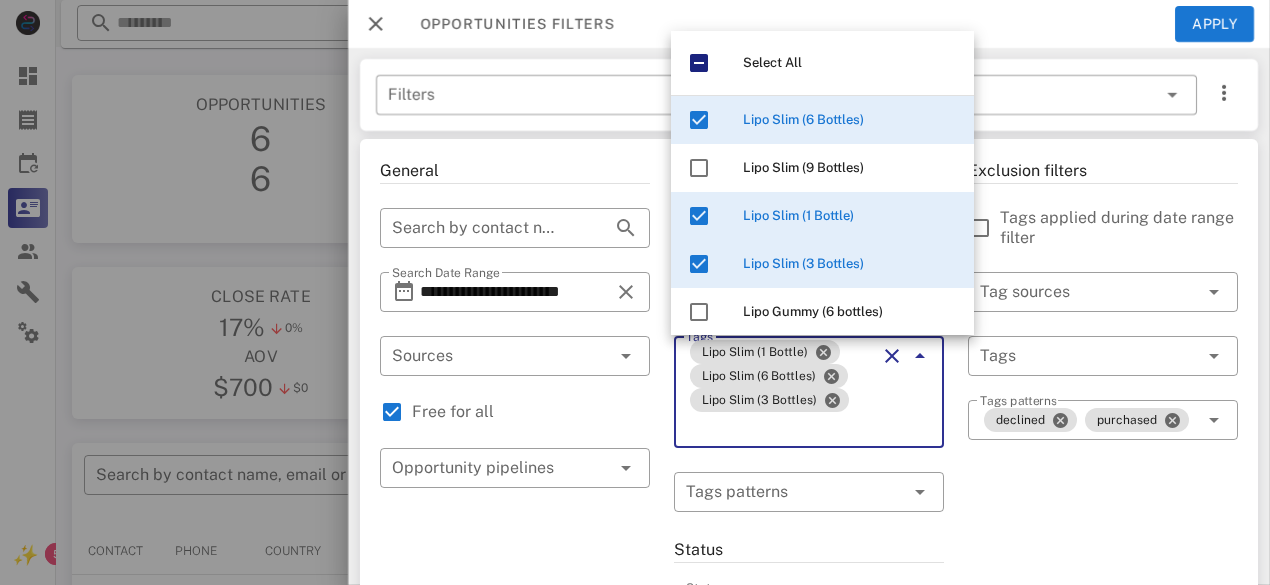 click on "Exclusion filters Tags applied during date range filter ​ Tag sources ​ Tags ​ Tags patterns declined purchased" at bounding box center (1103, 752) 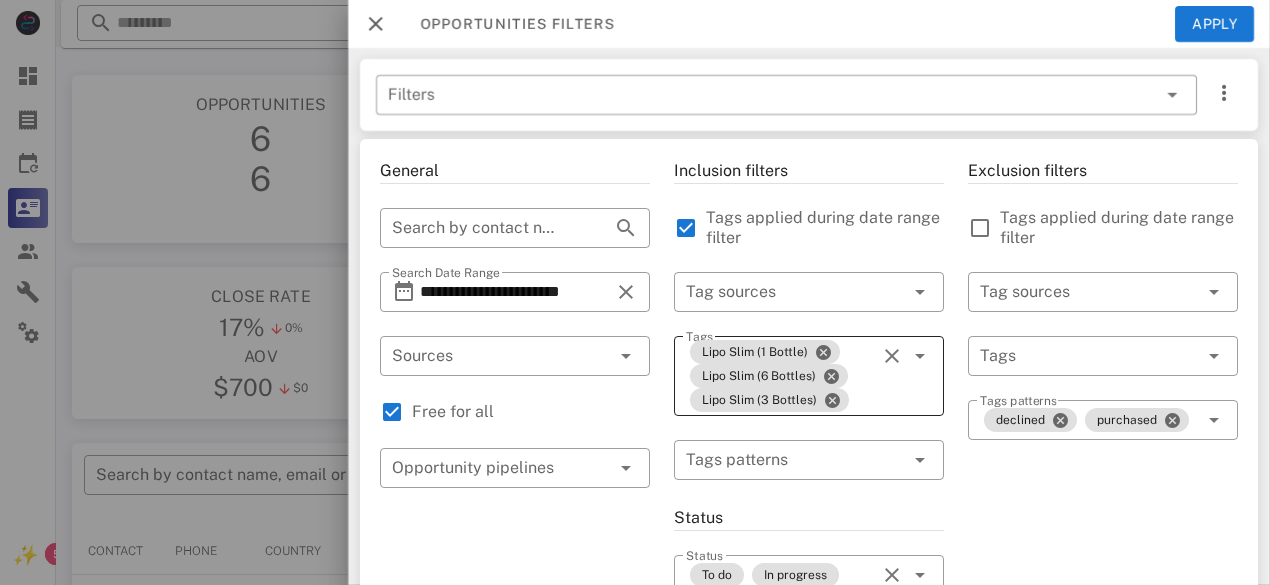click on "Lipo Slim (1 Bottle) Lipo Slim (6 Bottles) Lipo Slim (3 Bottles)" at bounding box center (781, 376) 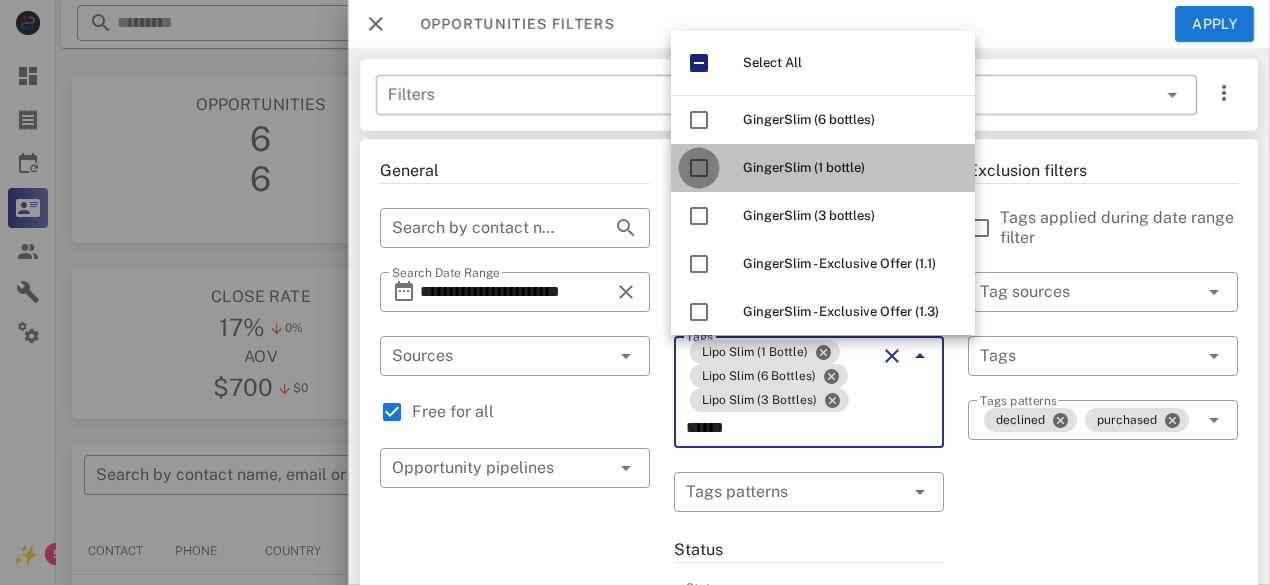 drag, startPoint x: 700, startPoint y: 216, endPoint x: 691, endPoint y: 155, distance: 61.66036 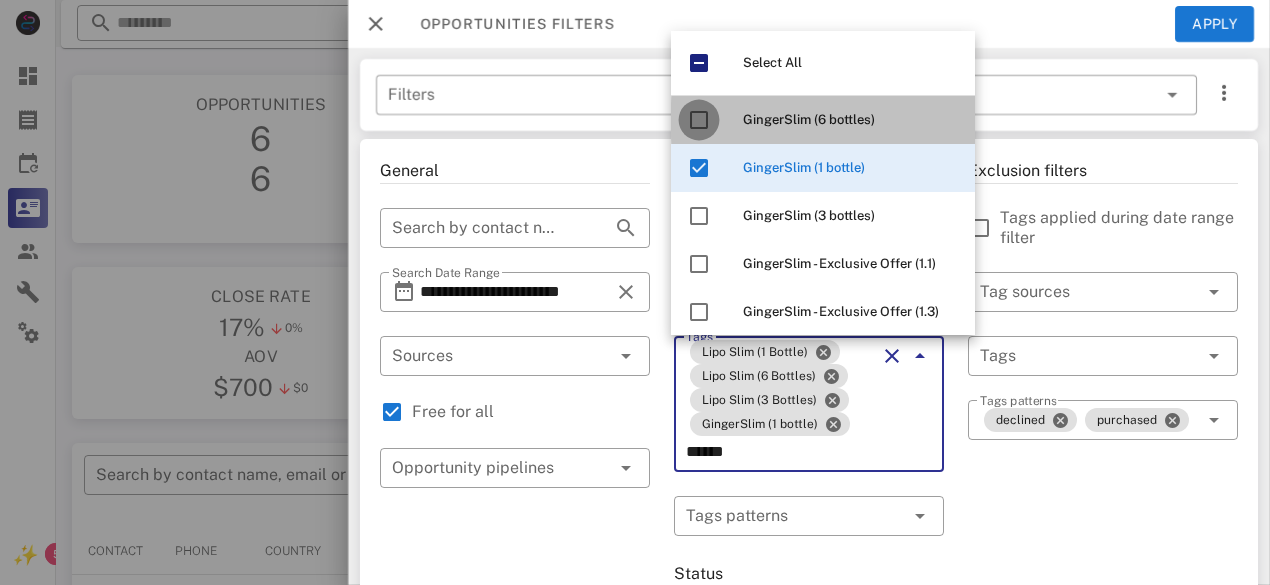 click at bounding box center [699, 120] 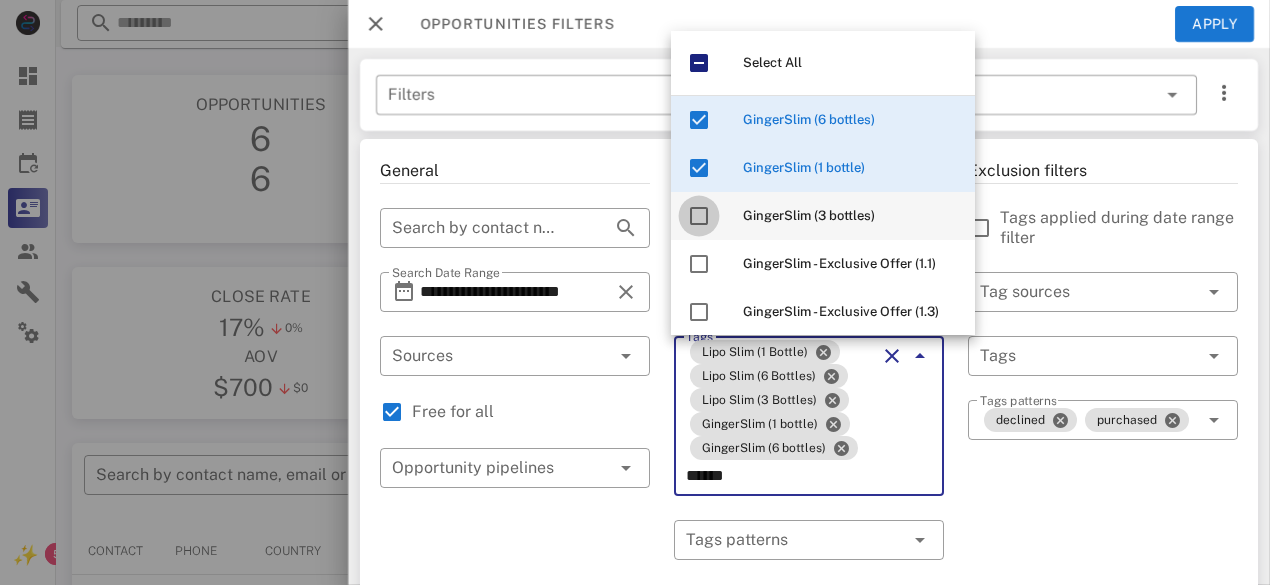 click at bounding box center (699, 216) 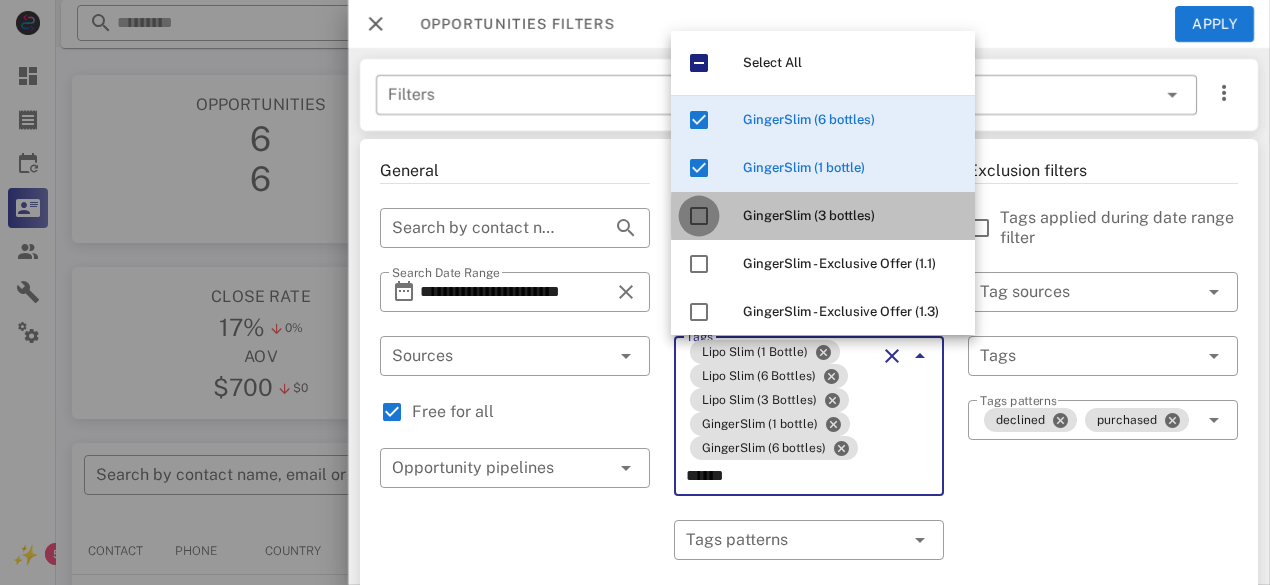 click at bounding box center [699, 216] 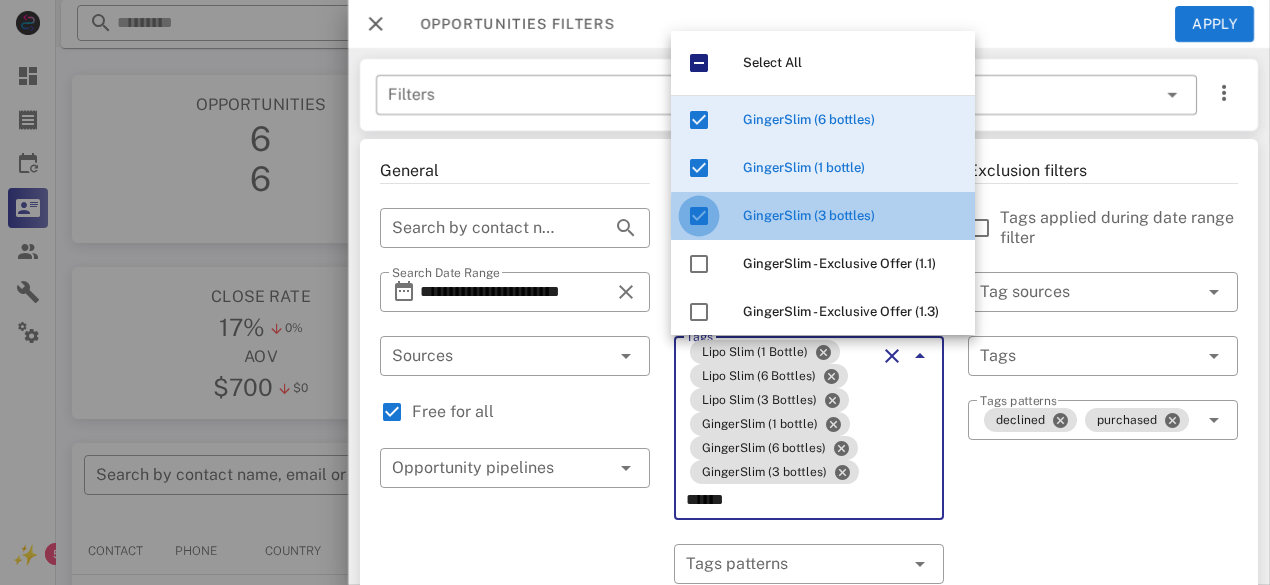 click at bounding box center (699, 216) 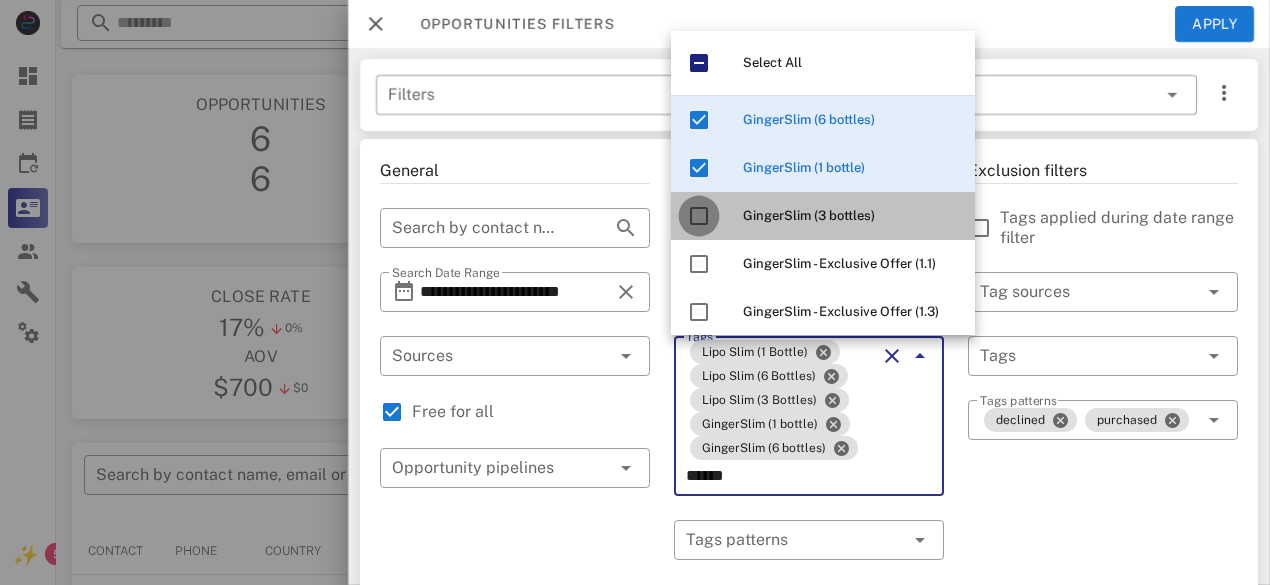 click at bounding box center [699, 216] 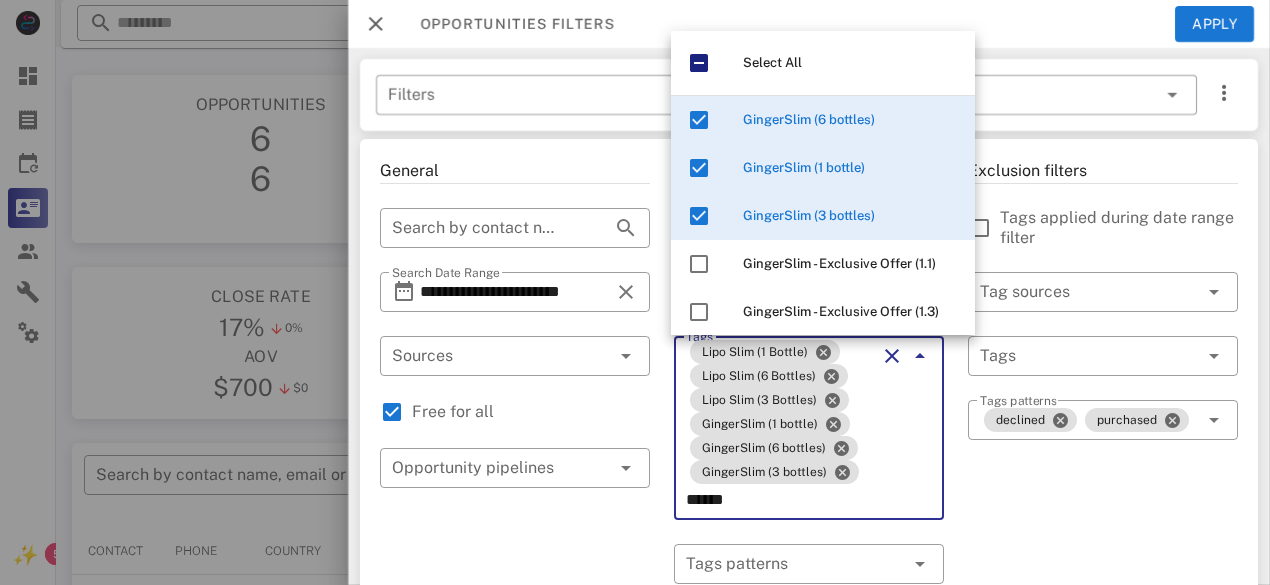type on "******" 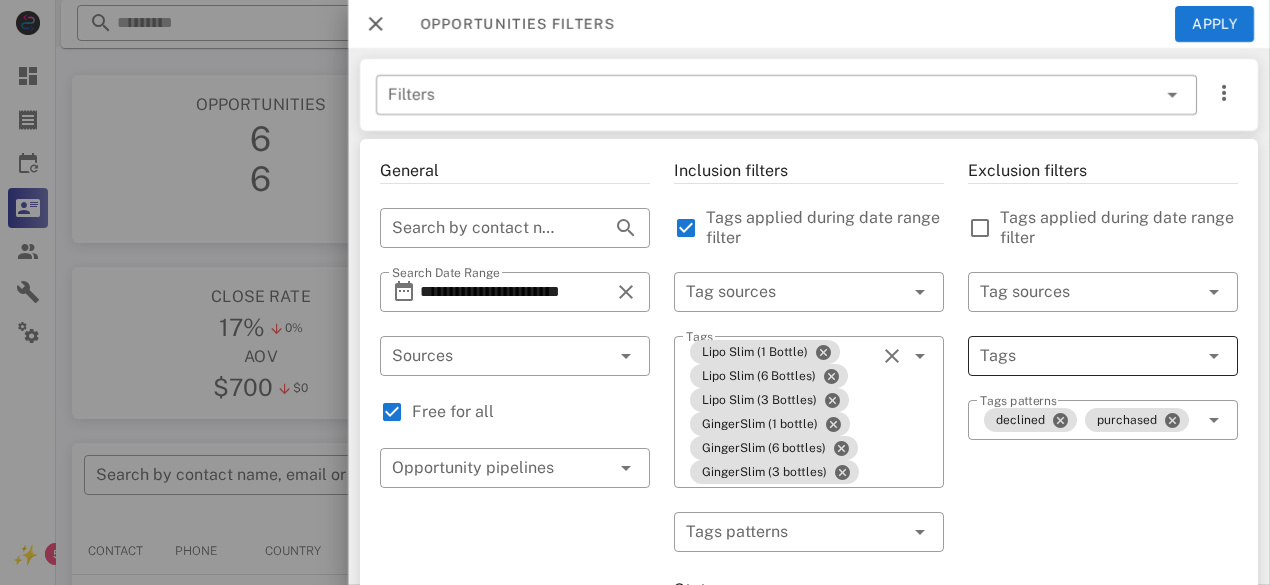 click at bounding box center (1075, 356) 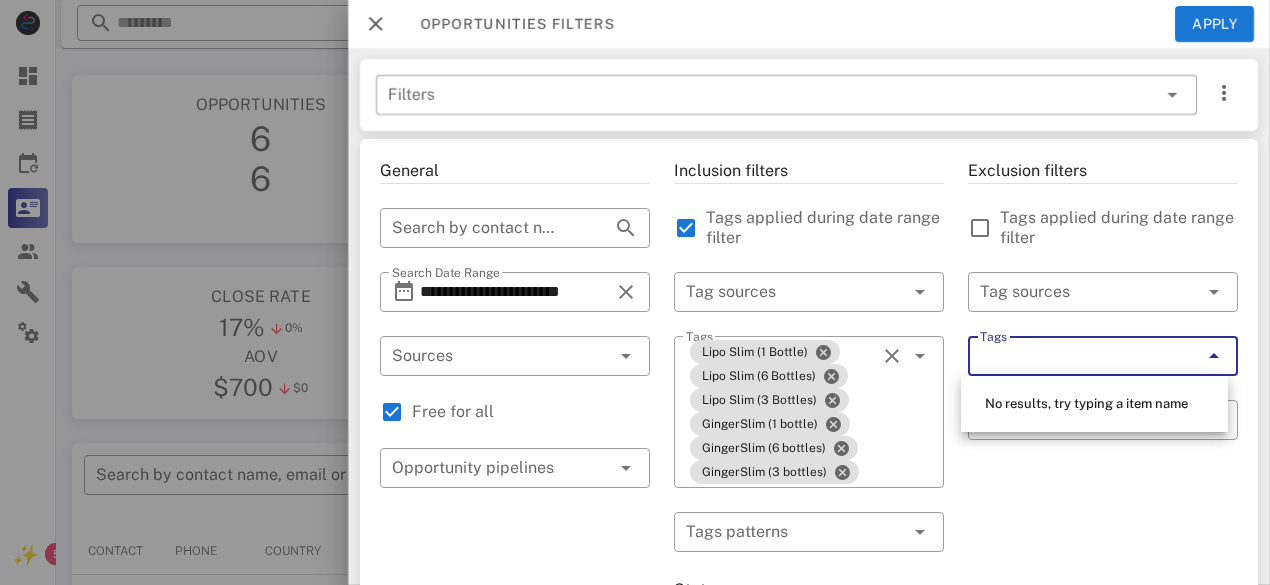 click on "Tags" at bounding box center (1075, 356) 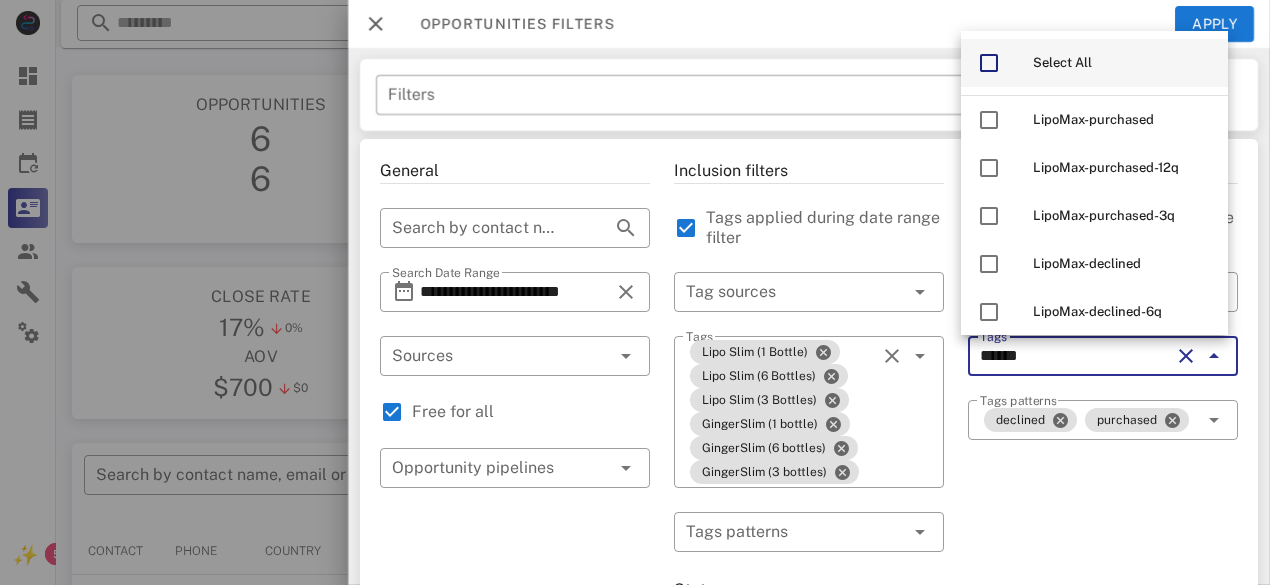 type on "******" 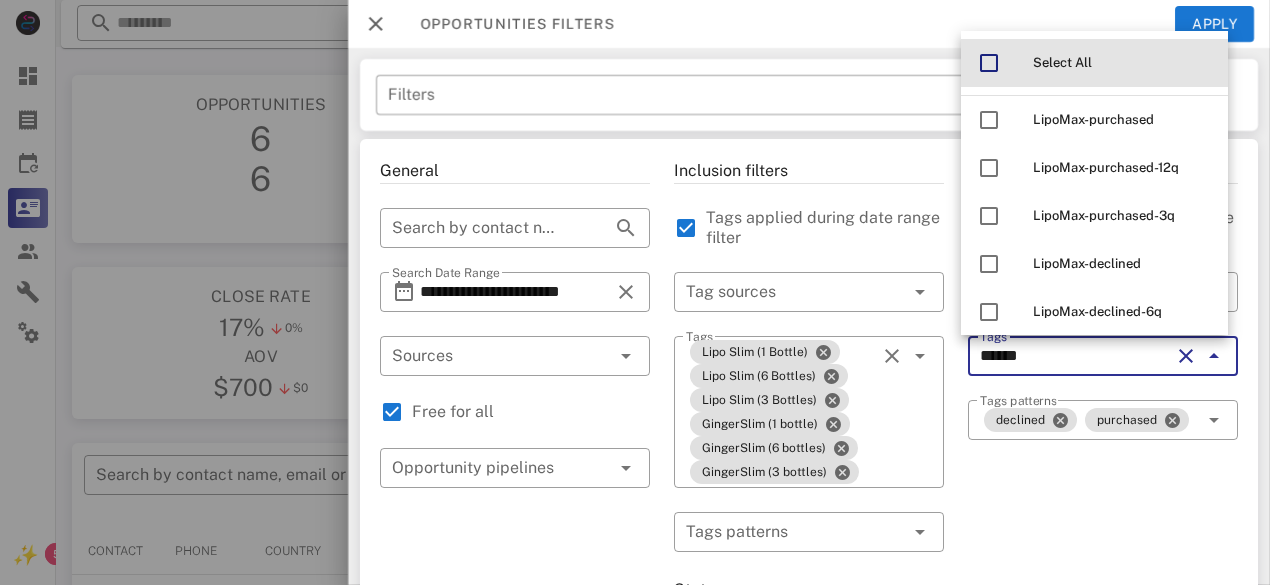 click at bounding box center [989, 63] 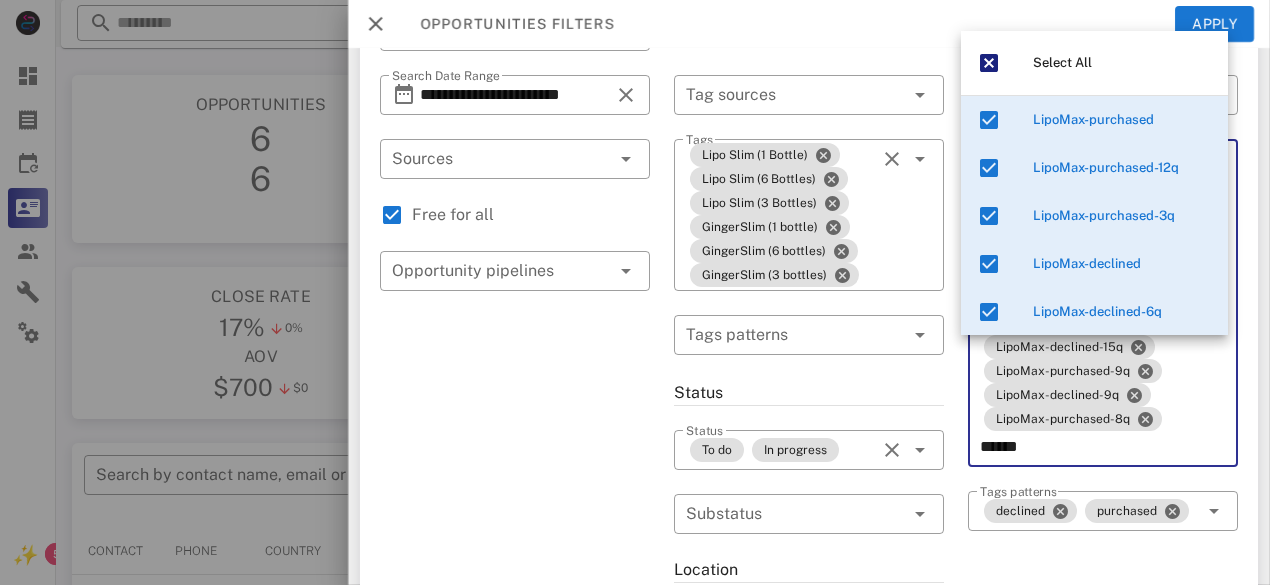 scroll, scrollTop: 200, scrollLeft: 0, axis: vertical 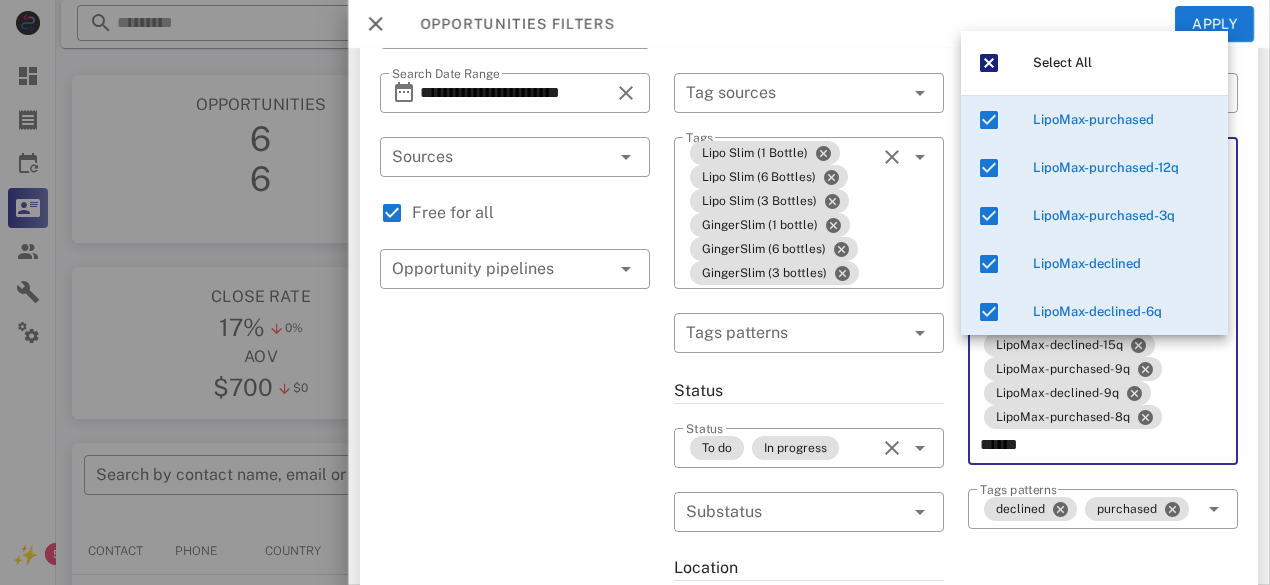 click on "Exclusion filters Tags applied during date range filter ​ Tag sources ​ Tags LipoMax-purchased LipoMax-purchased-12q LipoMax-purchased-3q LipoMax-declined LipoMax-declined-6q LipoMax-purchased-6q LipoMax-declined-12q LipoMax-declined-3q LipoMax-declined-15q LipoMax-purchased-9q LipoMax-declined-9q LipoMax-purchased-8q ****** ​ Tags patterns declined purchased" at bounding box center (1103, 573) 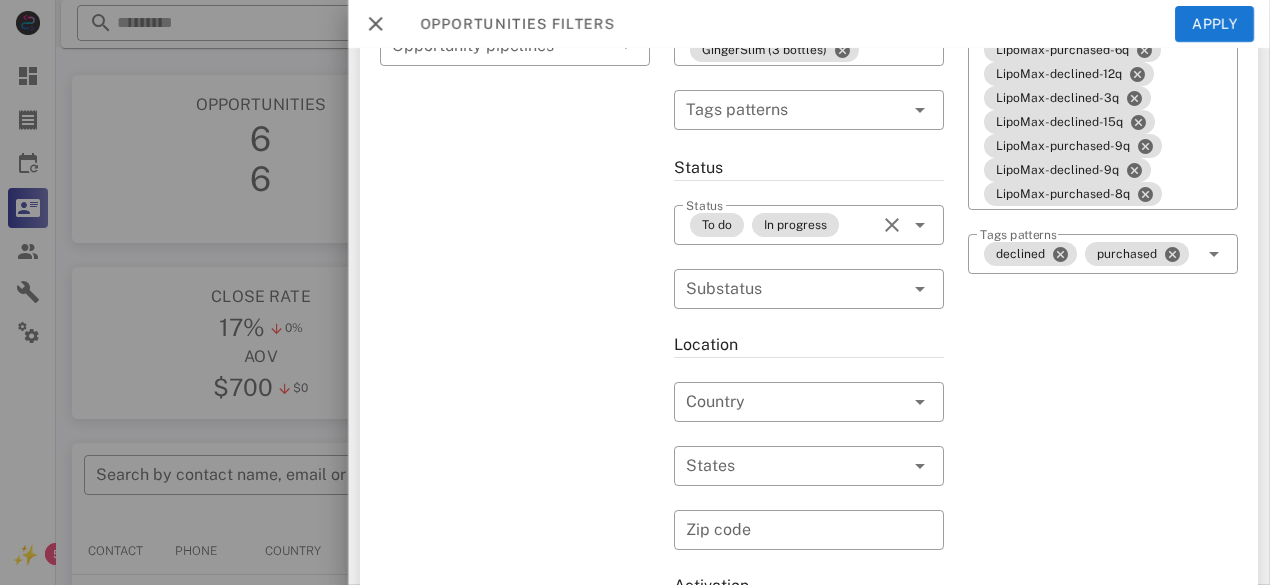 scroll, scrollTop: 0, scrollLeft: 0, axis: both 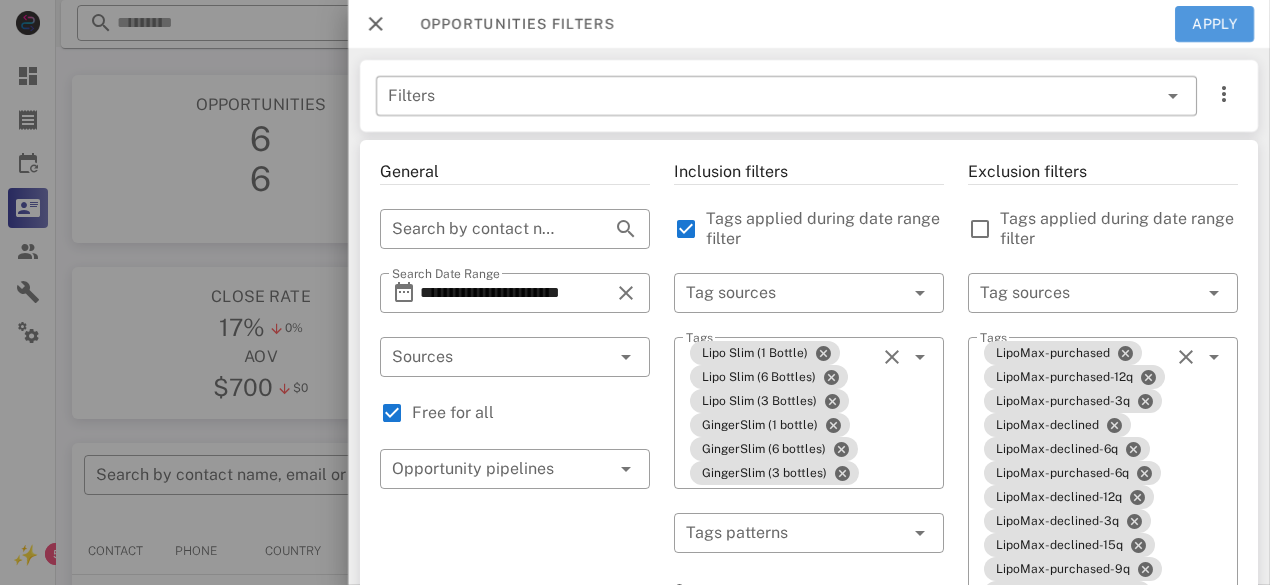 drag, startPoint x: 1212, startPoint y: 37, endPoint x: 1188, endPoint y: 34, distance: 24.186773 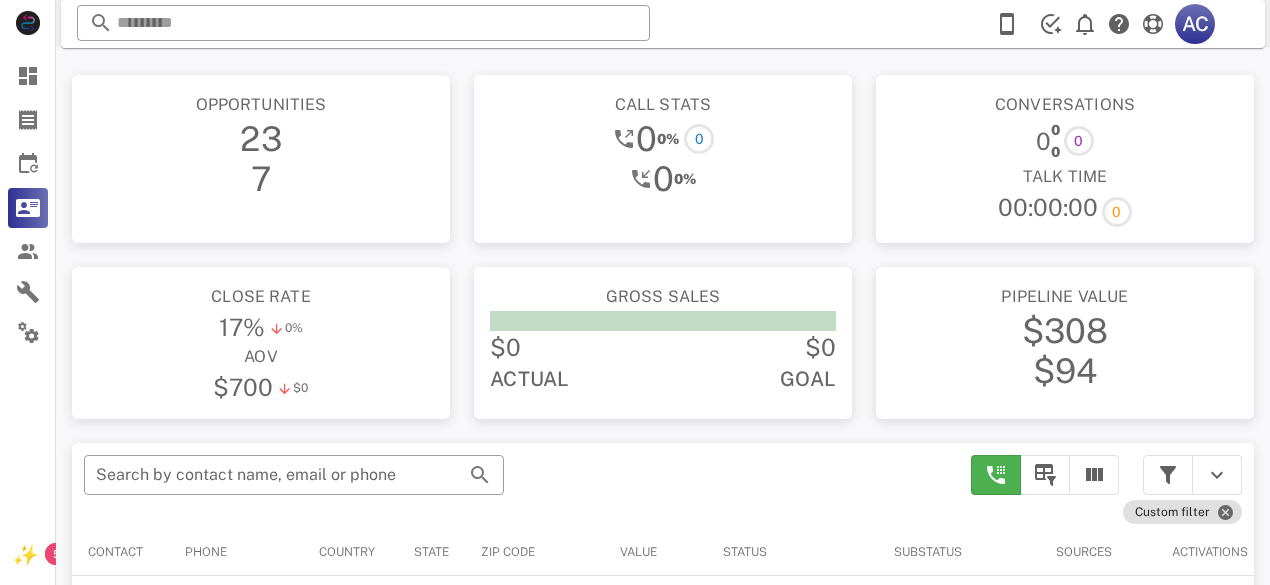 click on "Talk Time" at bounding box center (1065, 177) 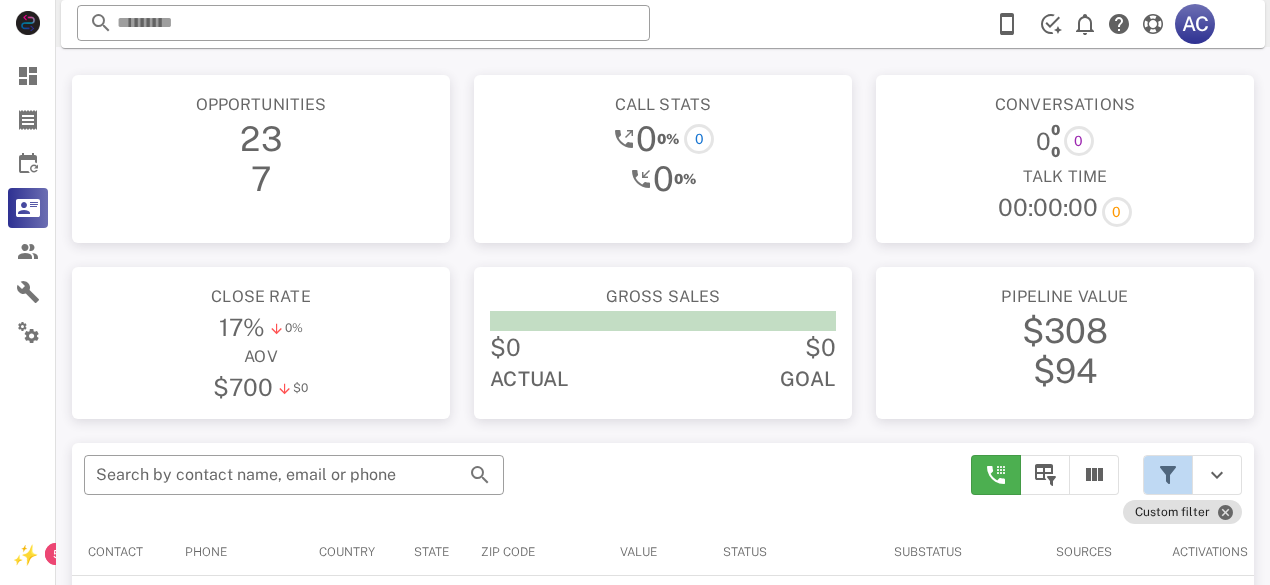 click at bounding box center (1168, 475) 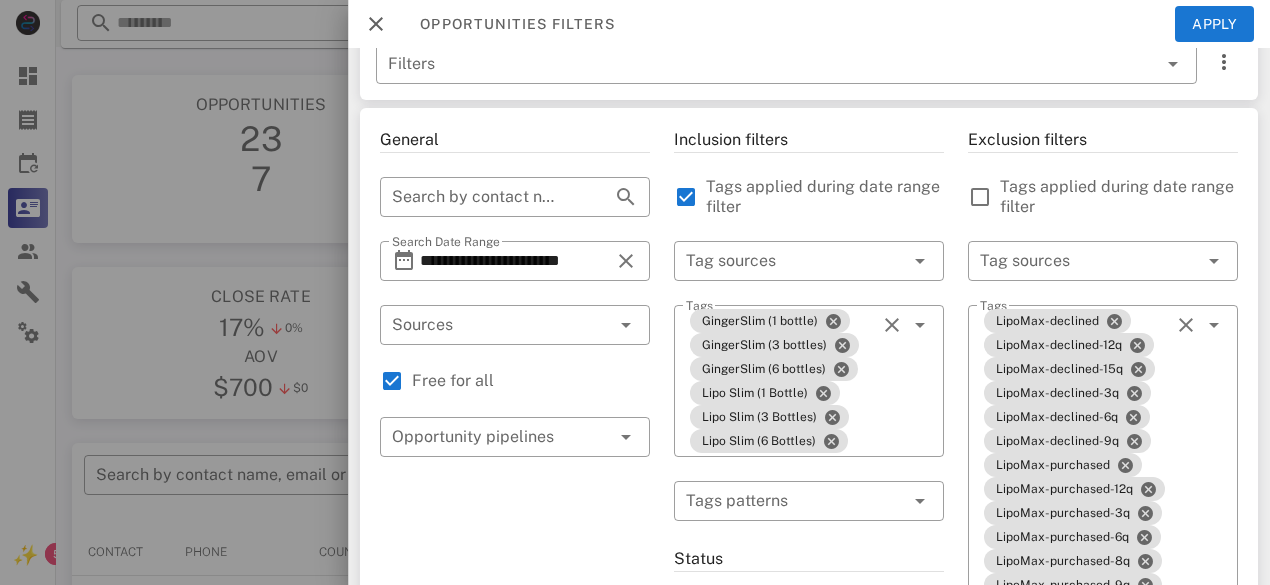 scroll, scrollTop: 30, scrollLeft: 0, axis: vertical 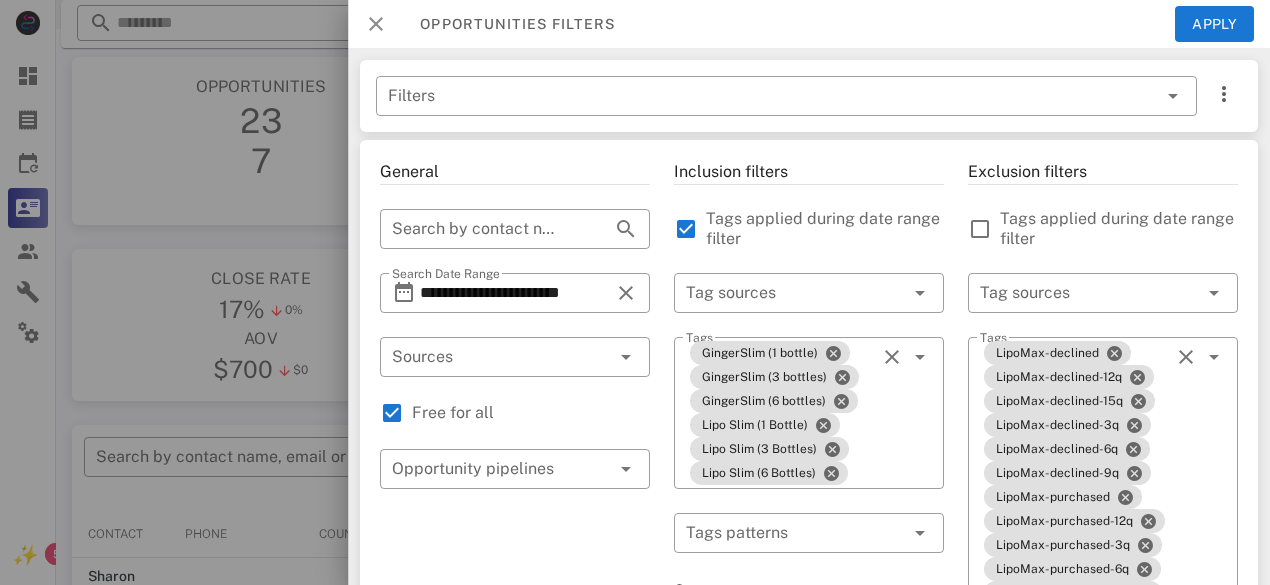 click at bounding box center (376, 24) 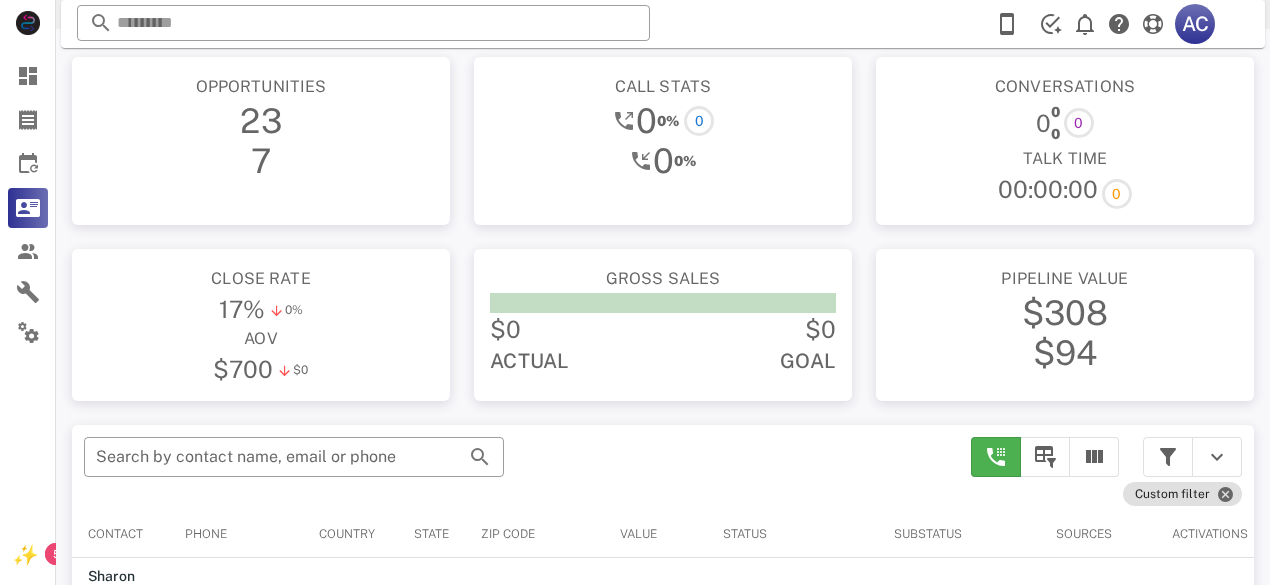 click at bounding box center (363, 23) 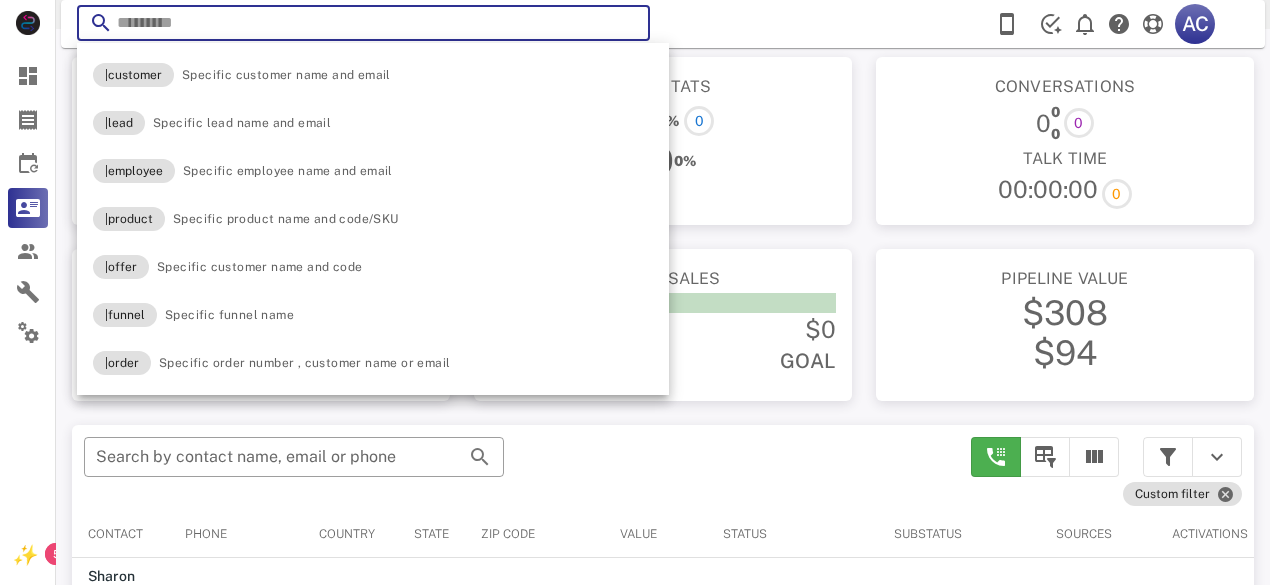 click on "​ AC Reload browser Accept" at bounding box center [663, 24] 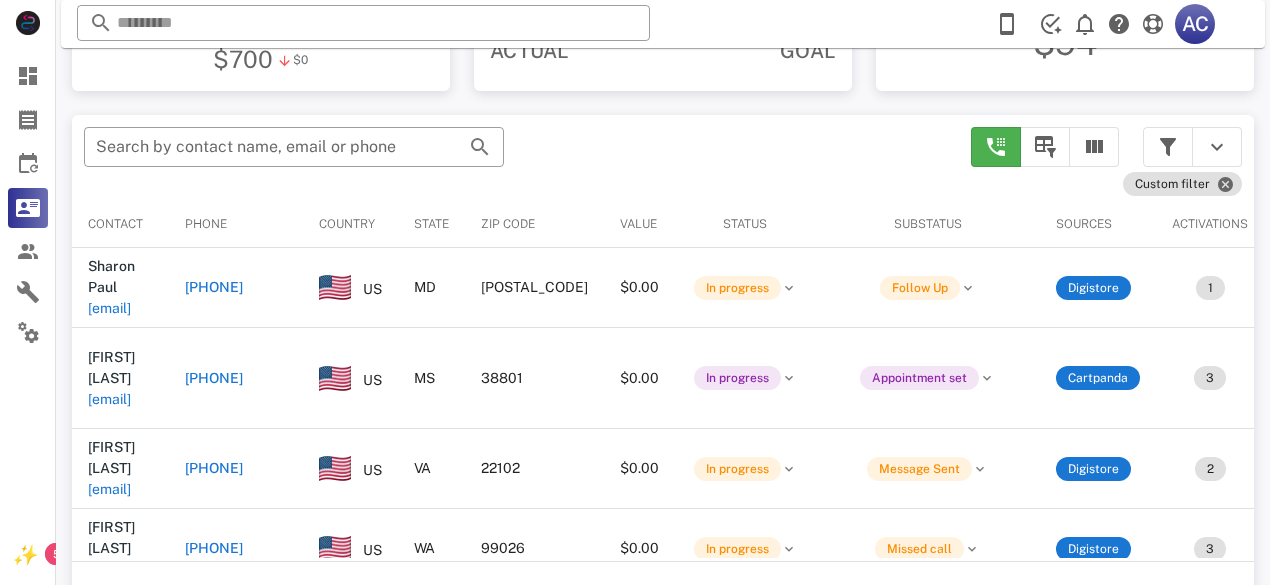 scroll, scrollTop: 380, scrollLeft: 0, axis: vertical 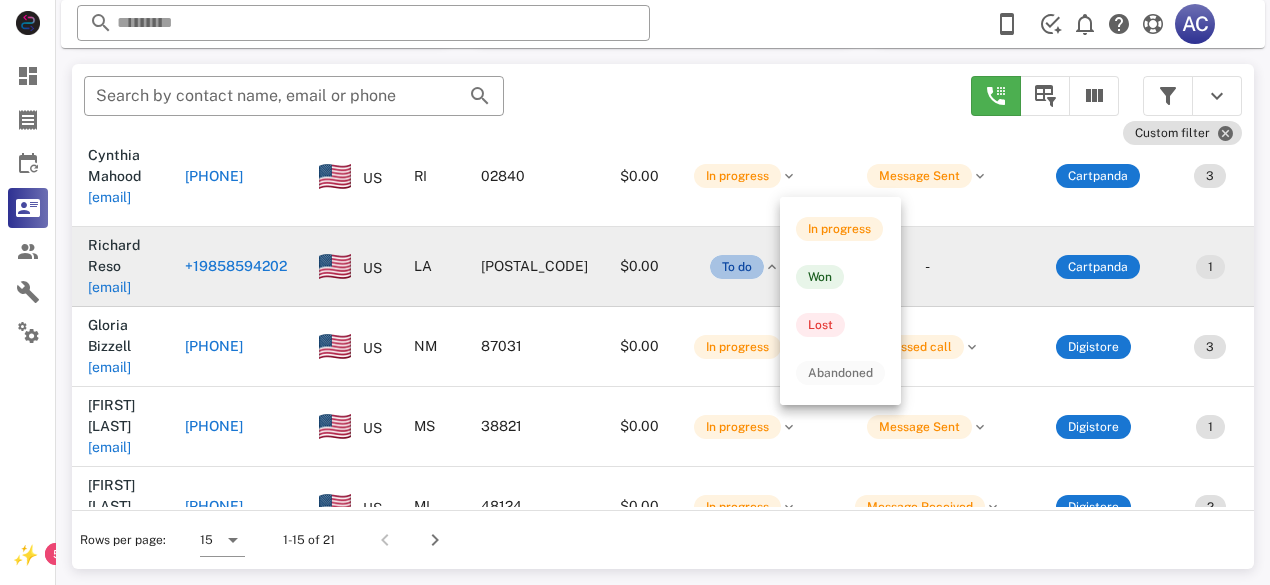 click on "To do" at bounding box center [737, 267] 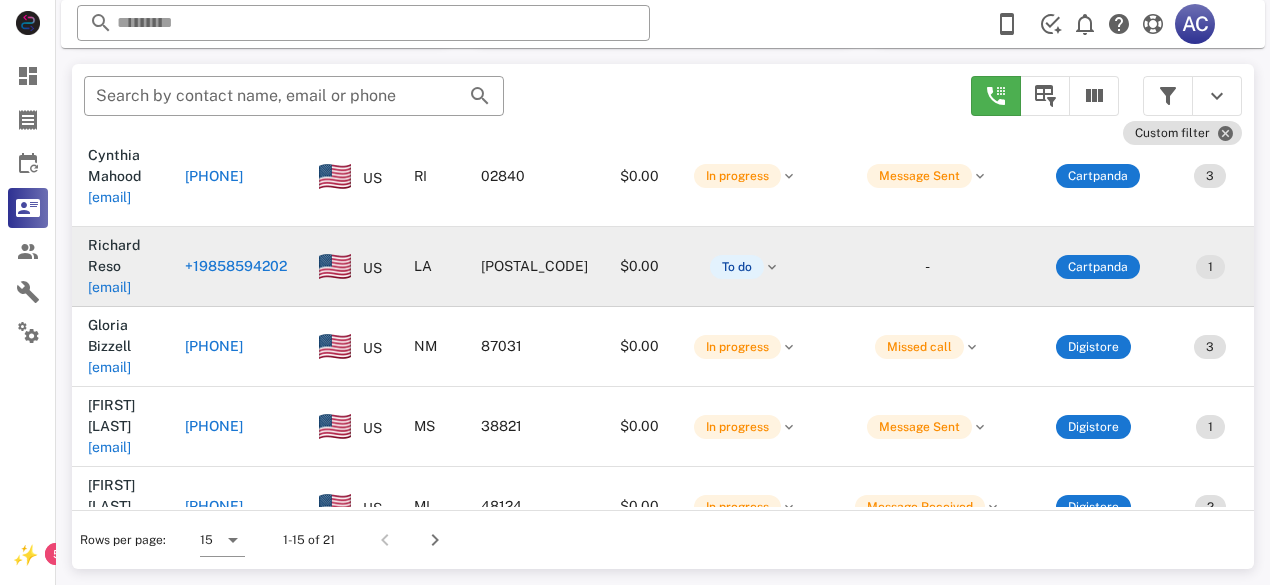 click on "US" at bounding box center (350, 267) 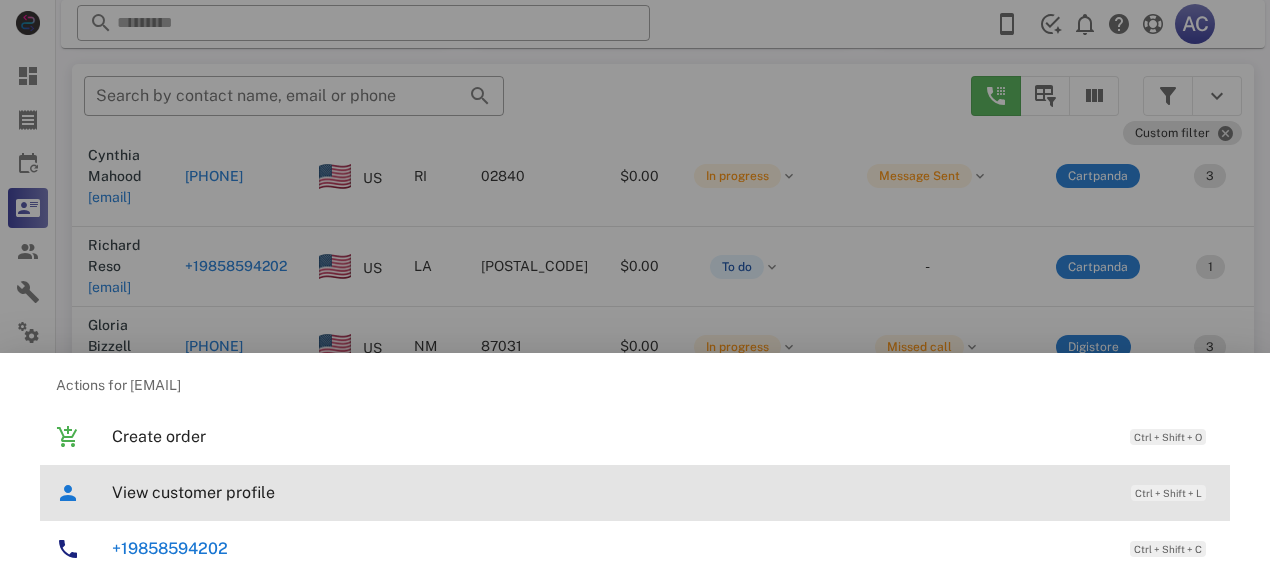 click on "View customer profile" at bounding box center (611, 492) 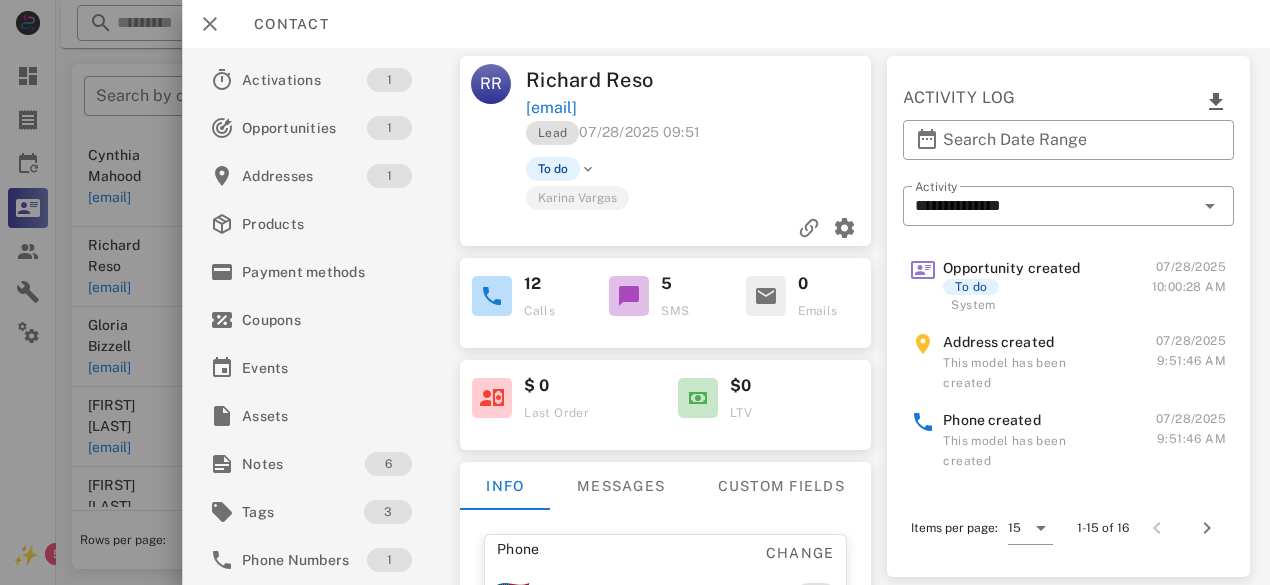 scroll, scrollTop: 1440, scrollLeft: 0, axis: vertical 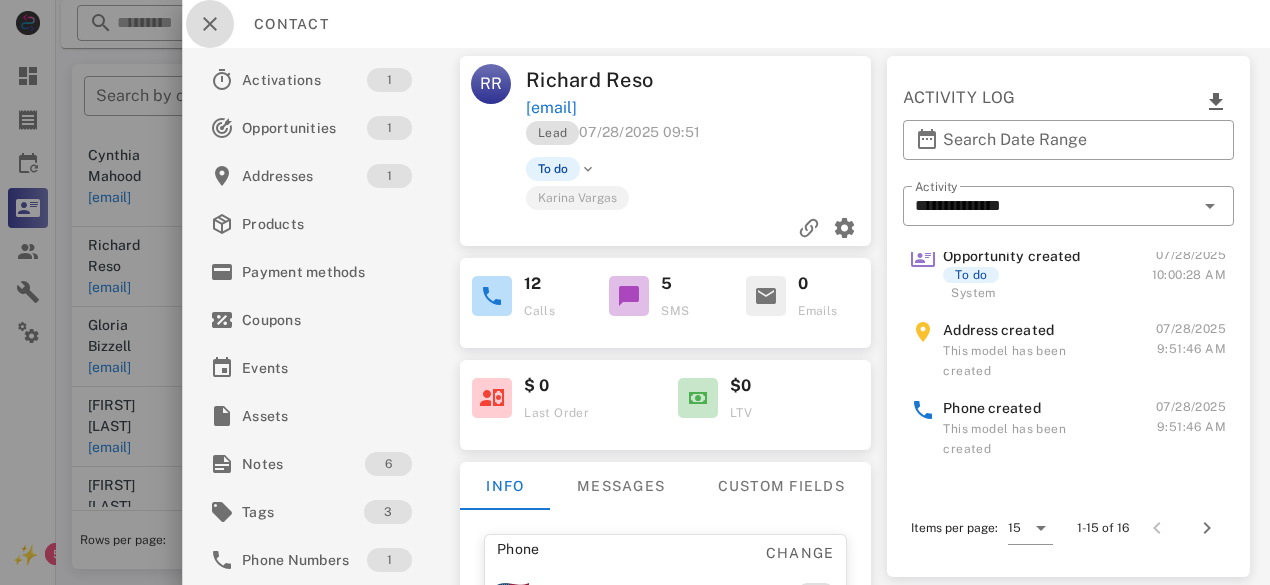 click at bounding box center (210, 24) 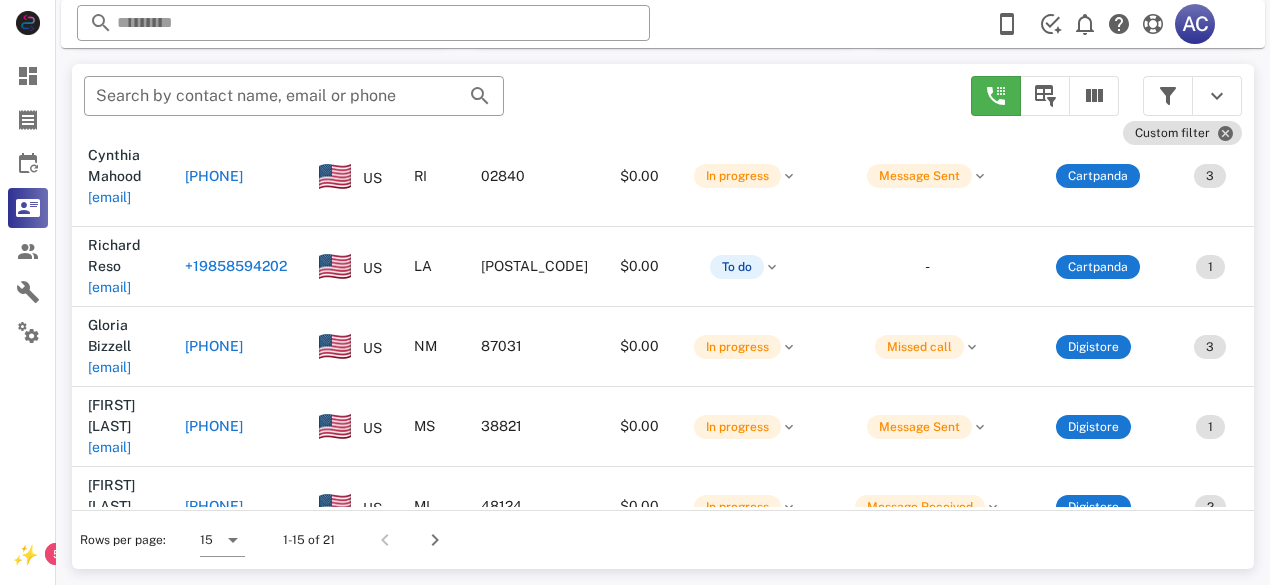 click on "[EMAIL]" at bounding box center (109, 607) 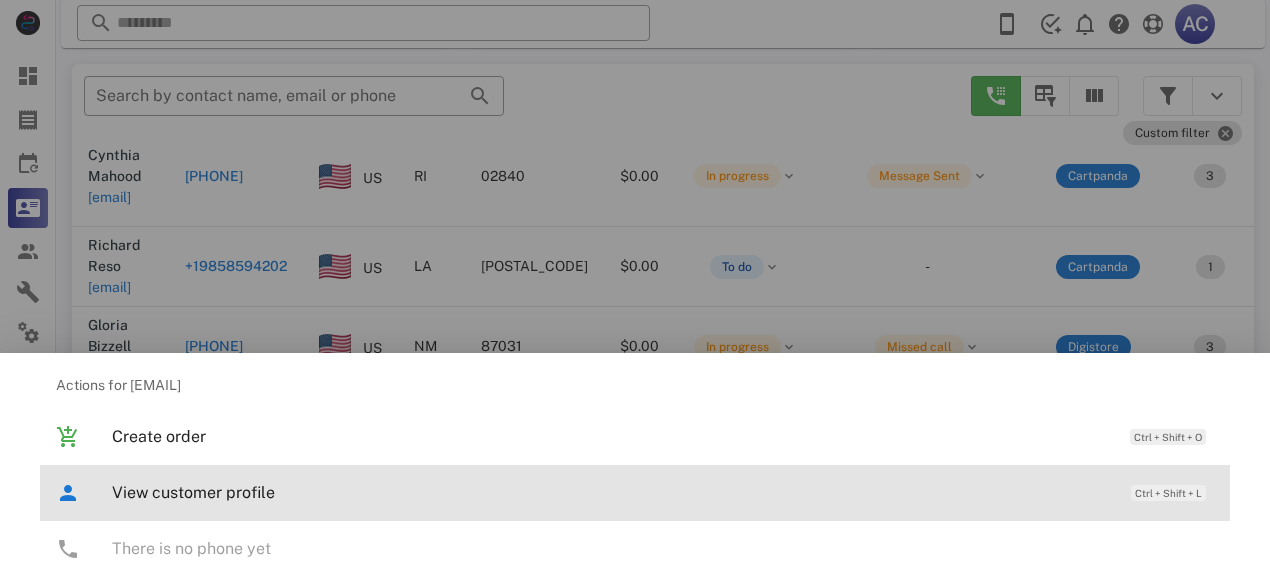click on "View customer profile Ctrl + Shift + L" at bounding box center (663, 492) 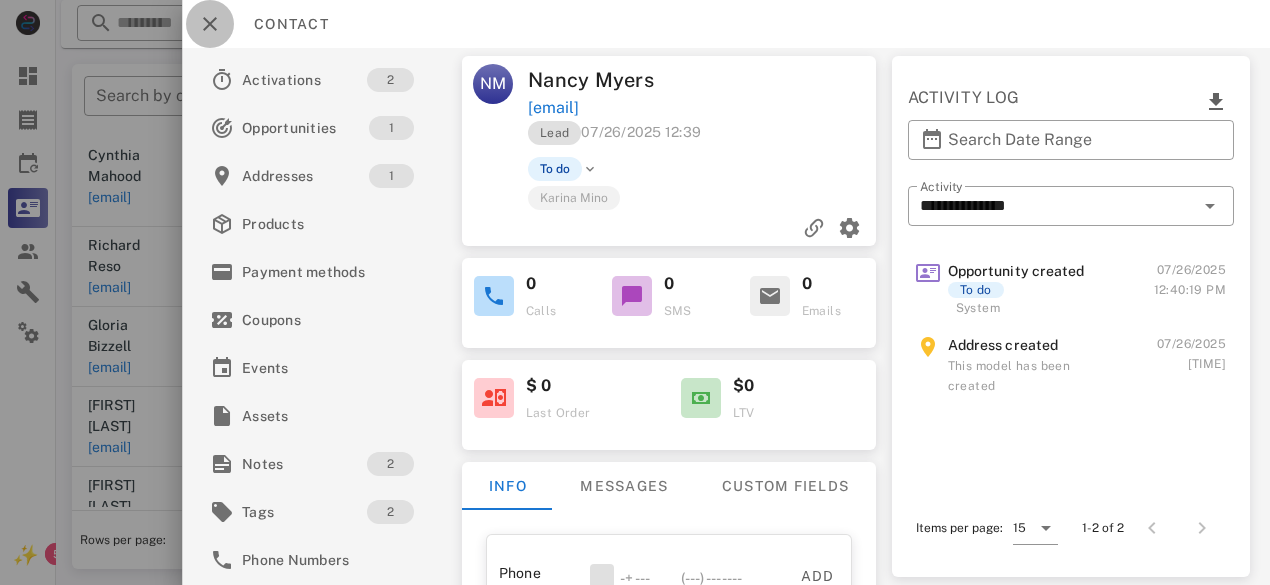 click at bounding box center (210, 24) 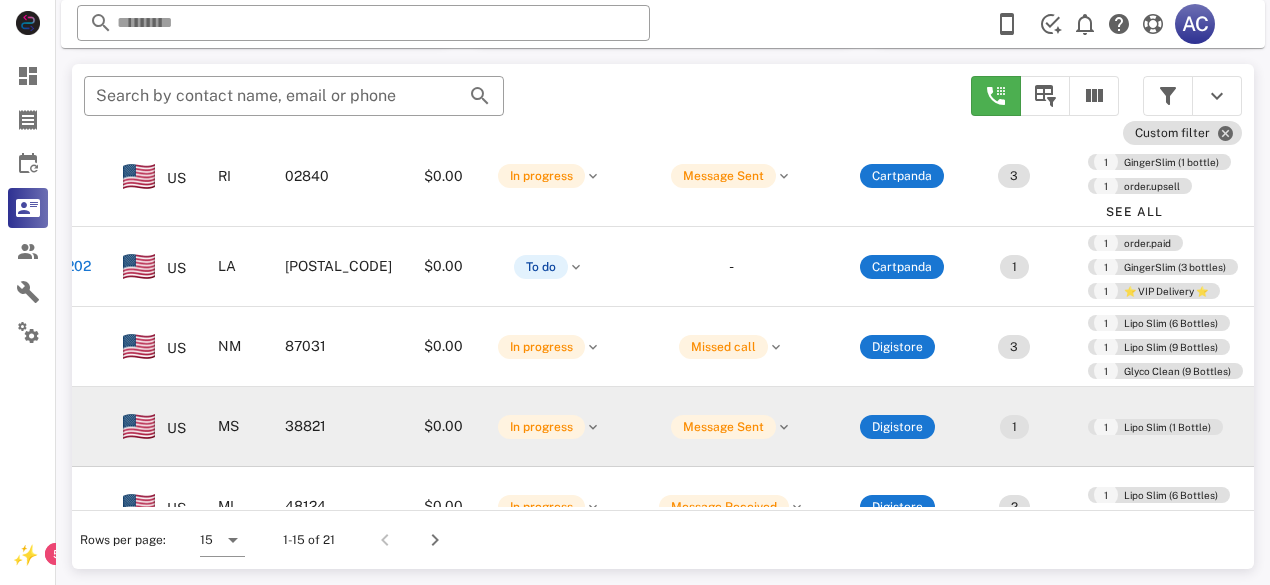 scroll, scrollTop: 572, scrollLeft: 304, axis: both 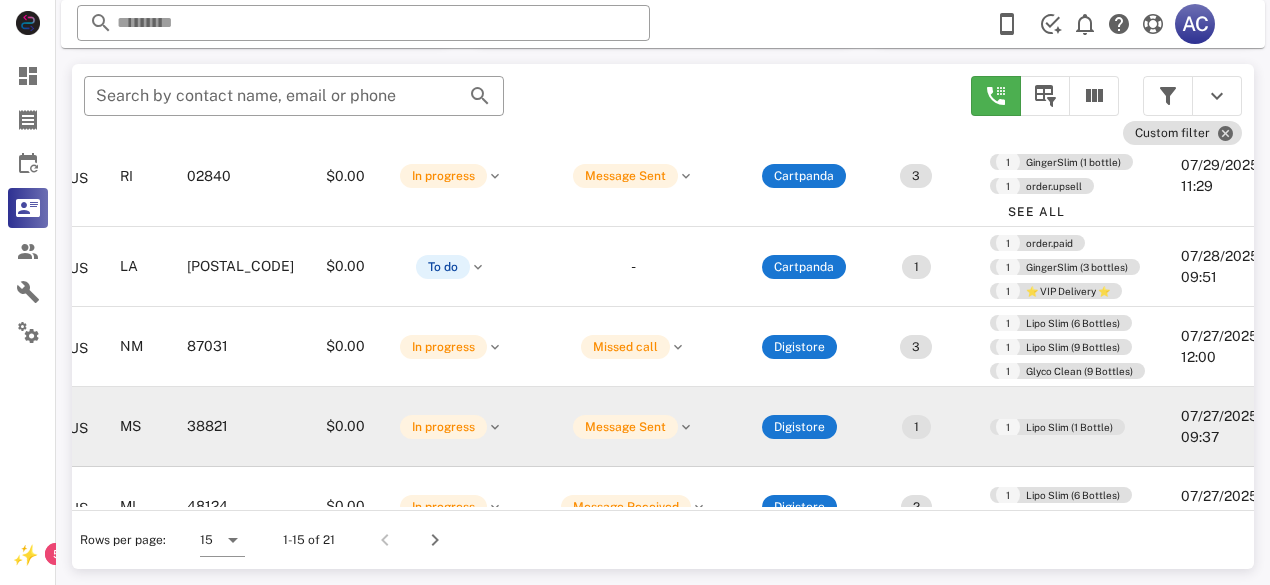 drag, startPoint x: 1238, startPoint y: 377, endPoint x: 1220, endPoint y: 333, distance: 47.539455 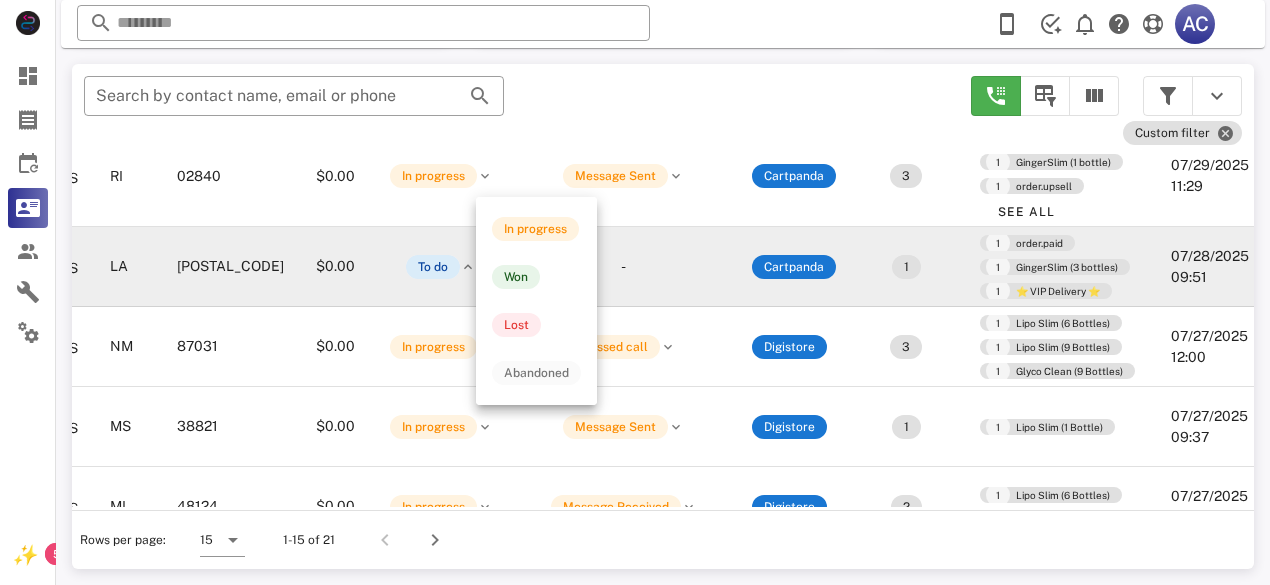 click on "To do" at bounding box center [433, 267] 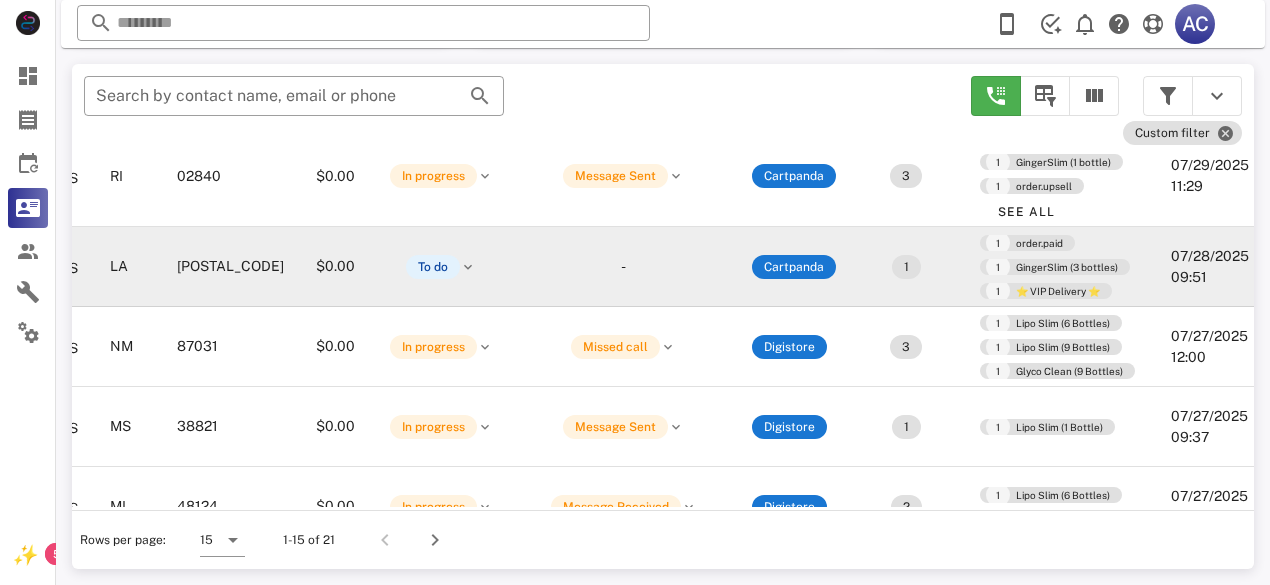 click on "+19858594202" at bounding box center [-68, 267] 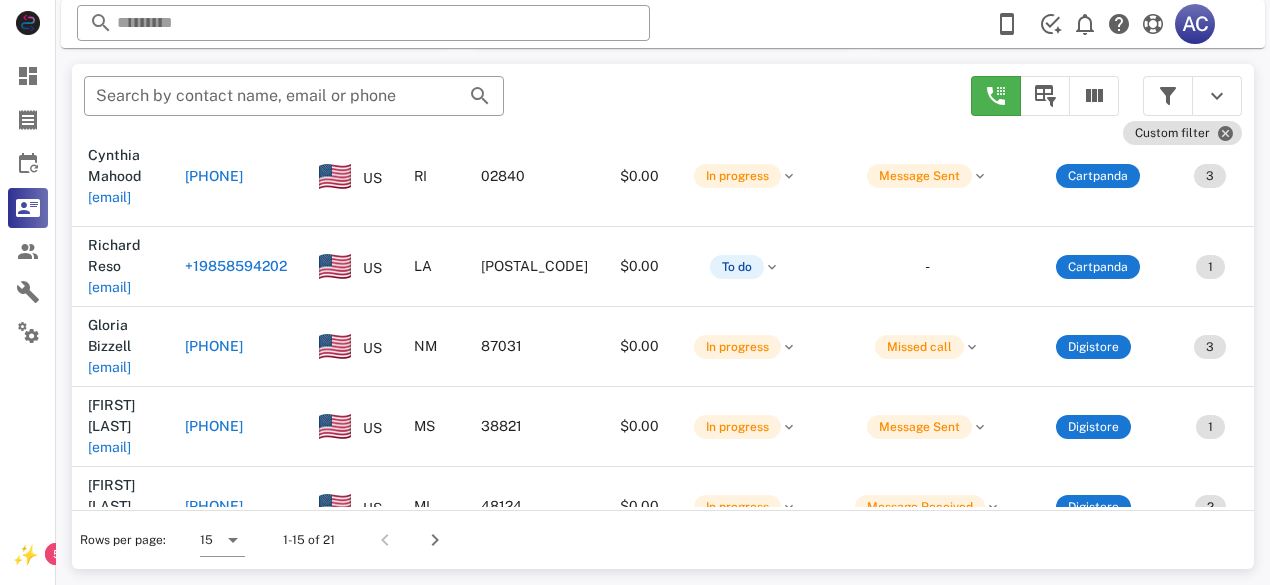 scroll, scrollTop: 572, scrollLeft: 0, axis: vertical 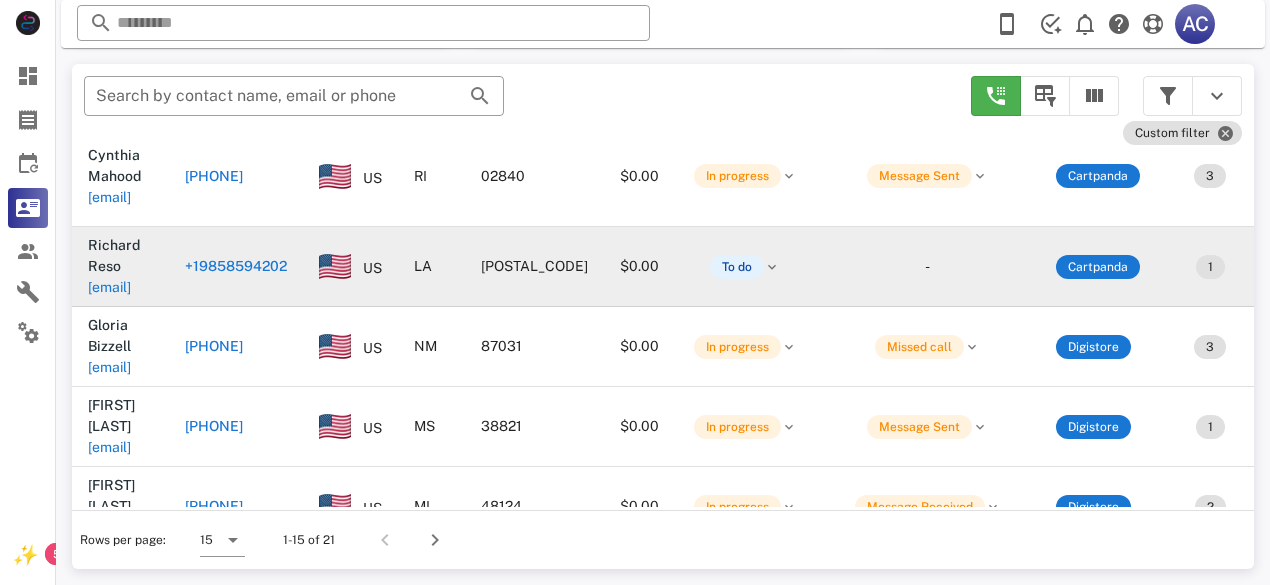 click on "[FIRST] [LAST]  [EMAIL]" at bounding box center (120, 266) 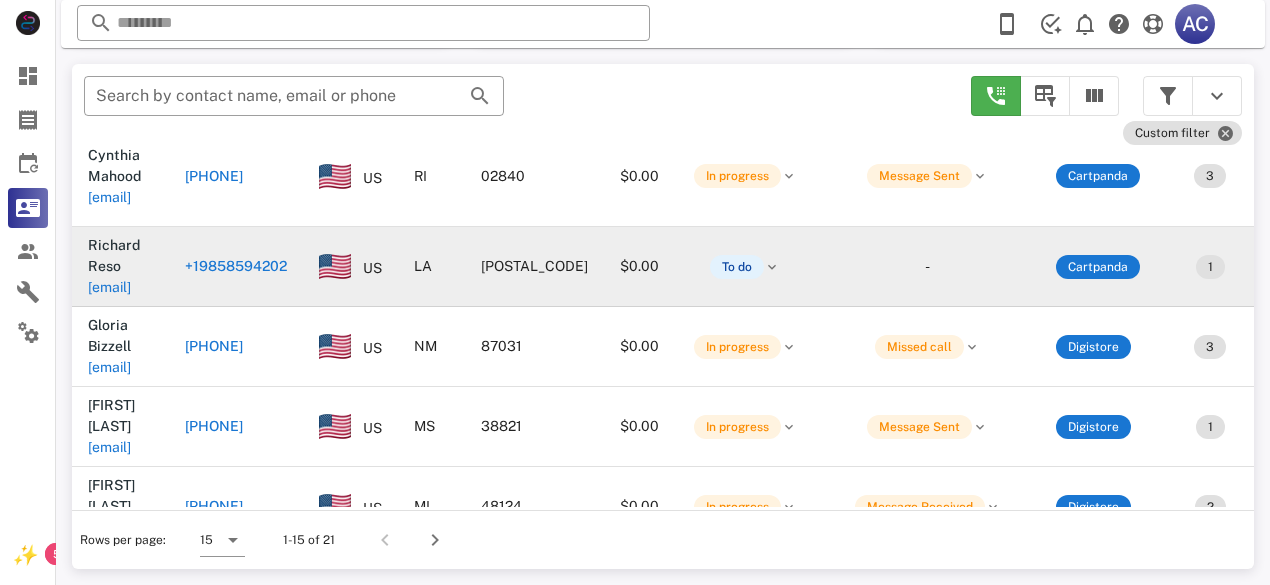 click on "+19858594202" at bounding box center (236, 266) 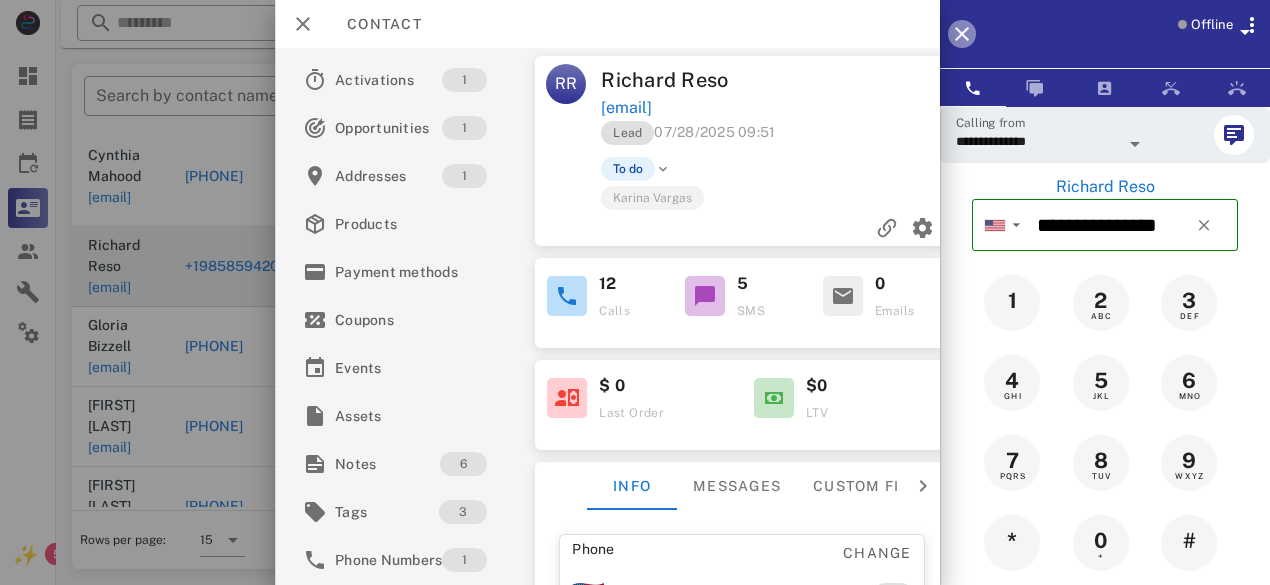 click at bounding box center (962, 34) 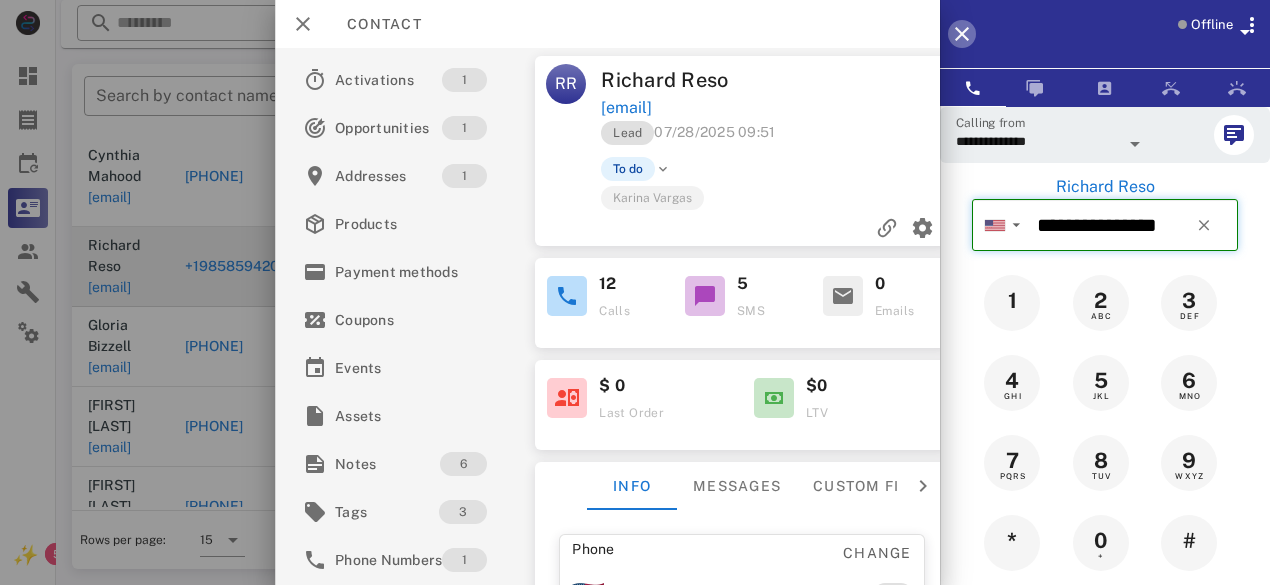 type 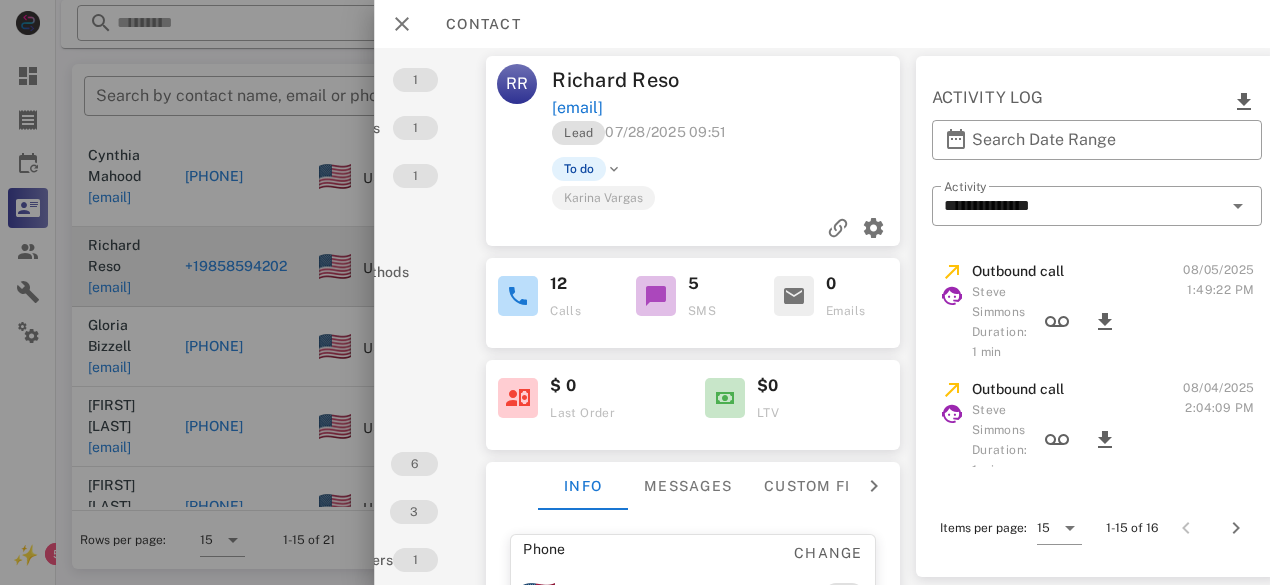 scroll, scrollTop: 0, scrollLeft: 176, axis: horizontal 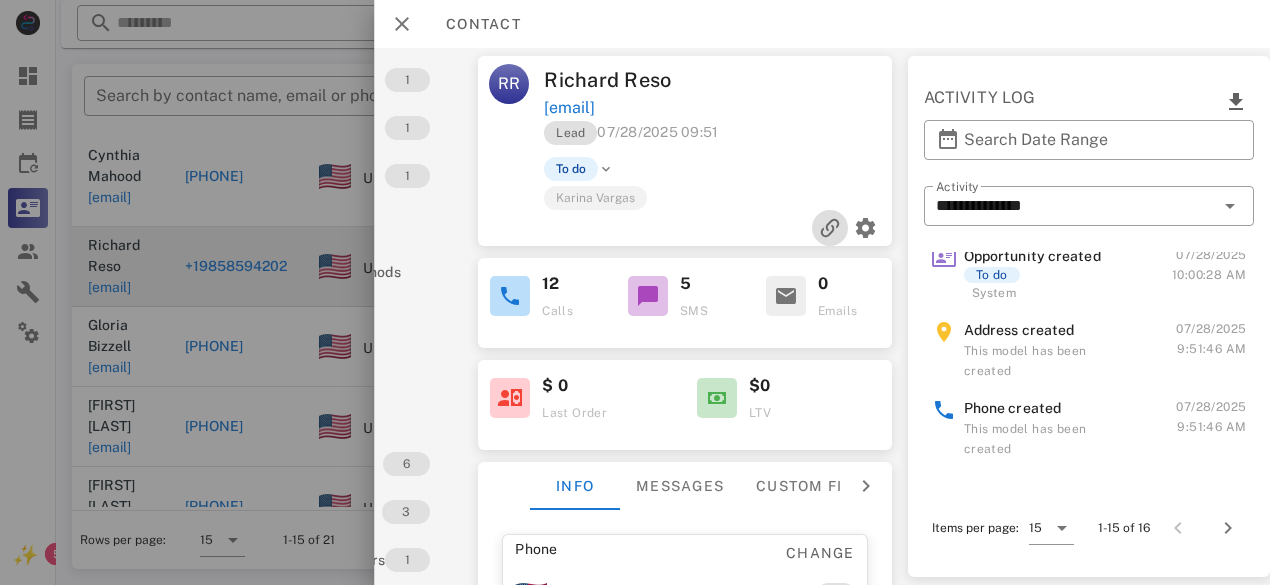 click at bounding box center [830, 228] 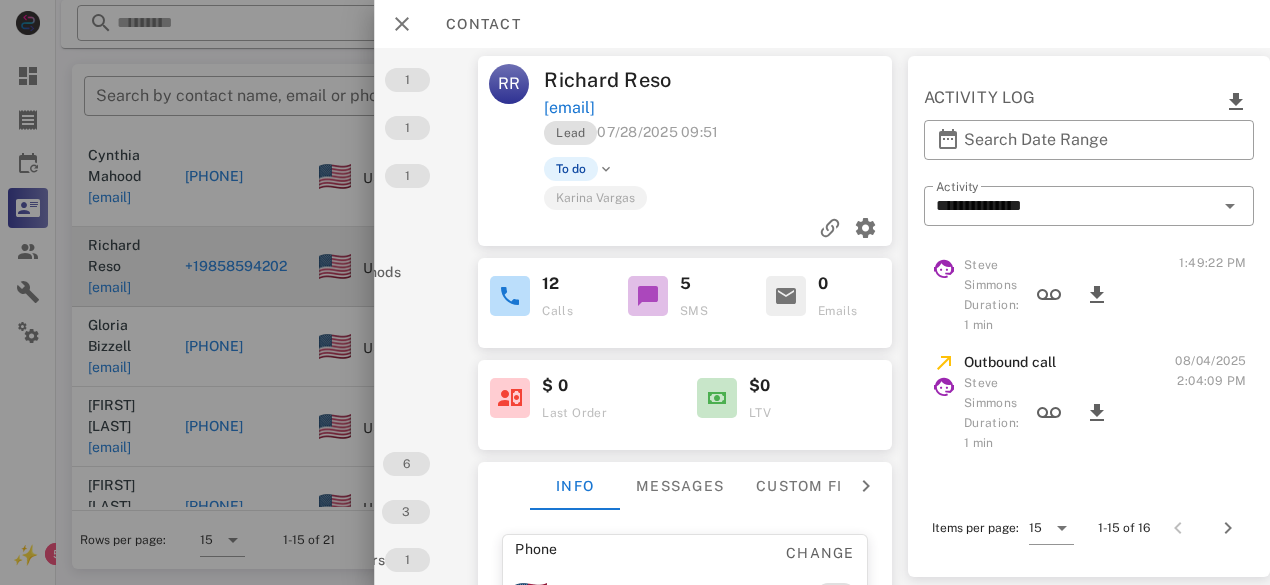 scroll, scrollTop: 0, scrollLeft: 0, axis: both 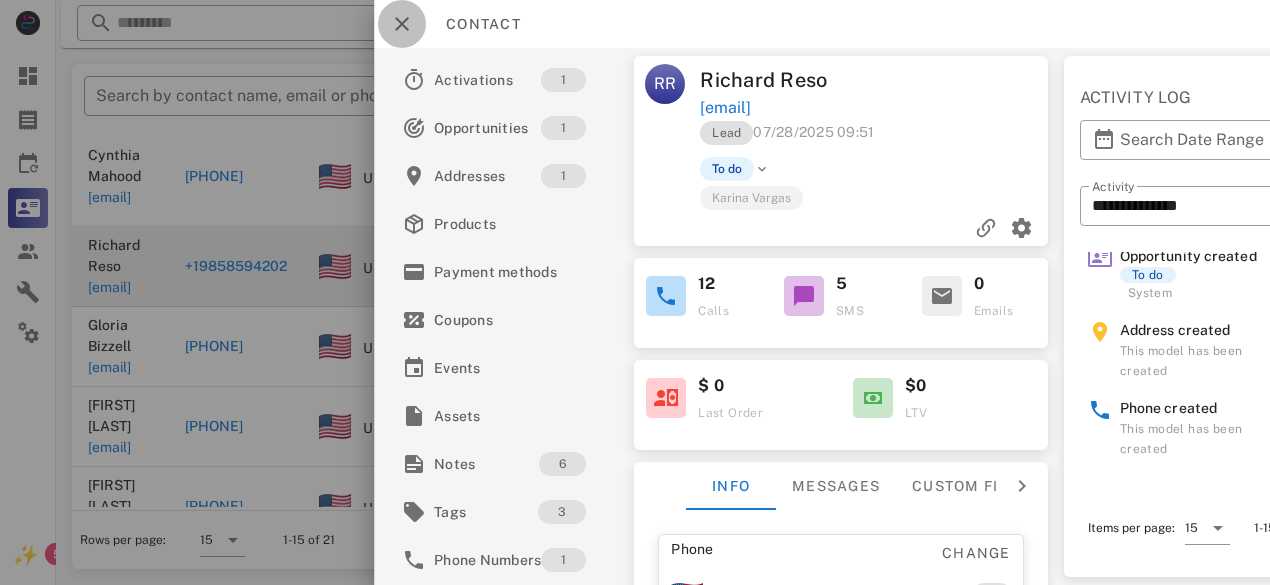 click at bounding box center (402, 24) 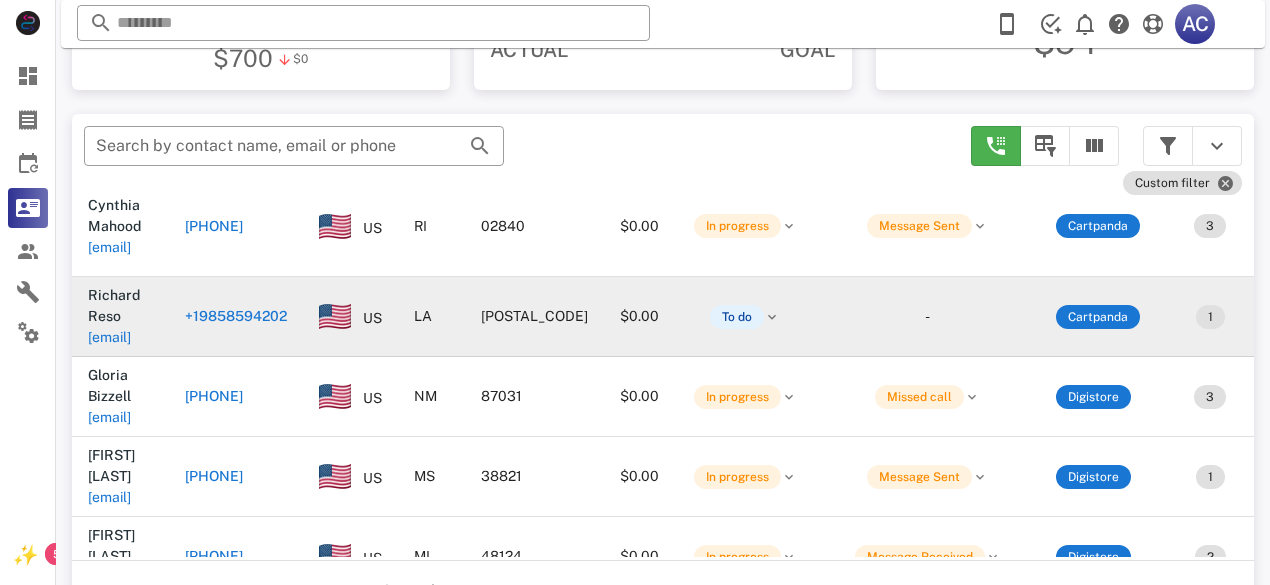 scroll, scrollTop: 380, scrollLeft: 0, axis: vertical 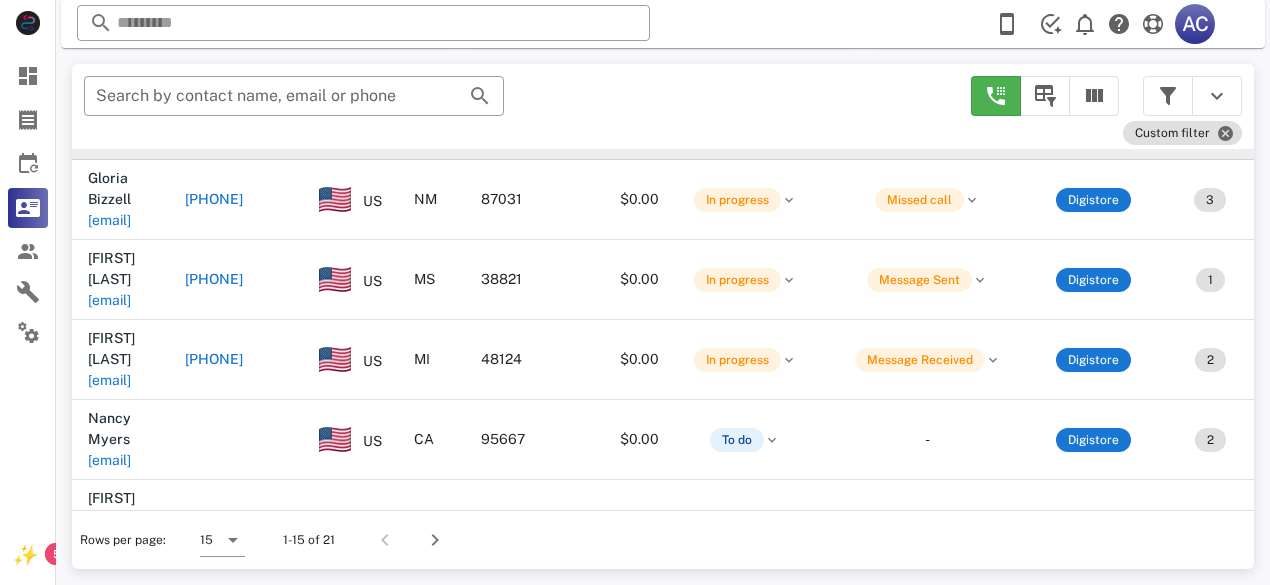 drag, startPoint x: 1250, startPoint y: 398, endPoint x: 51, endPoint y: 10, distance: 1260.2163 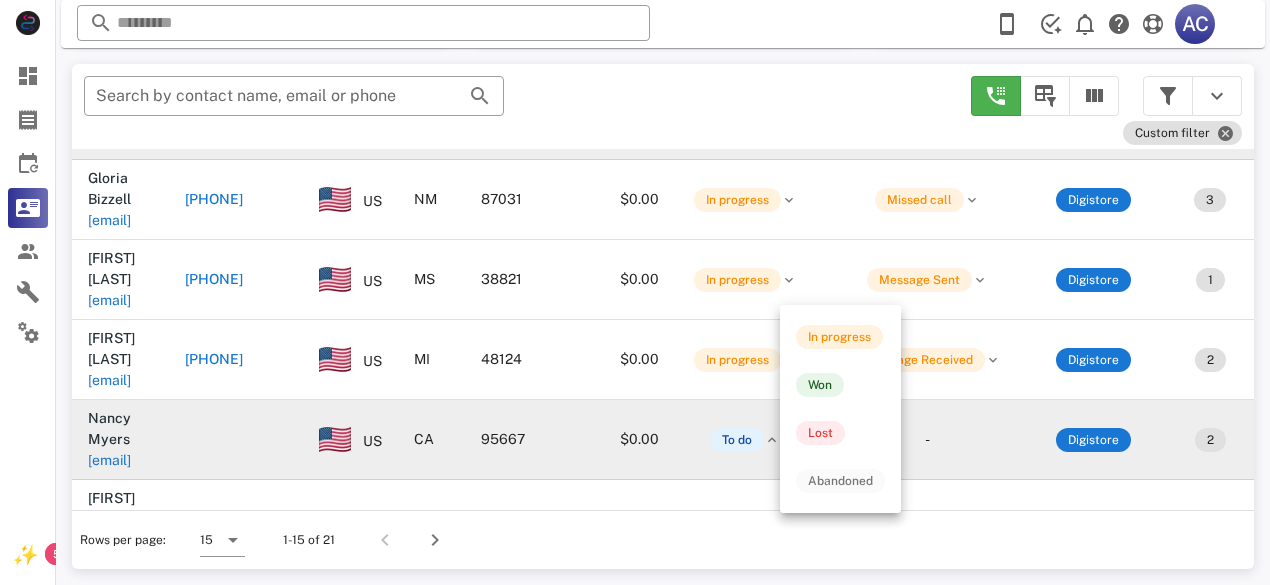click on "To do" at bounding box center [745, 440] 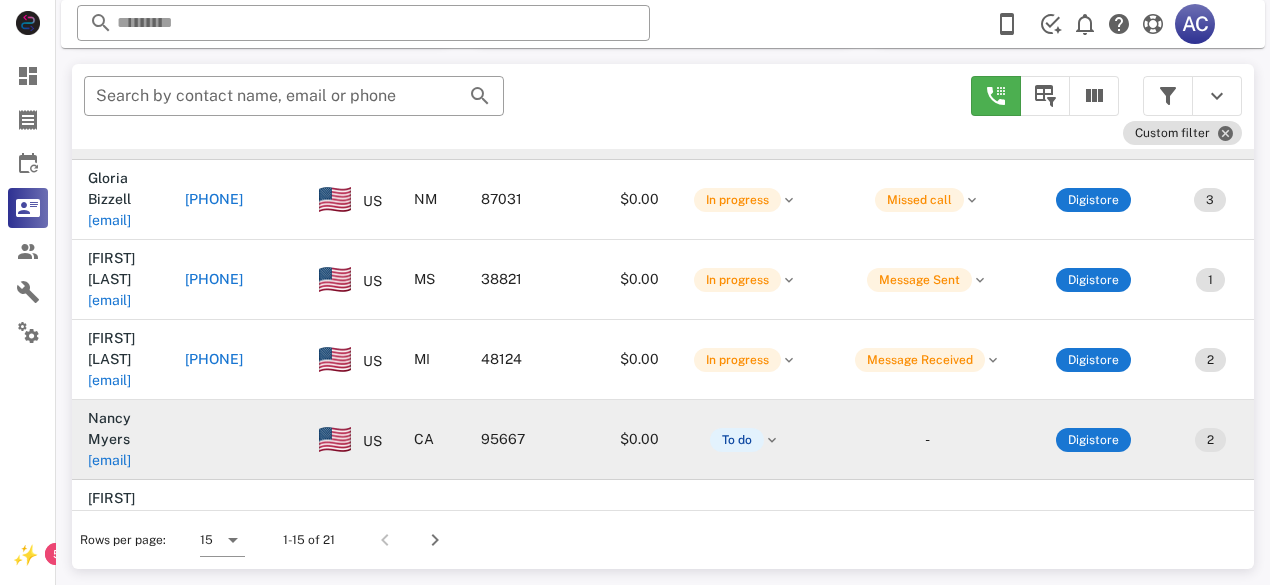 click on "[FIRST] [LAST]  [EMAIL]" at bounding box center [120, 439] 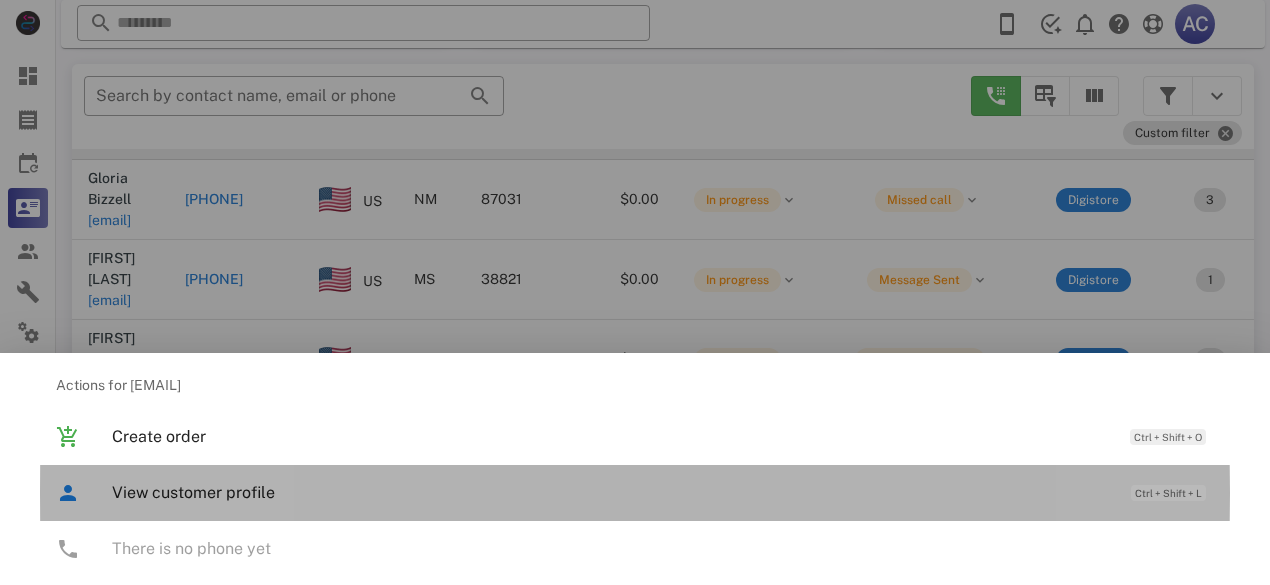 click on "View customer profile" at bounding box center (611, 492) 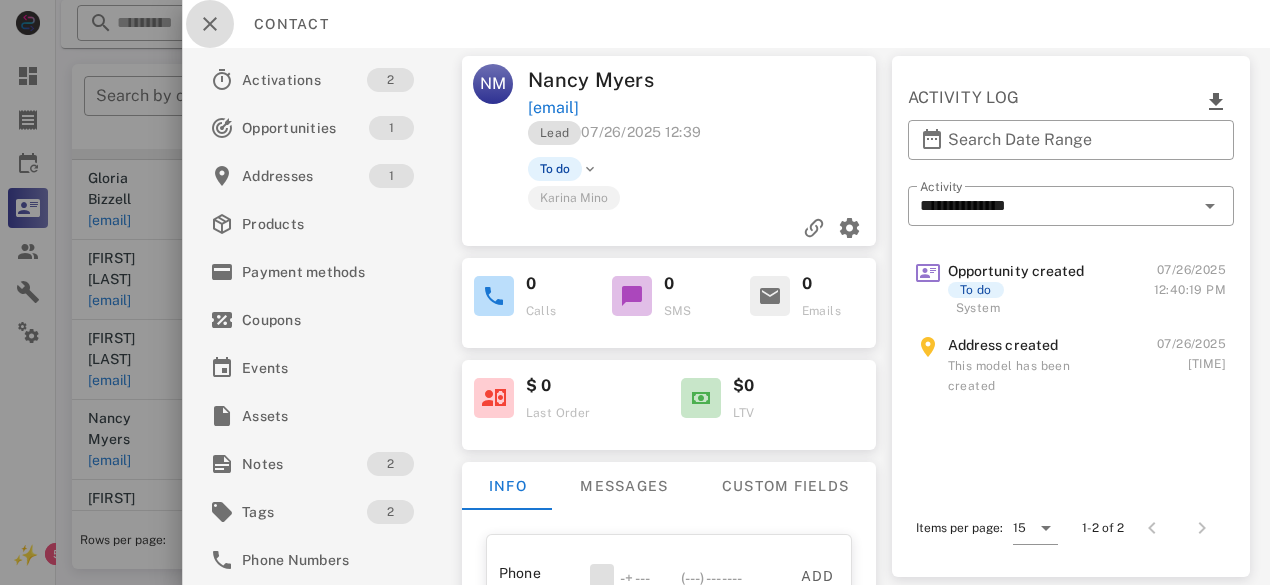 click at bounding box center (210, 24) 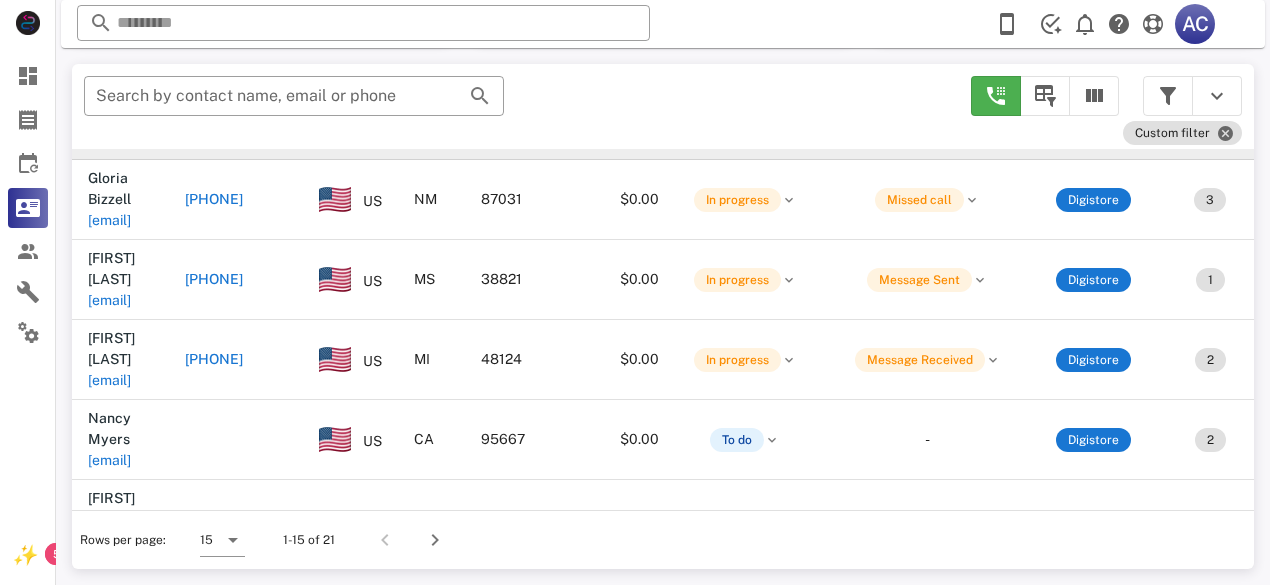 click on "[EMAIL]" at bounding box center [109, 620] 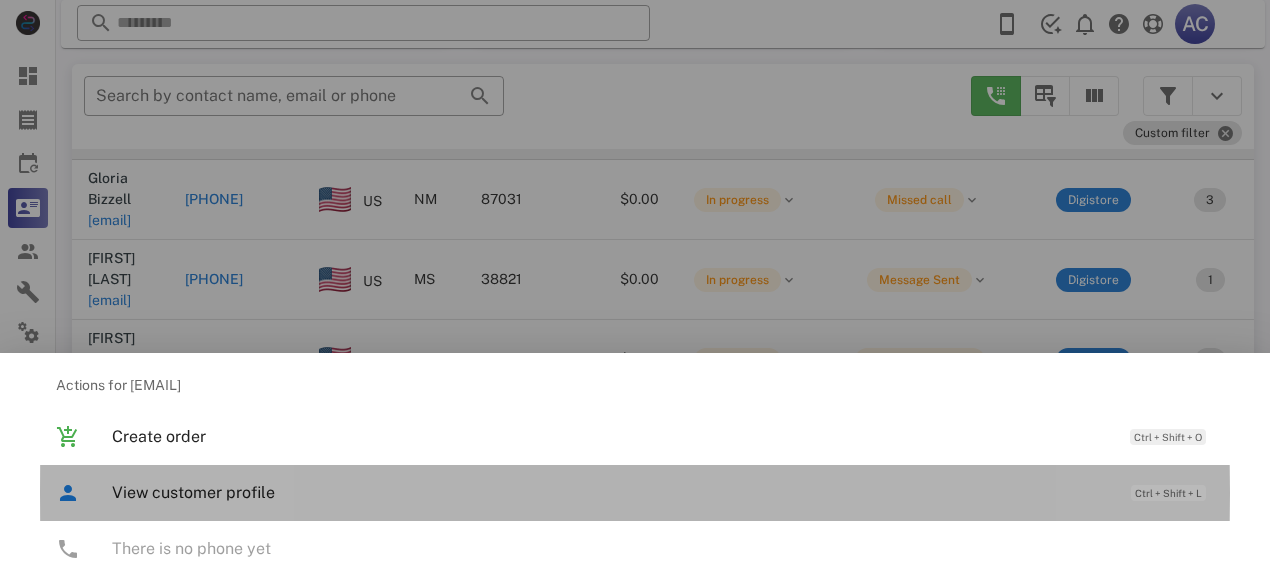 click on "View customer profile Ctrl + Shift + L" at bounding box center [663, 492] 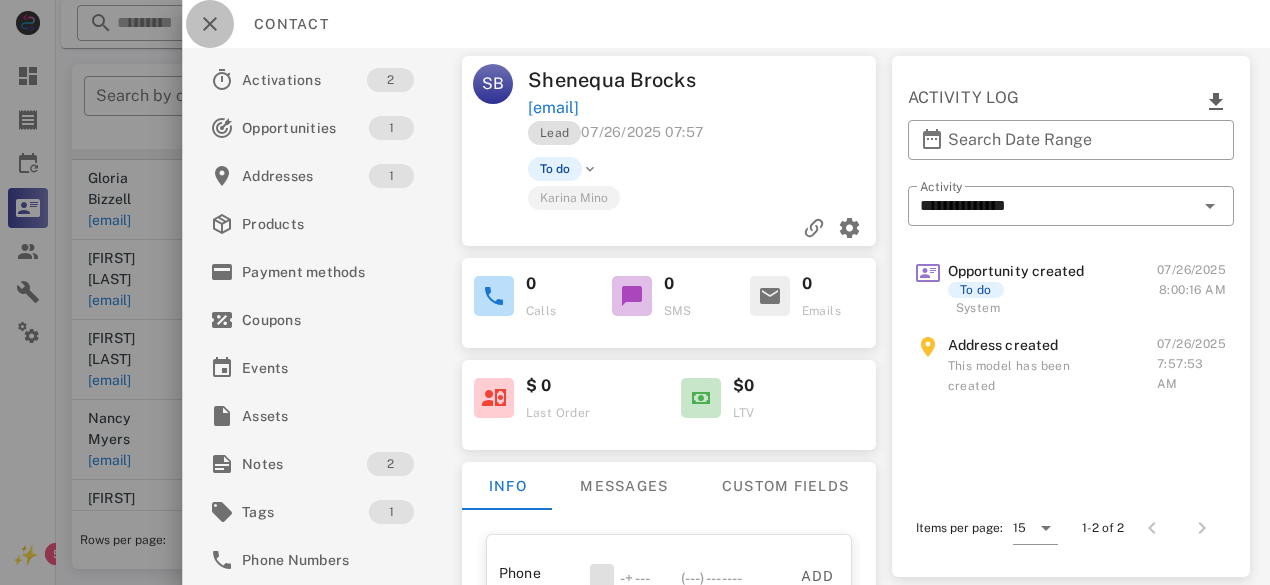 click at bounding box center (210, 24) 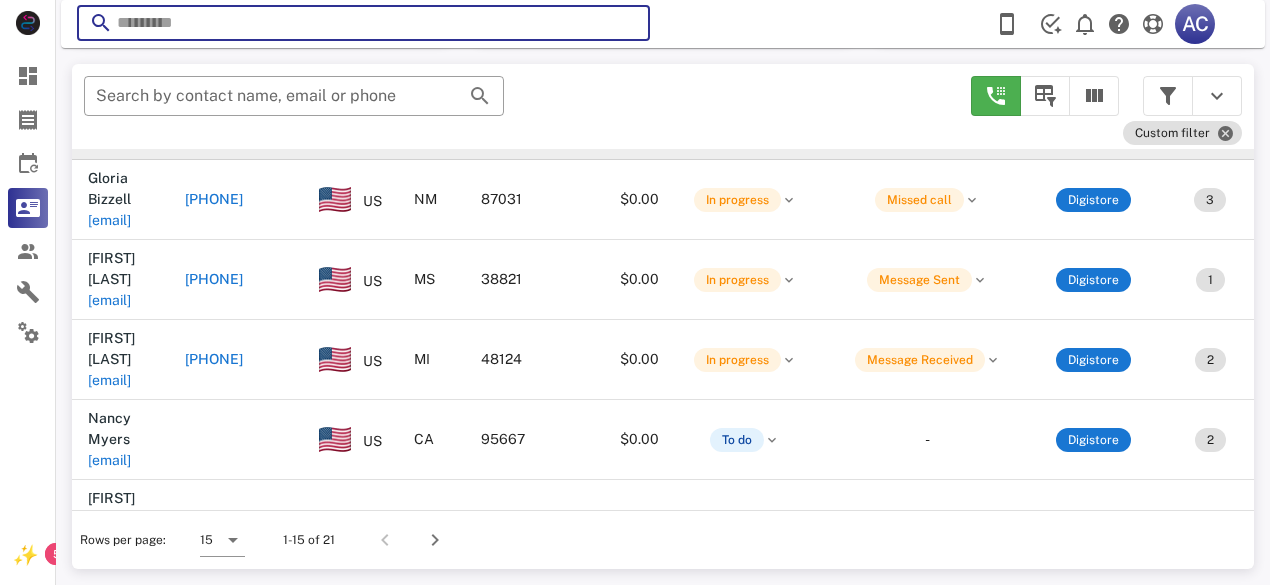 click at bounding box center (363, 23) 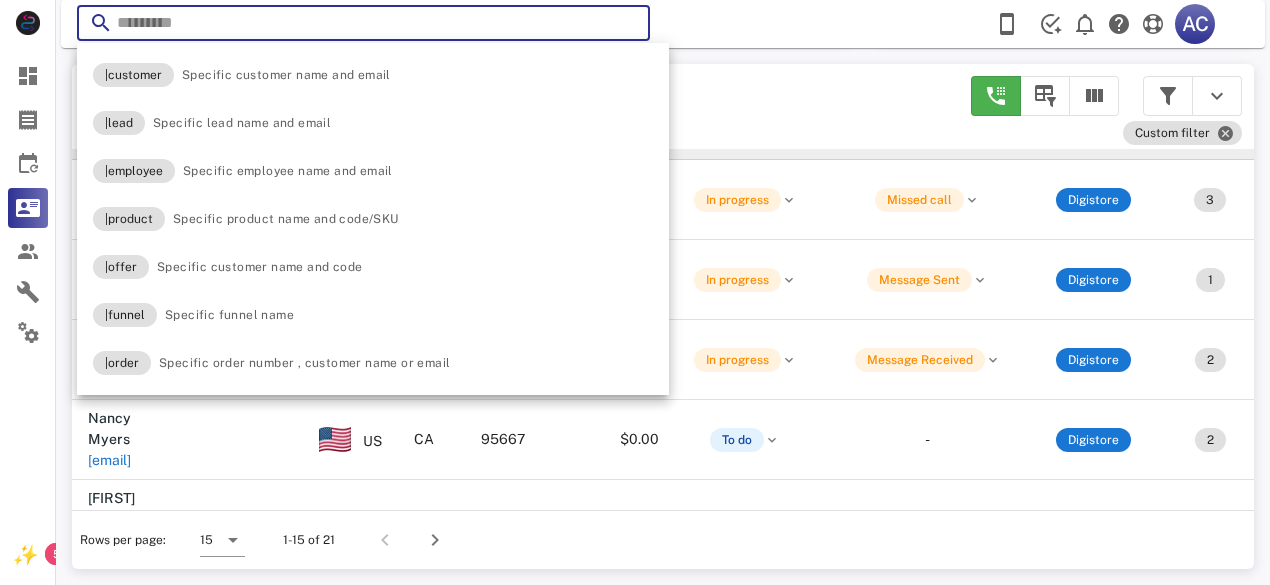 click on "​ AC Reload browser Accept" at bounding box center [663, 24] 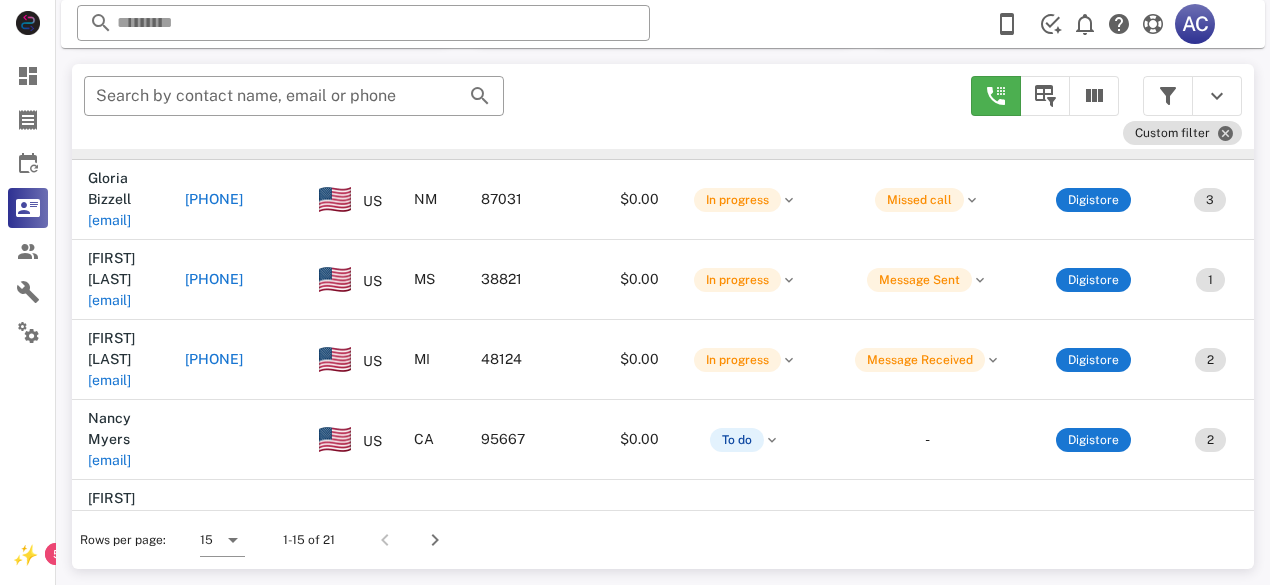 scroll, scrollTop: 378, scrollLeft: 0, axis: vertical 